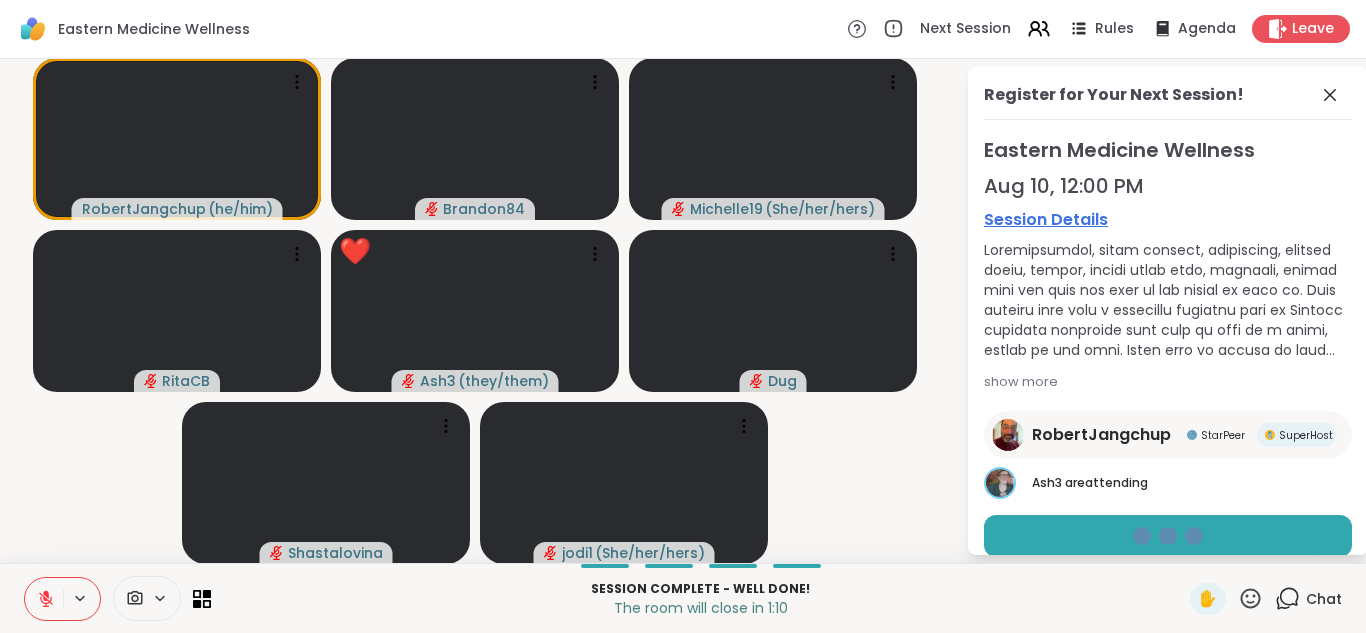scroll, scrollTop: 0, scrollLeft: 0, axis: both 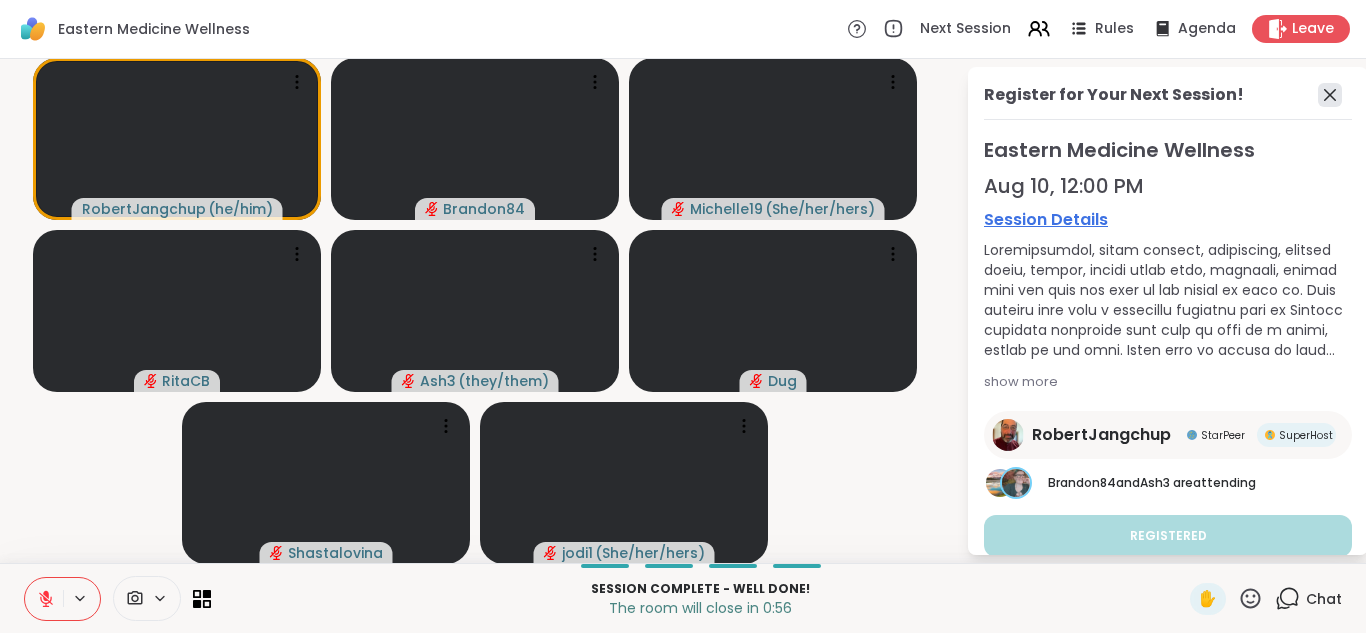 click 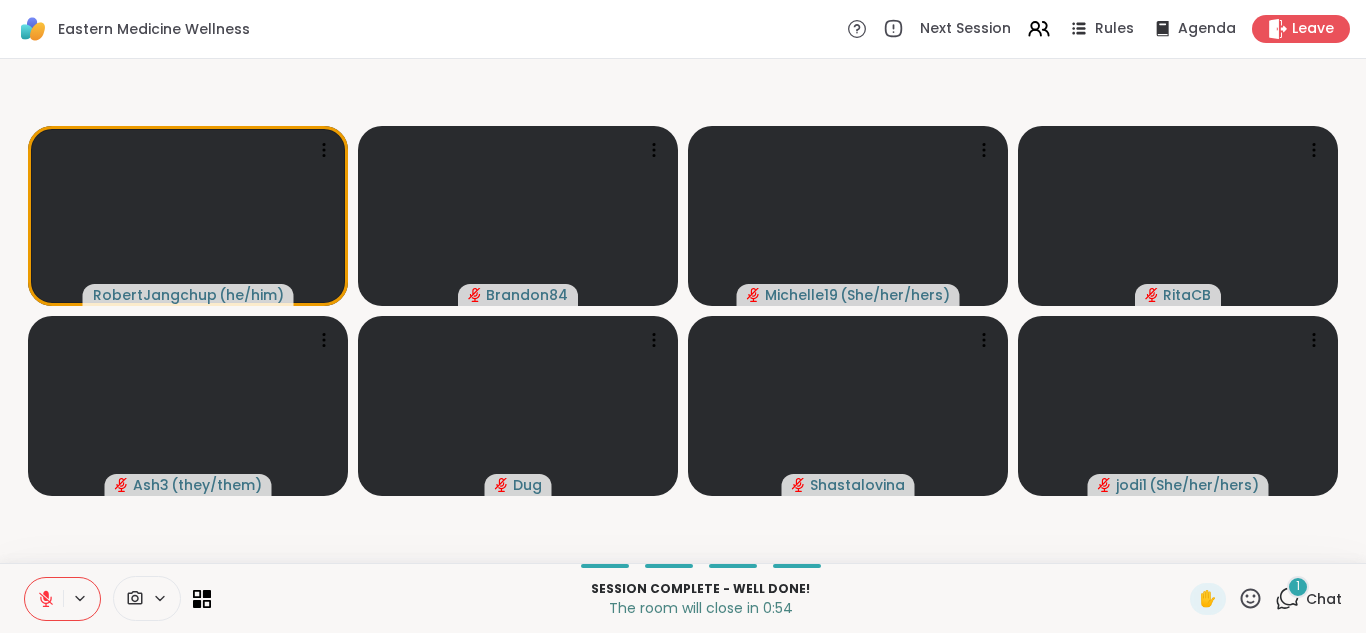 click on "1" at bounding box center (1298, 586) 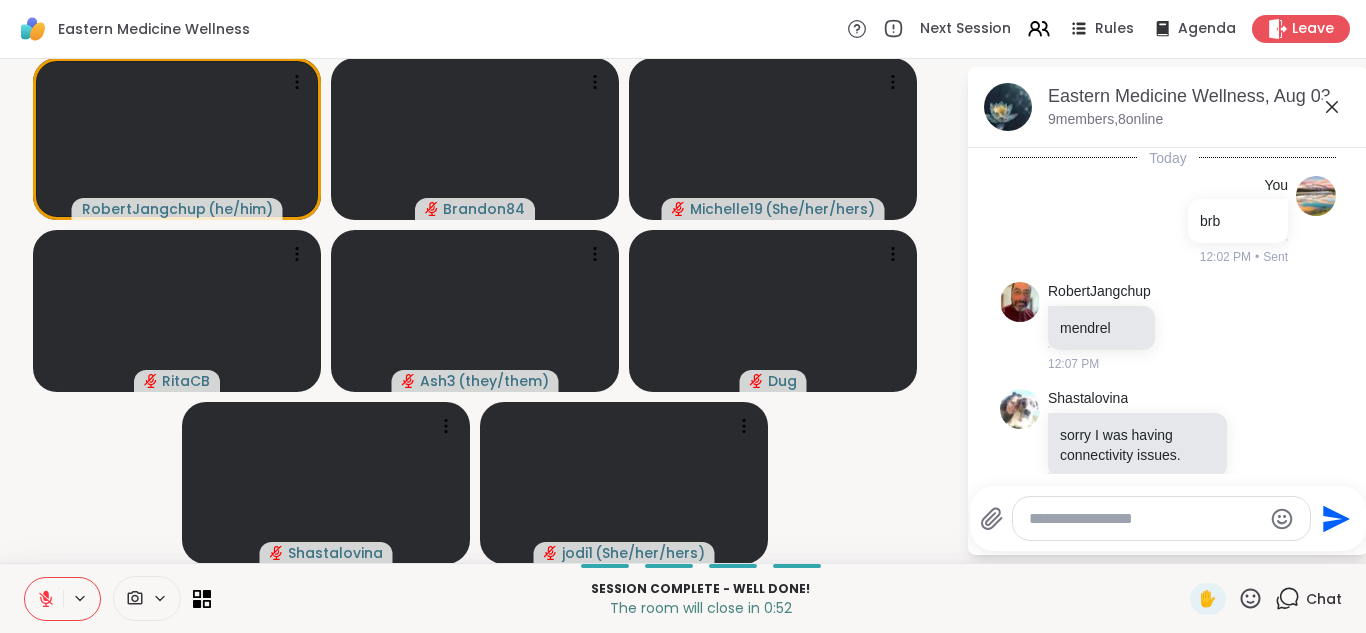 scroll, scrollTop: 375, scrollLeft: 0, axis: vertical 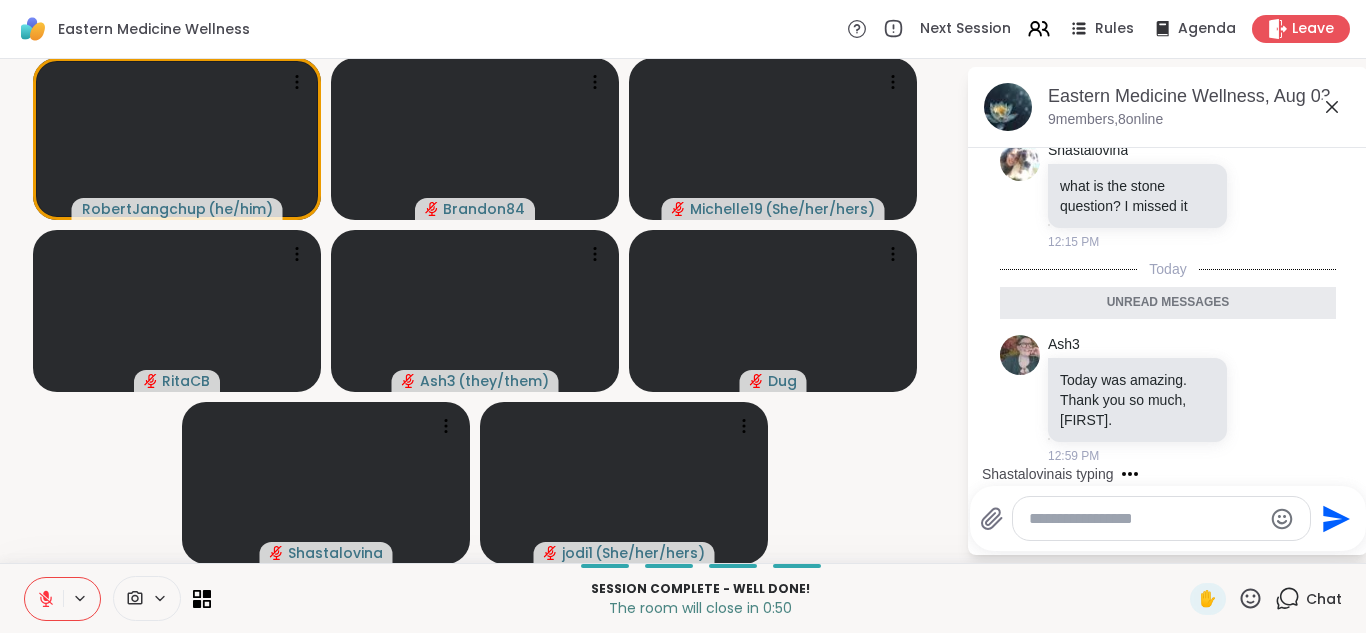click at bounding box center [1145, 519] 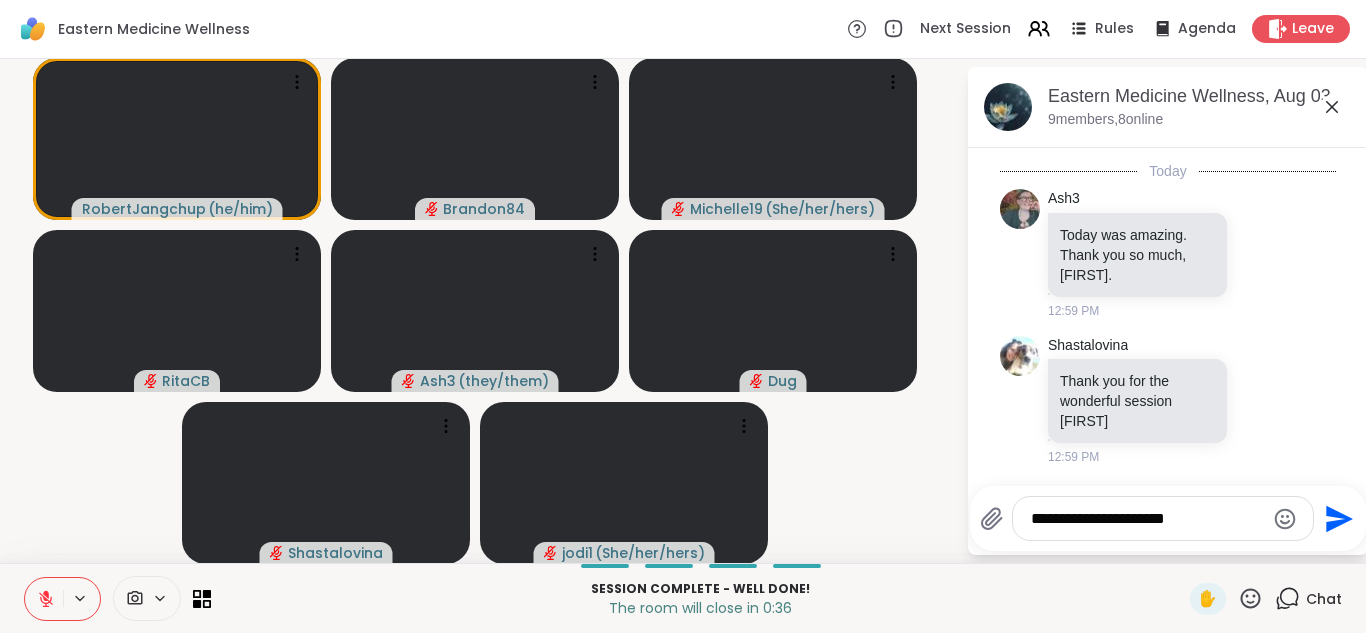 scroll, scrollTop: 502, scrollLeft: 0, axis: vertical 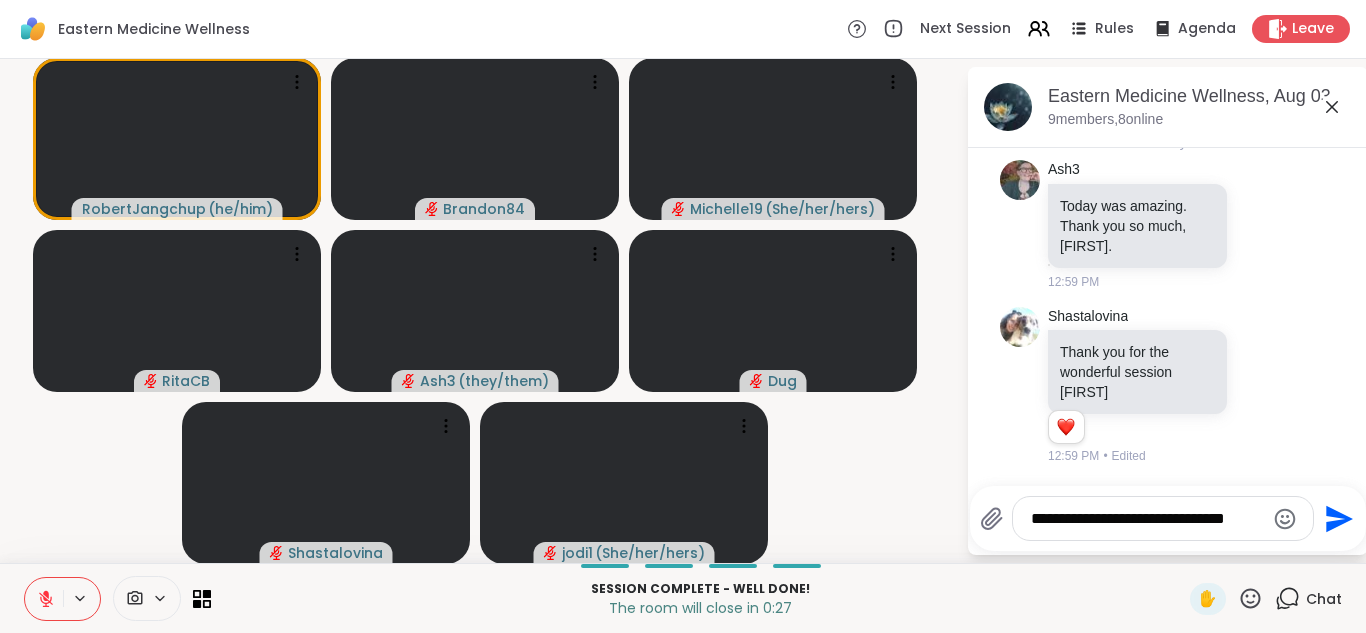 type on "**********" 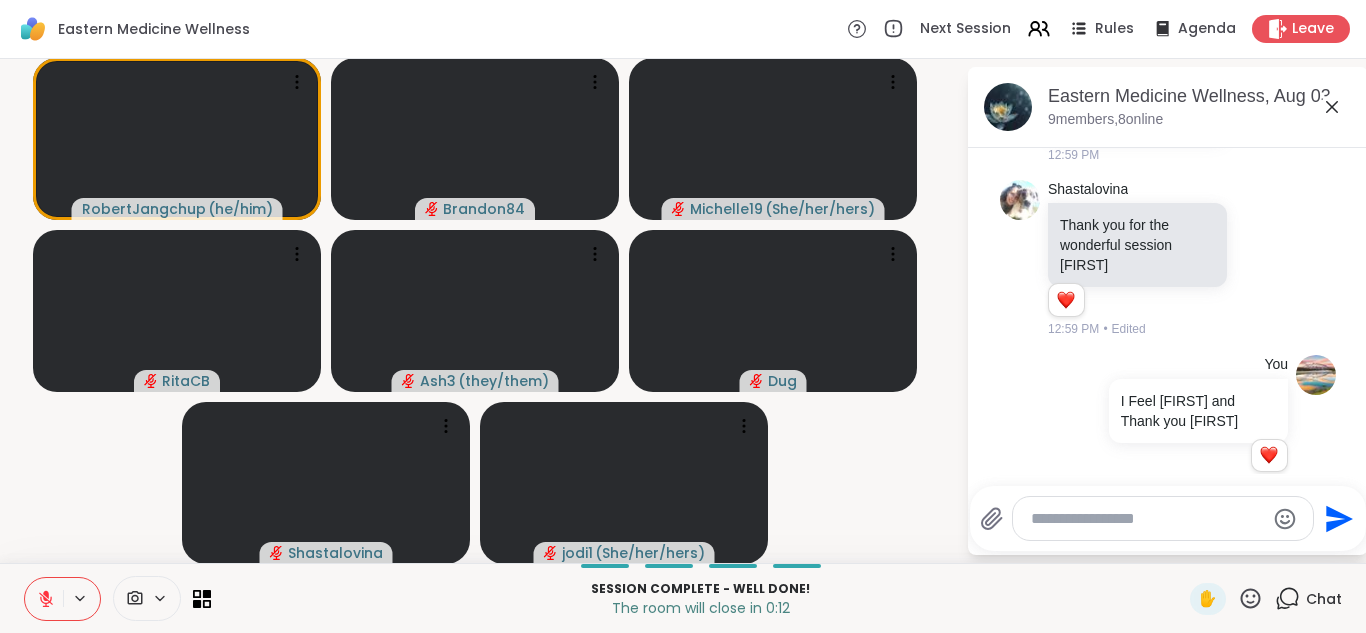 scroll, scrollTop: 657, scrollLeft: 0, axis: vertical 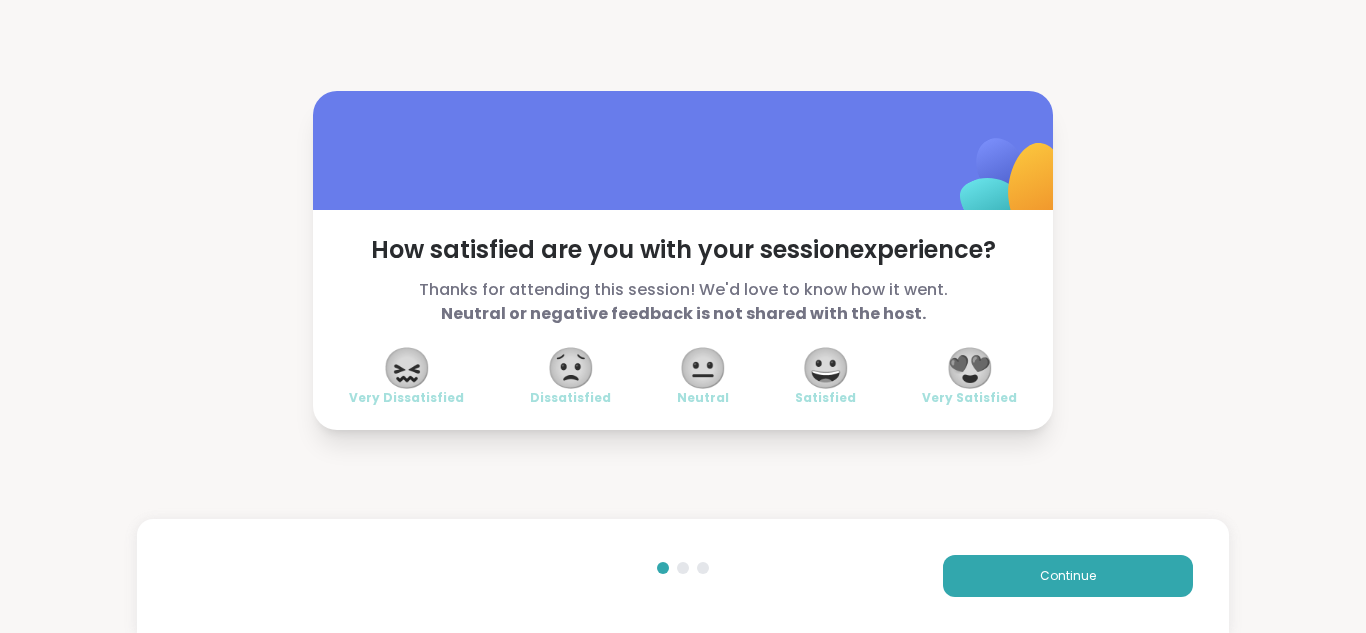 click on "😍" at bounding box center (970, 368) 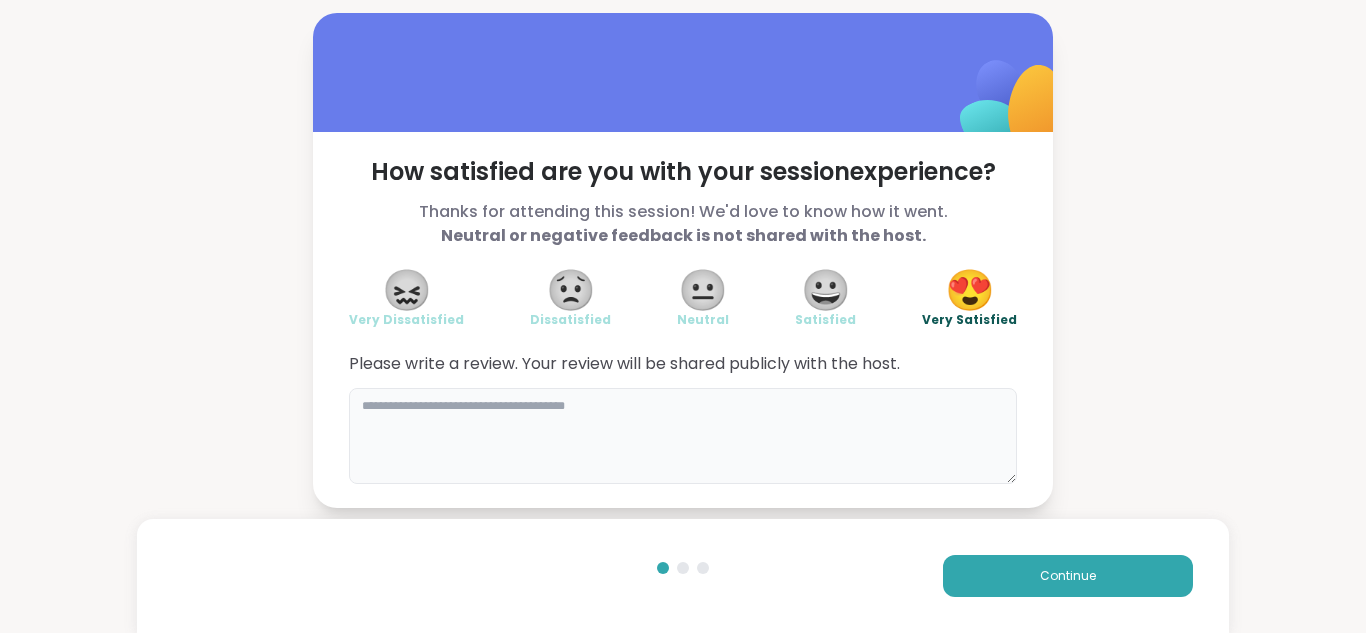 click at bounding box center (683, 436) 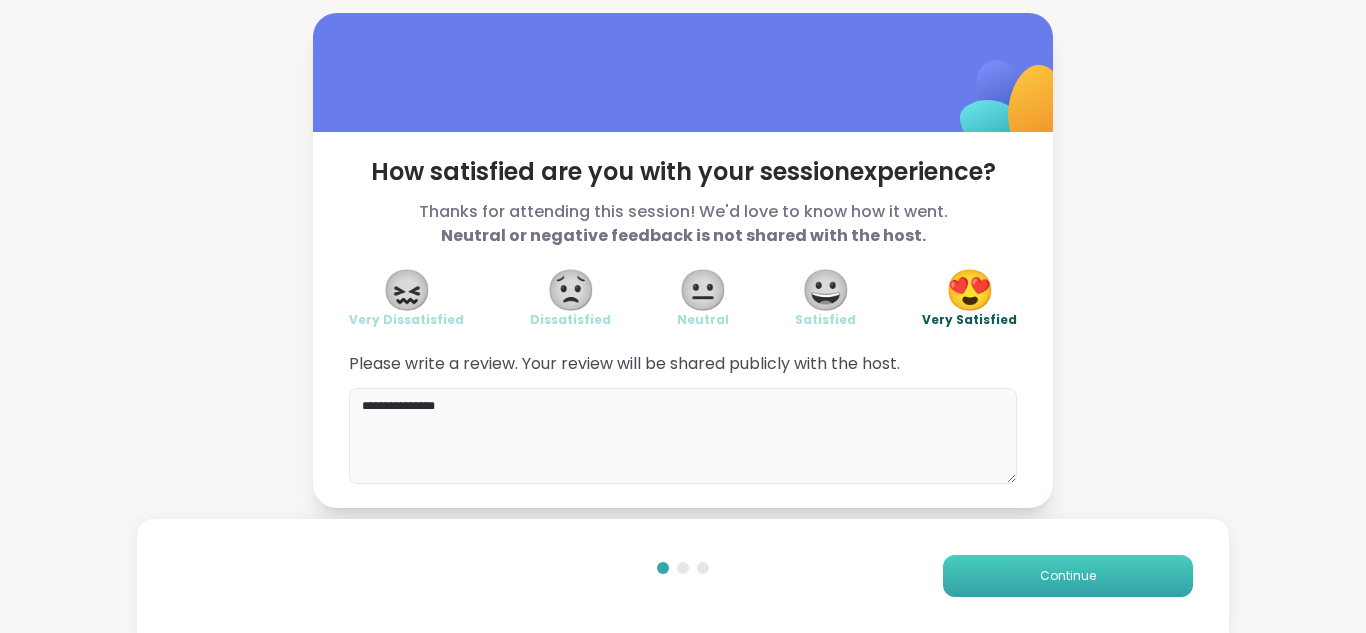 type on "**********" 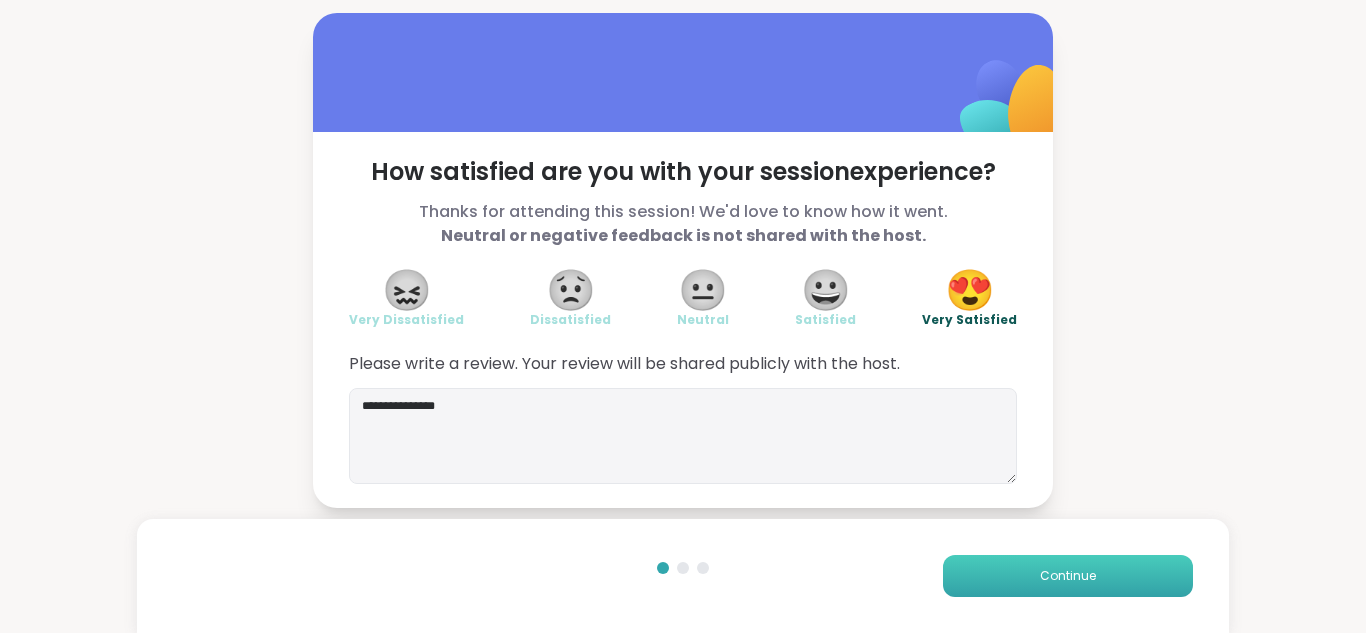 click on "Continue" at bounding box center [1068, 576] 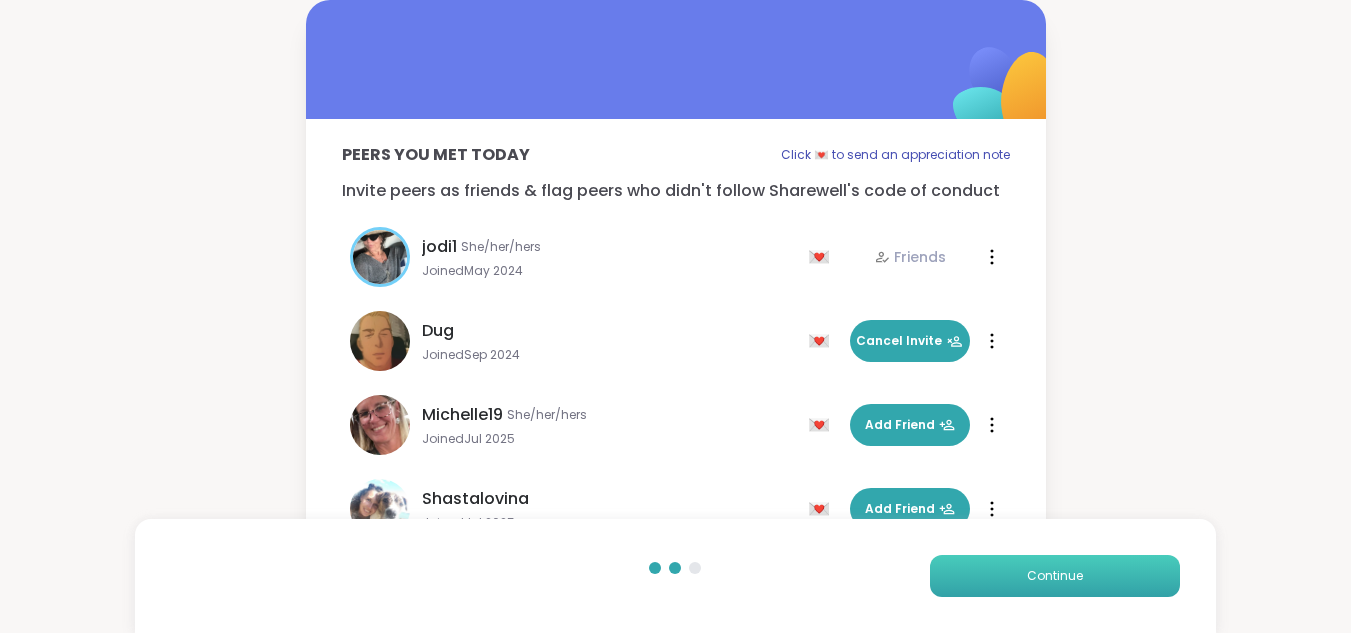 click on "Continue" at bounding box center [1055, 576] 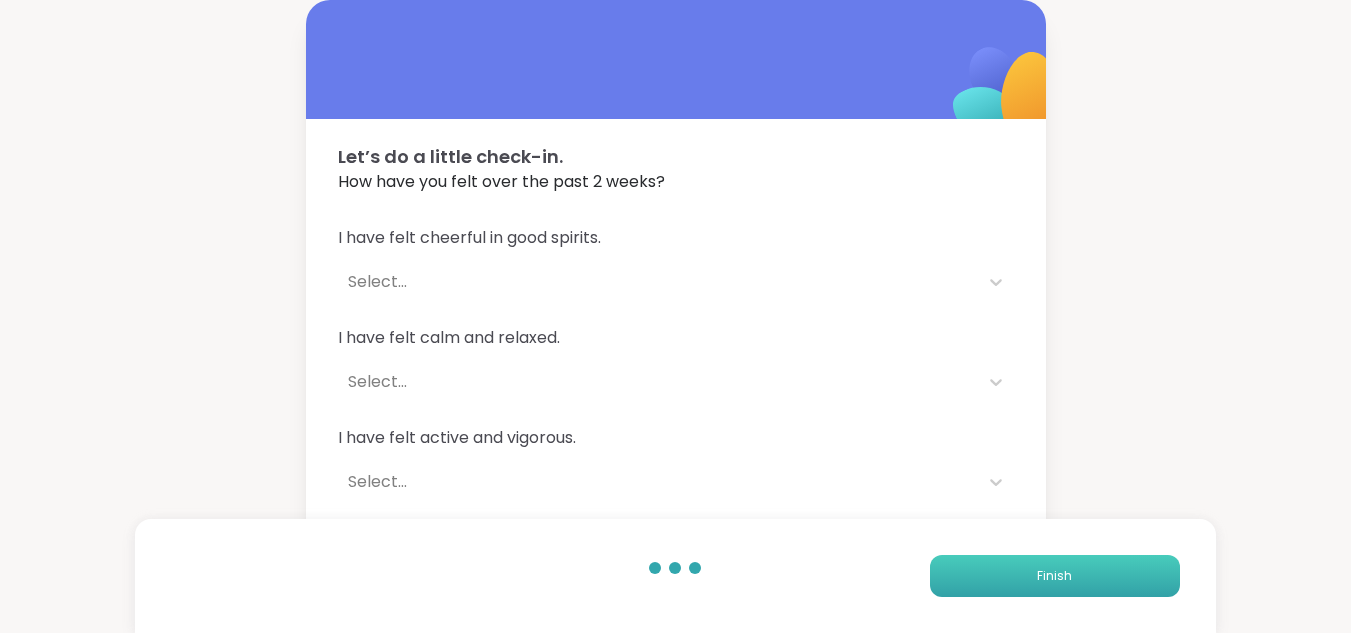 click on "Finish" at bounding box center [1055, 576] 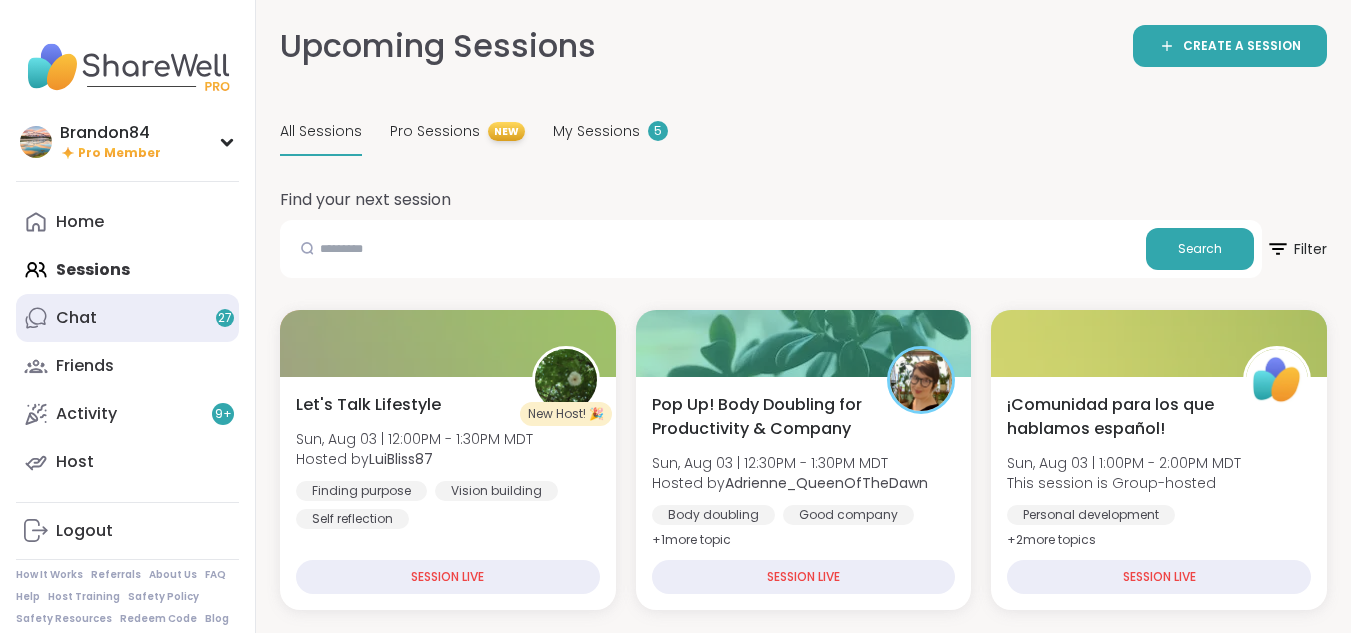 click on "Chat 27" at bounding box center [76, 318] 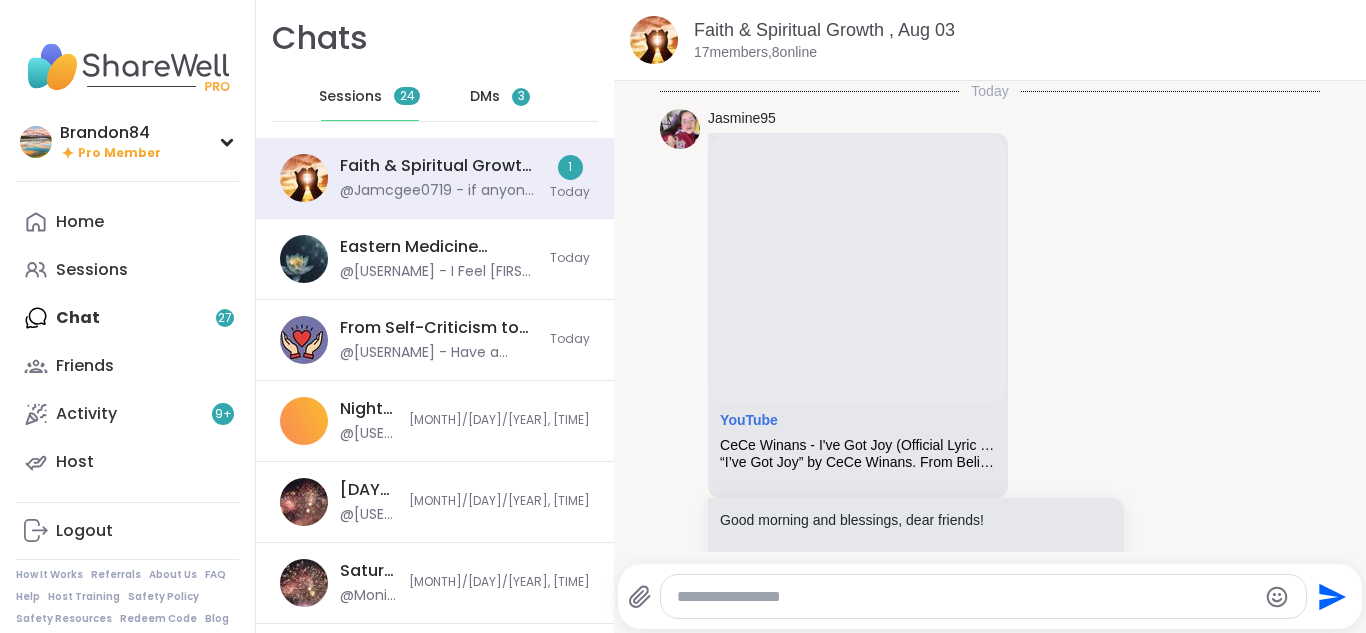 scroll, scrollTop: 835, scrollLeft: 0, axis: vertical 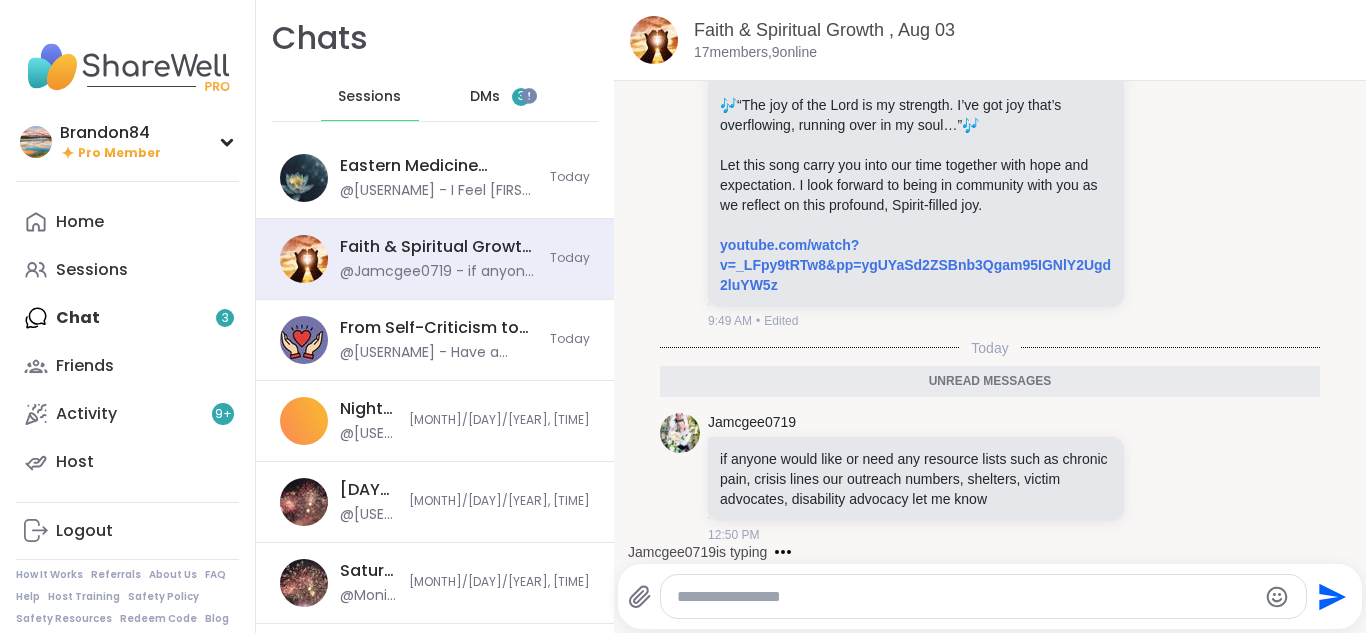 click on "DMs" at bounding box center (485, 97) 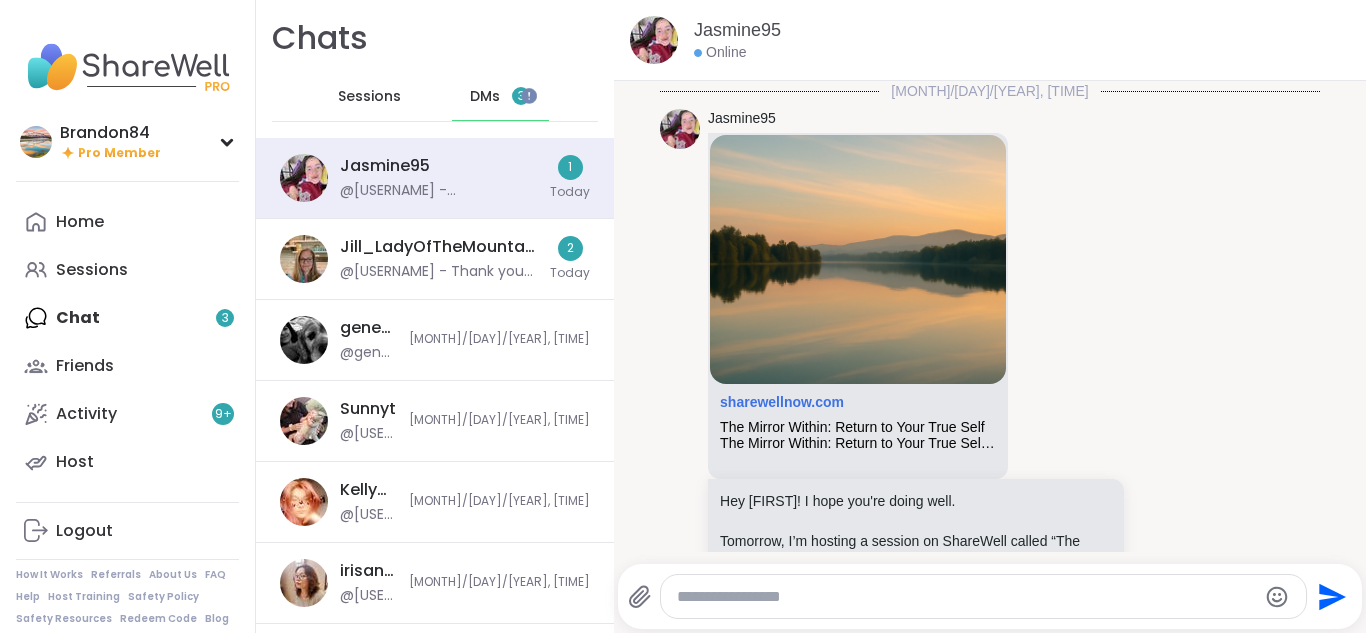 click on "DMs" at bounding box center (485, 97) 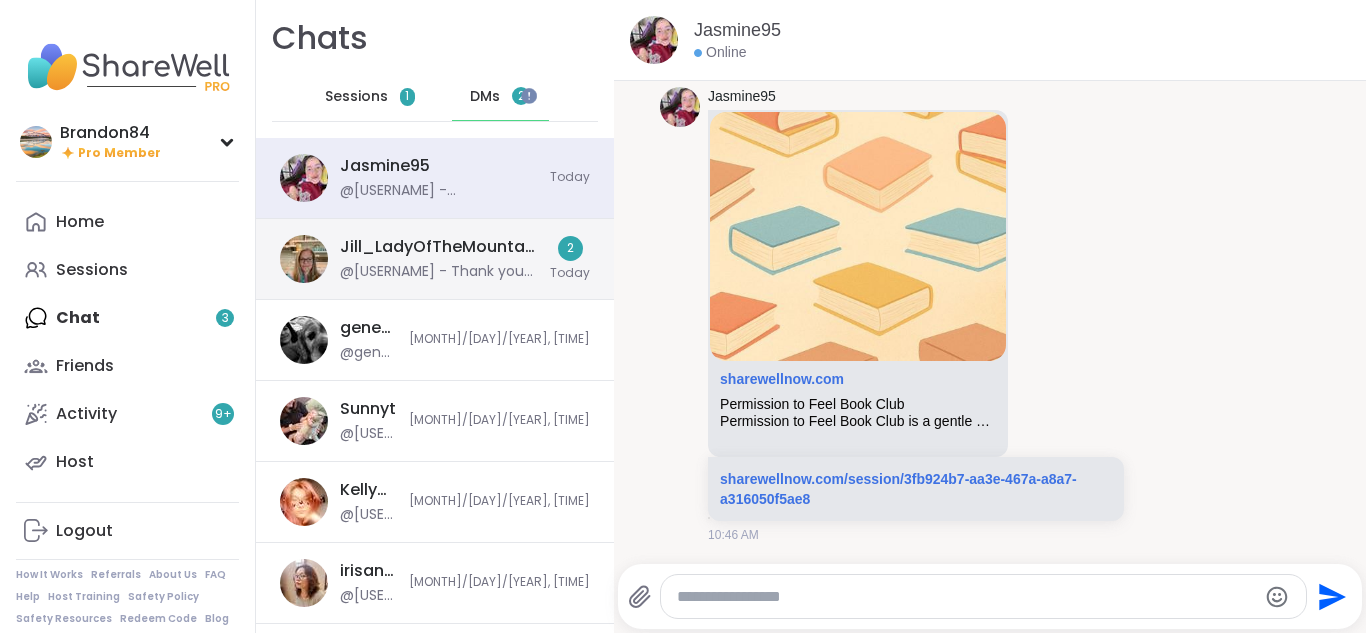 click on "@[USERNAME] - Thank you <3 Same to you [FIRST]" at bounding box center (439, 272) 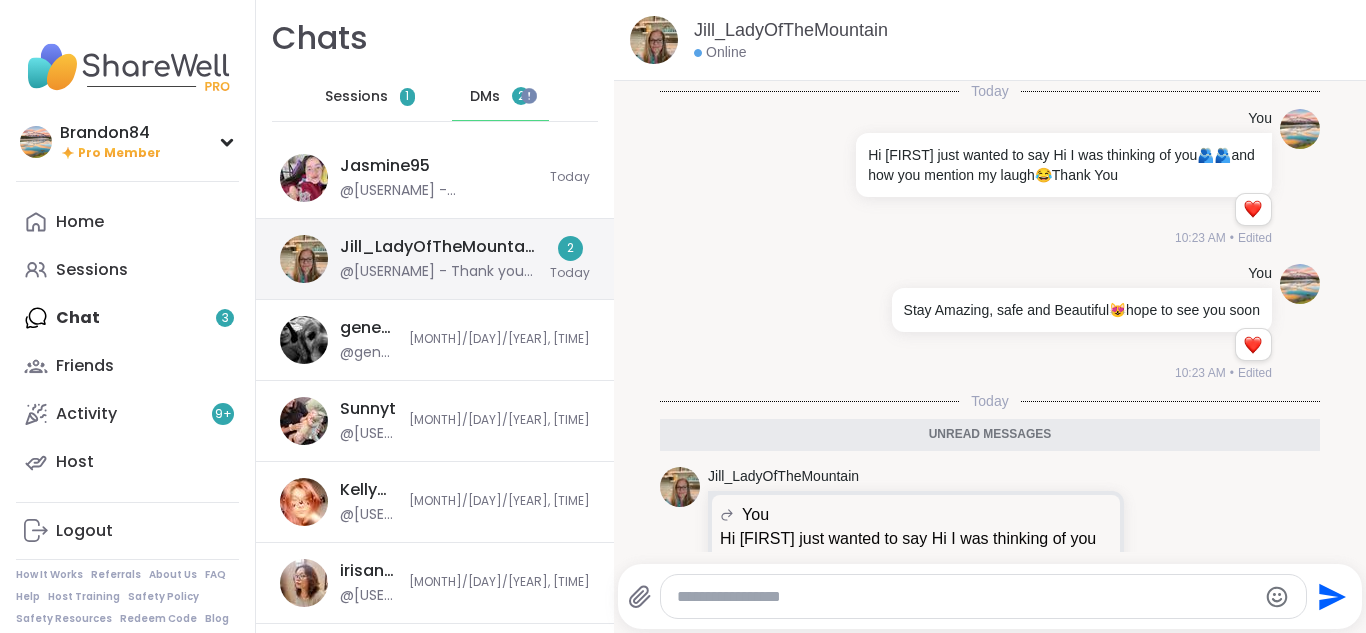 scroll, scrollTop: 328, scrollLeft: 0, axis: vertical 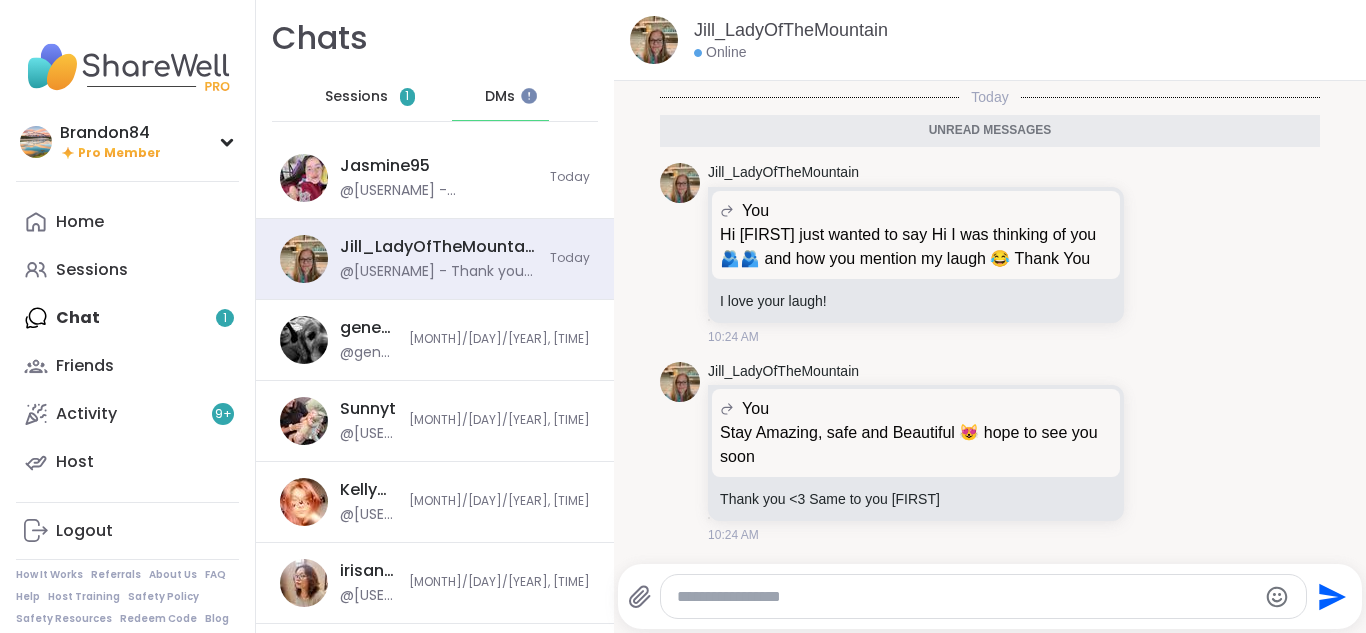 click on "Sessions" at bounding box center (356, 97) 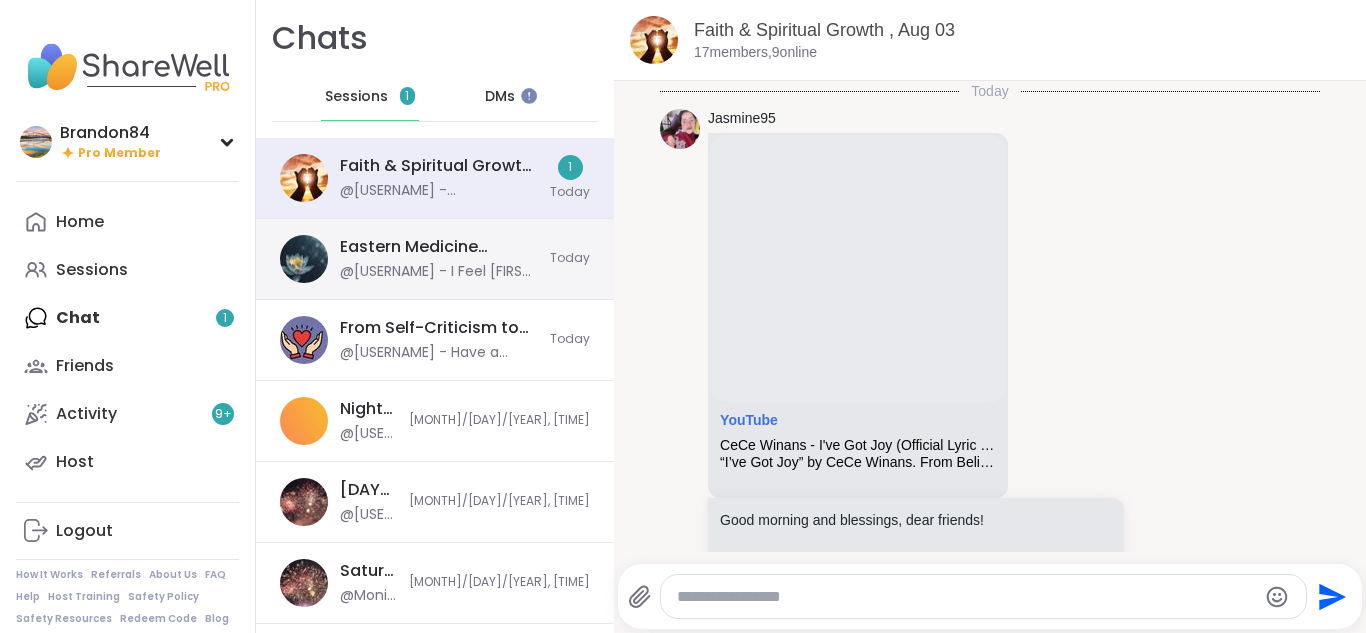 scroll, scrollTop: 942, scrollLeft: 0, axis: vertical 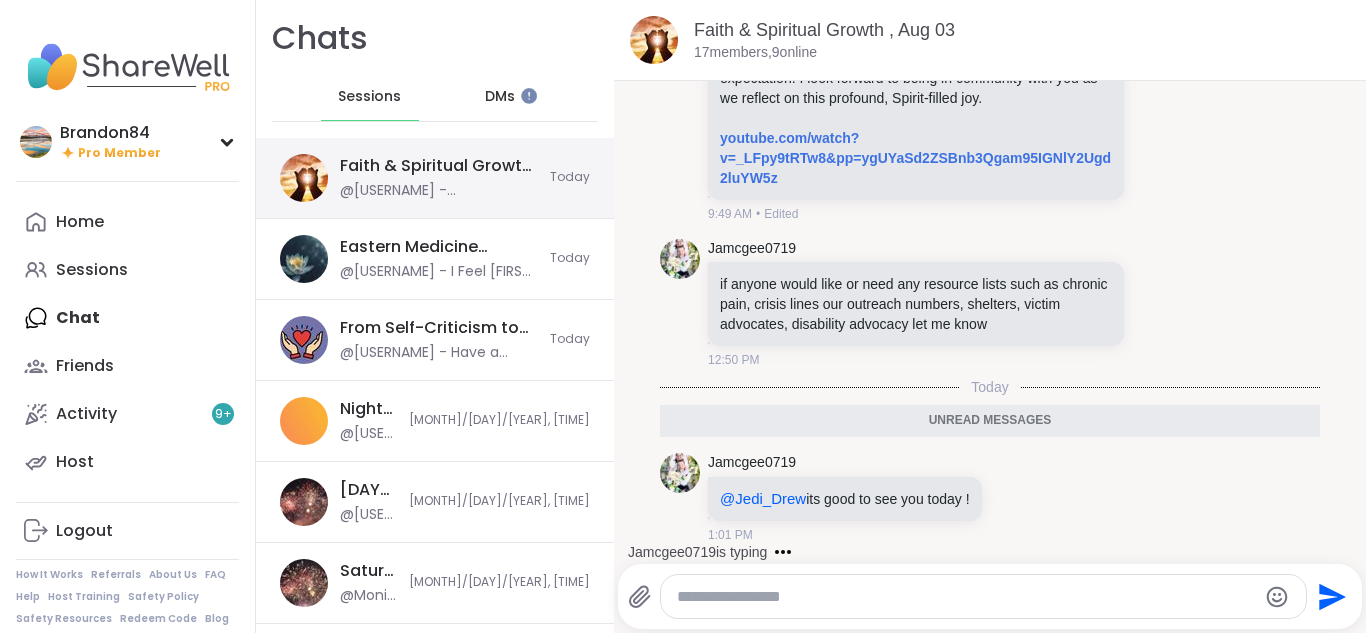 click on "Faith & Spiritual Growth , Aug 03" at bounding box center [439, 166] 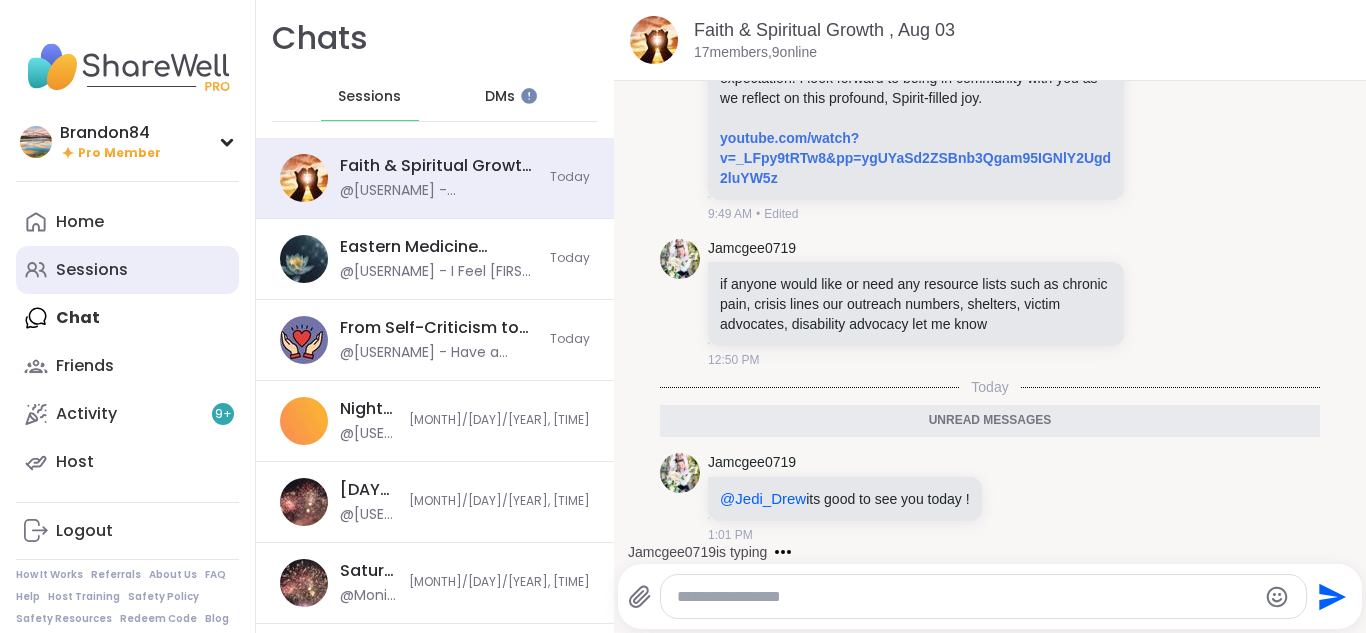 click on "Sessions" at bounding box center [92, 270] 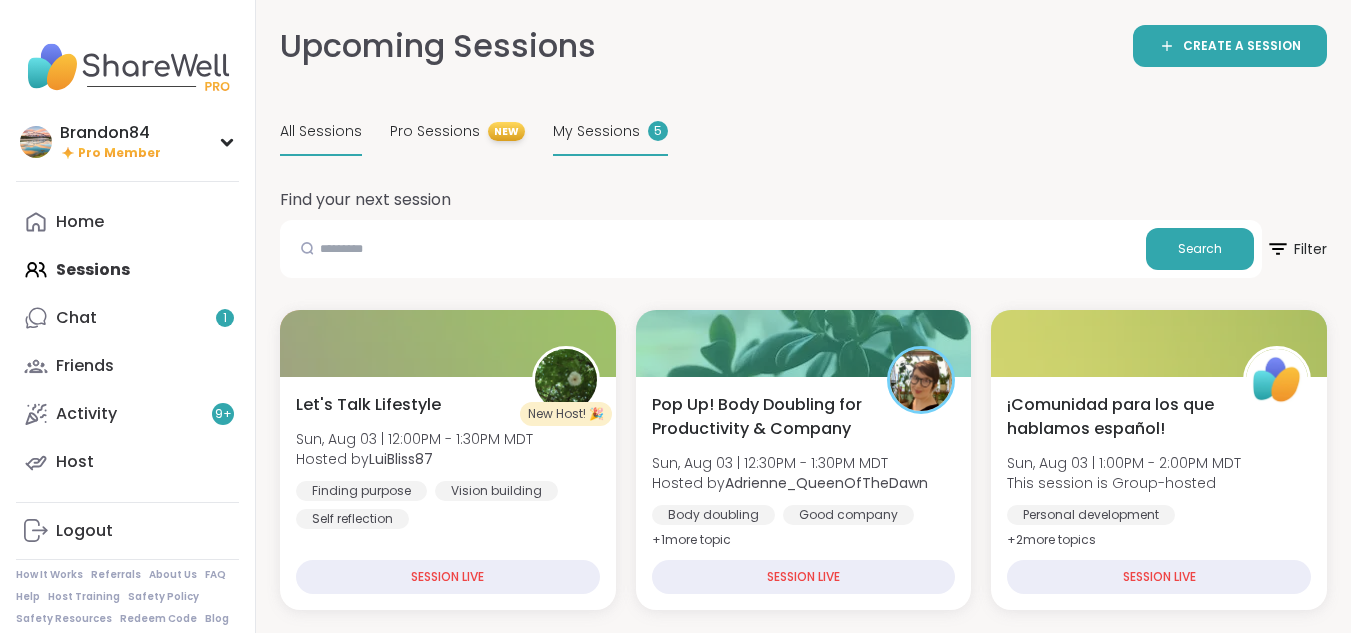click on "My Sessions 5" at bounding box center (610, 132) 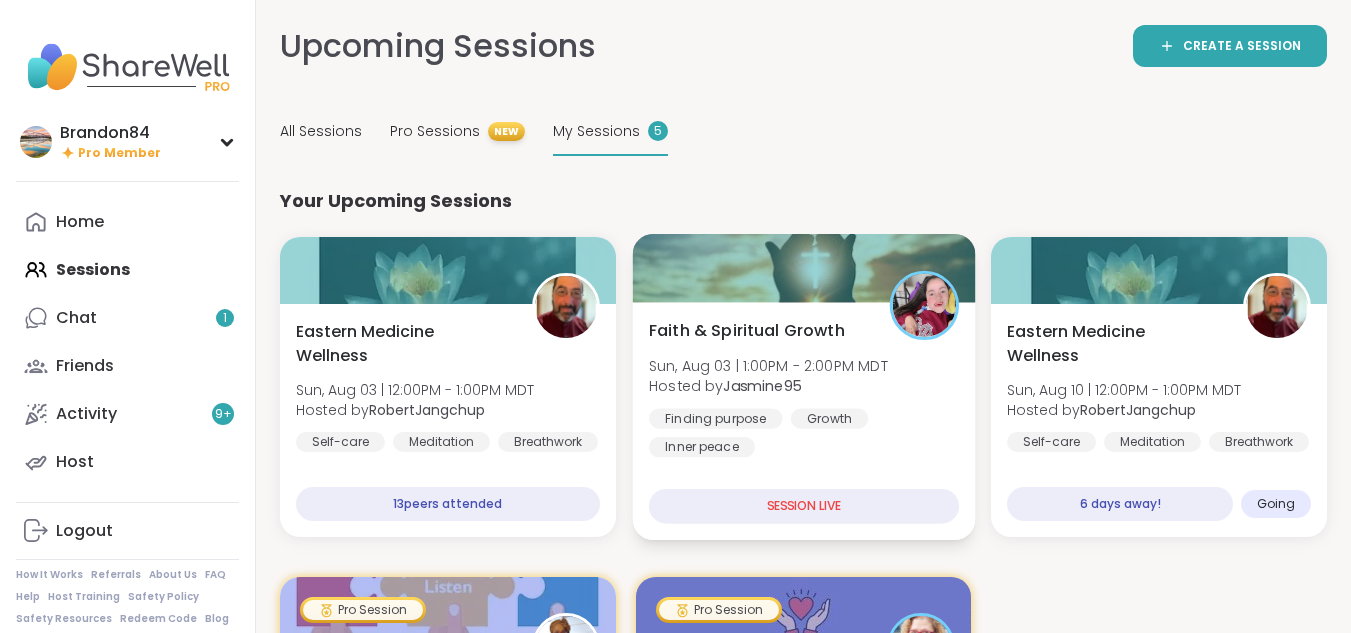 click on "Faith & Spiritual Growth  [DAY], [MONTH] [DAY] | [TIME] - [TIME] [TIMEZONE] Hosted by  [USERNAME] Finding purpose Growth Inner peace" at bounding box center (804, 388) 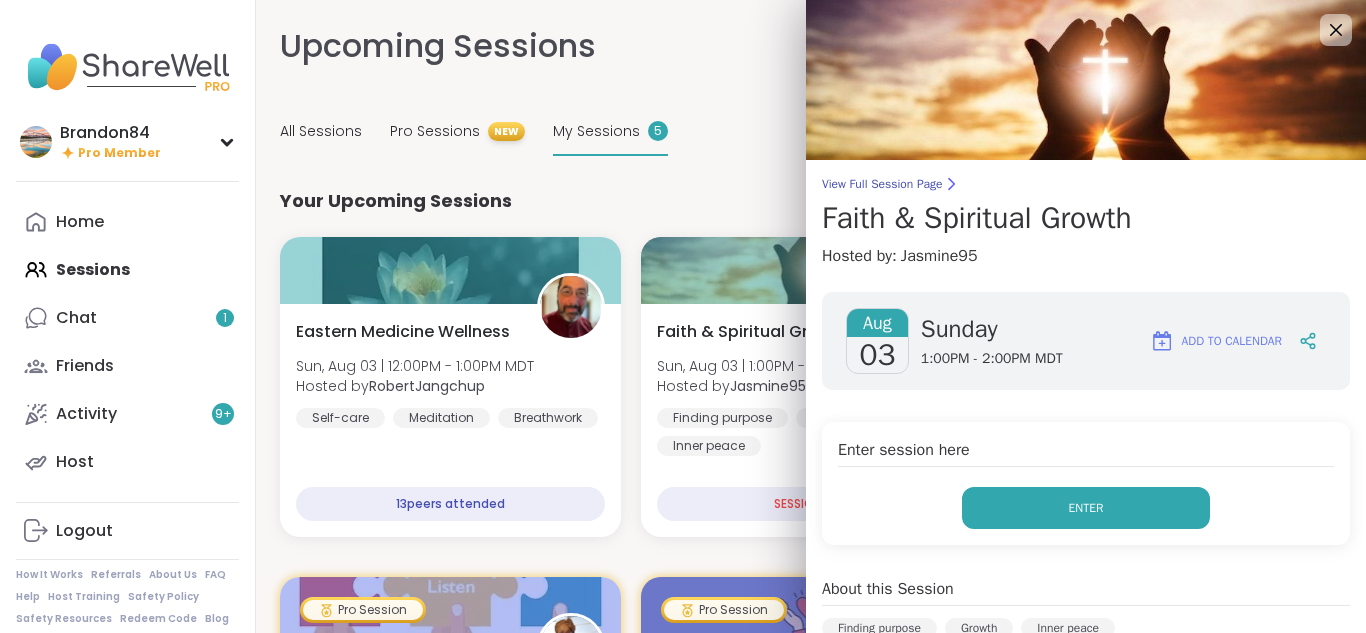 click on "Enter" at bounding box center (1086, 508) 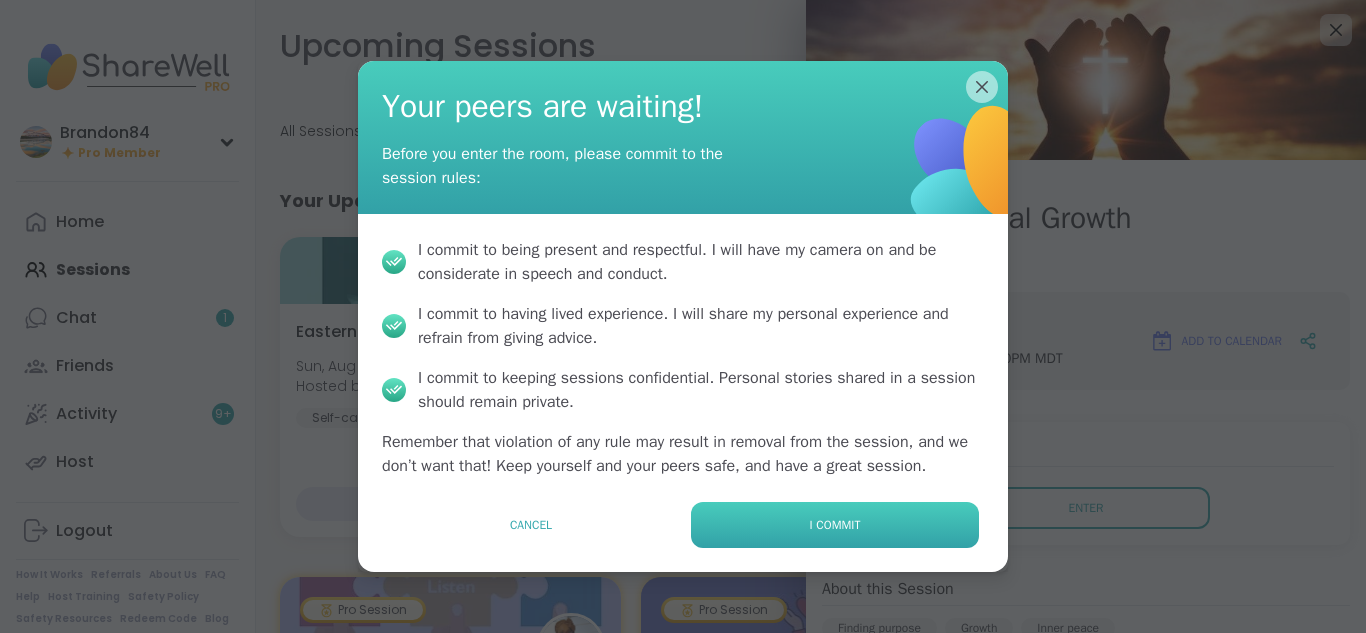 click on "I commit" at bounding box center (835, 525) 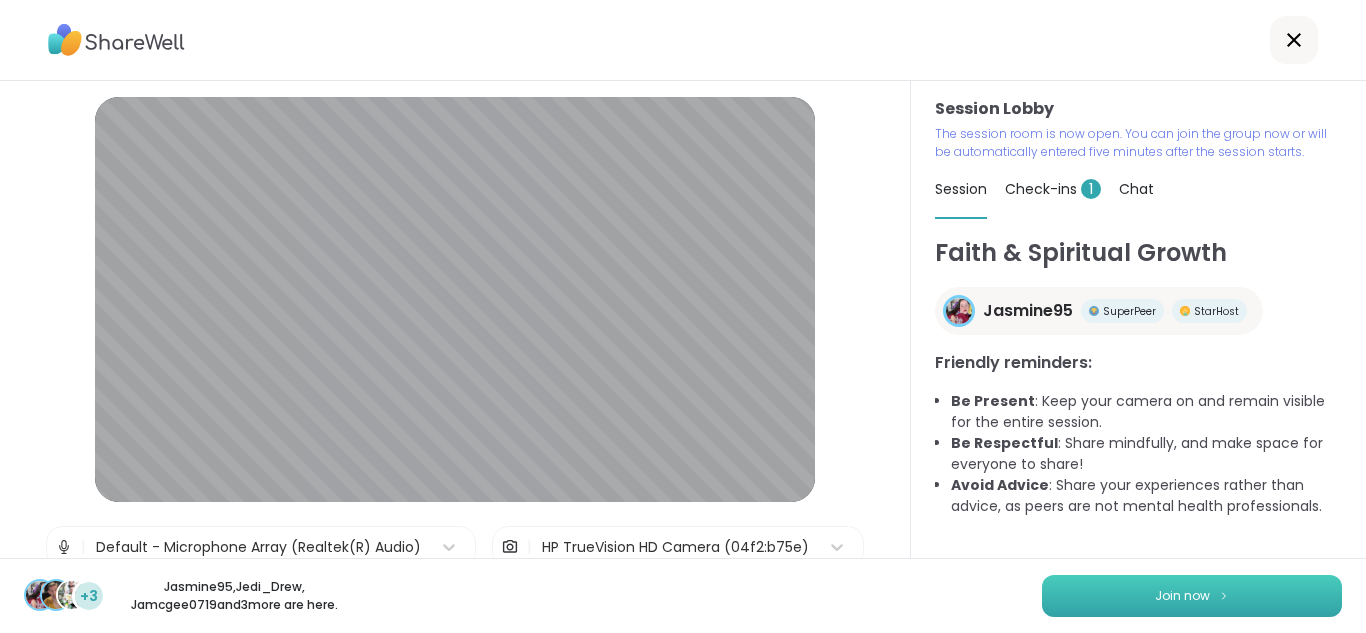 click on "Join now" at bounding box center [1192, 596] 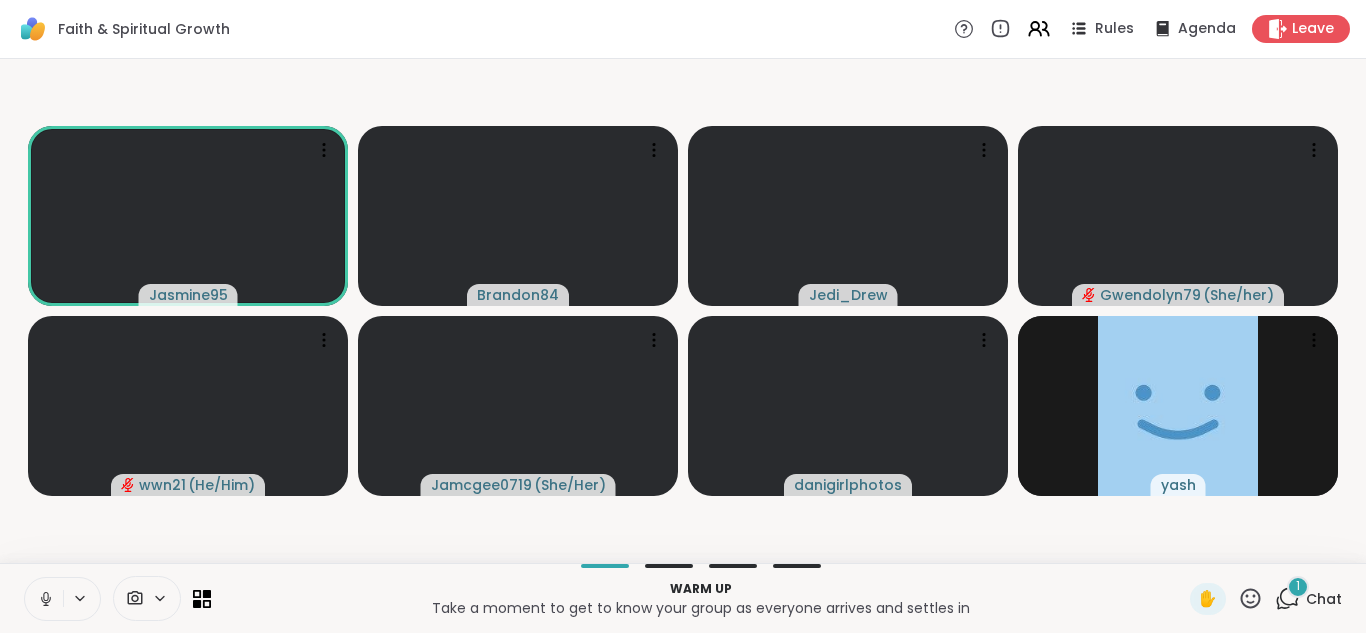 click 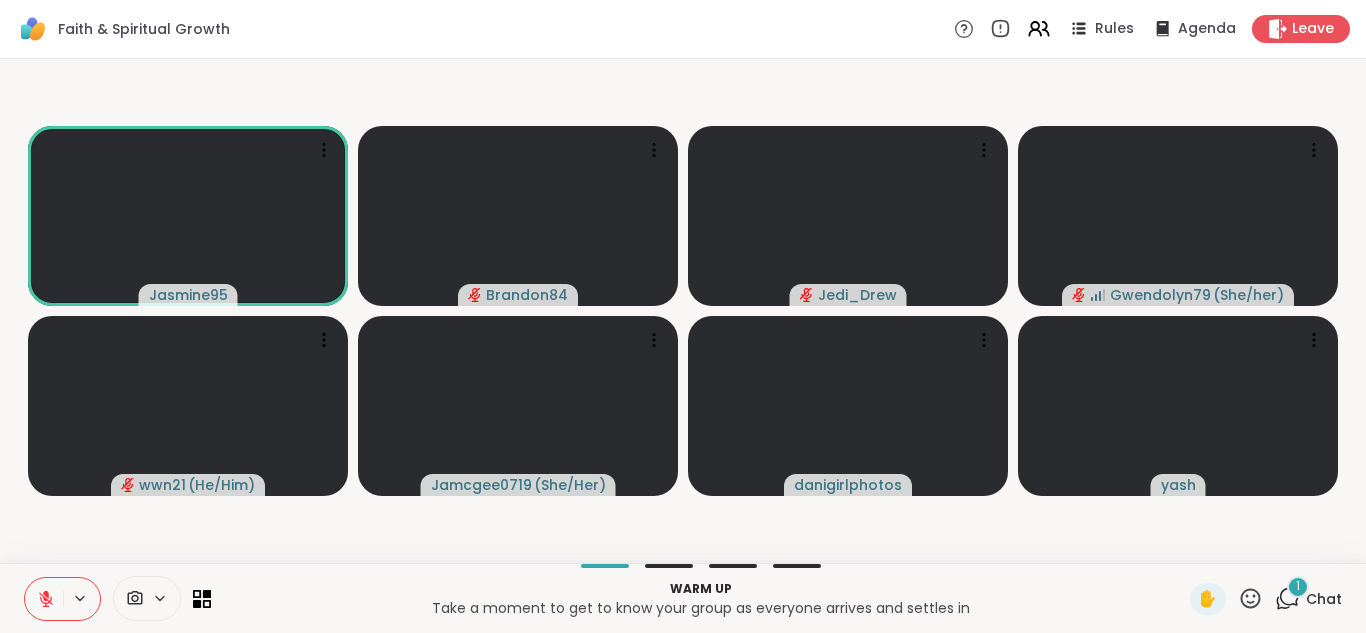 type 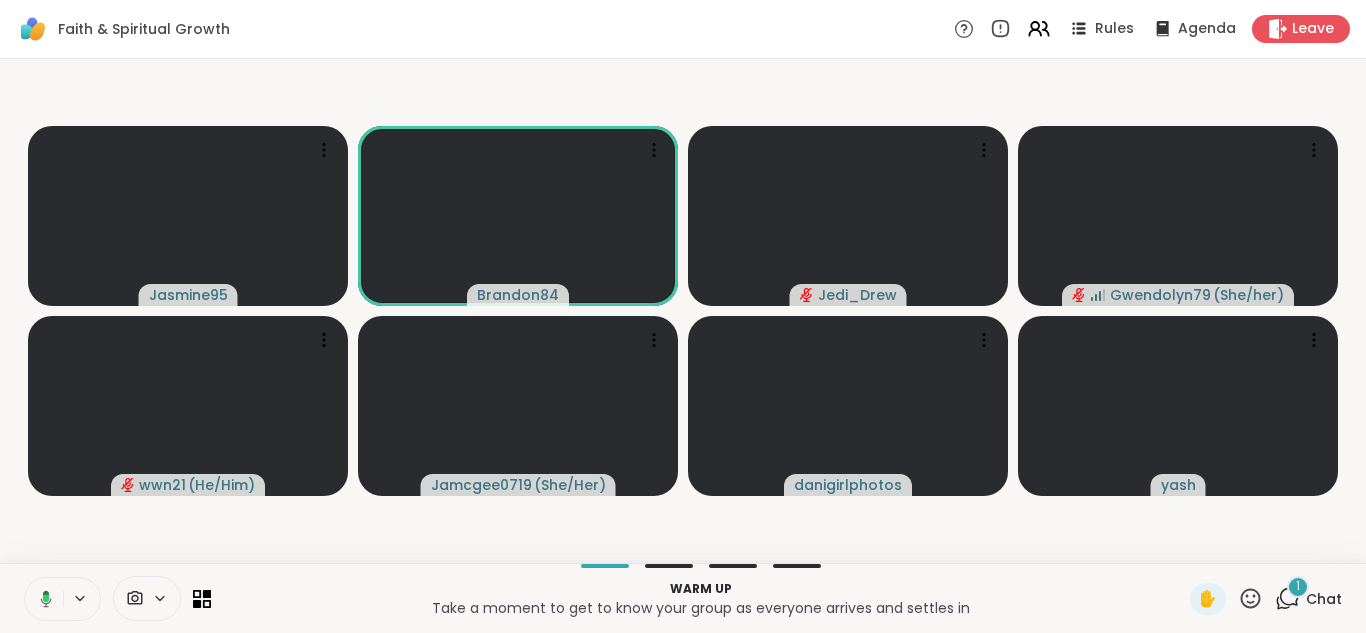 click at bounding box center [42, 599] 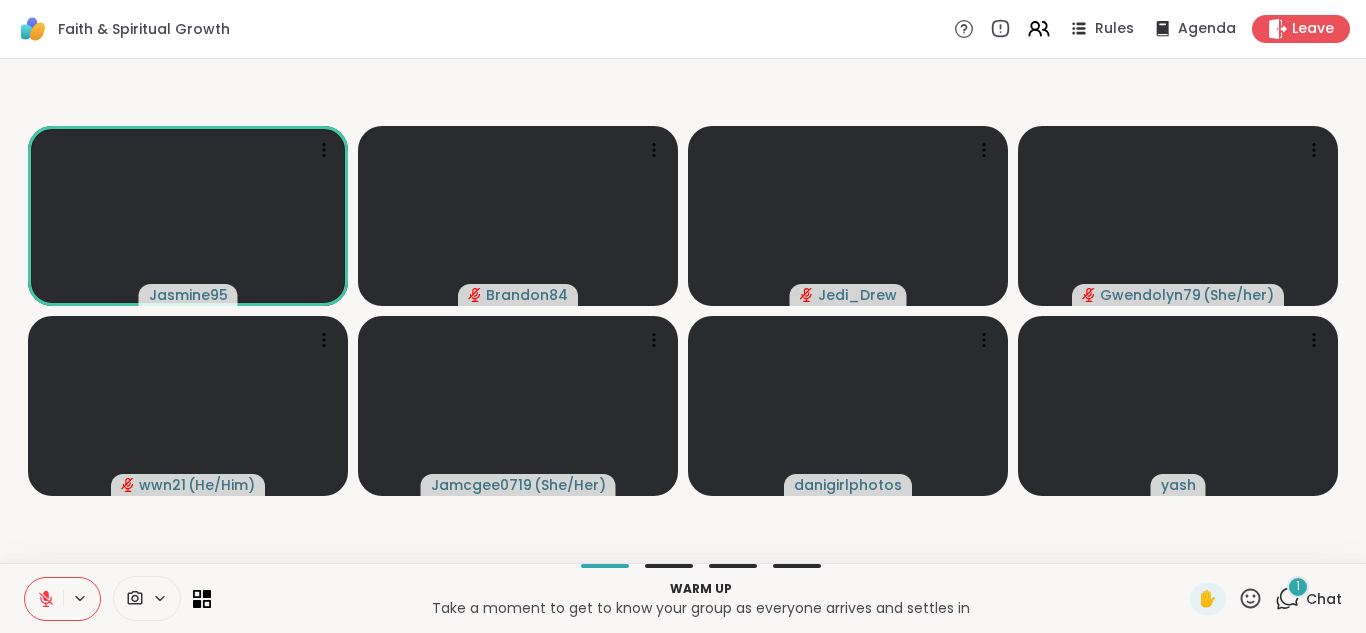click at bounding box center (44, 599) 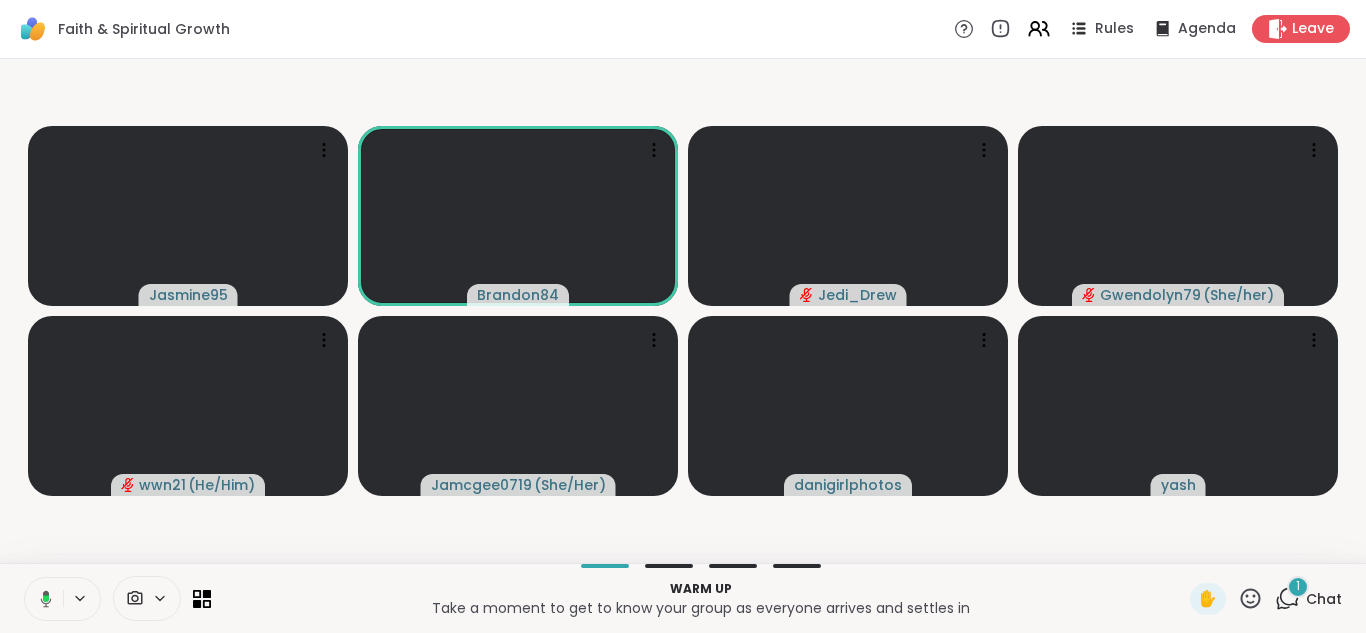 click at bounding box center (42, 599) 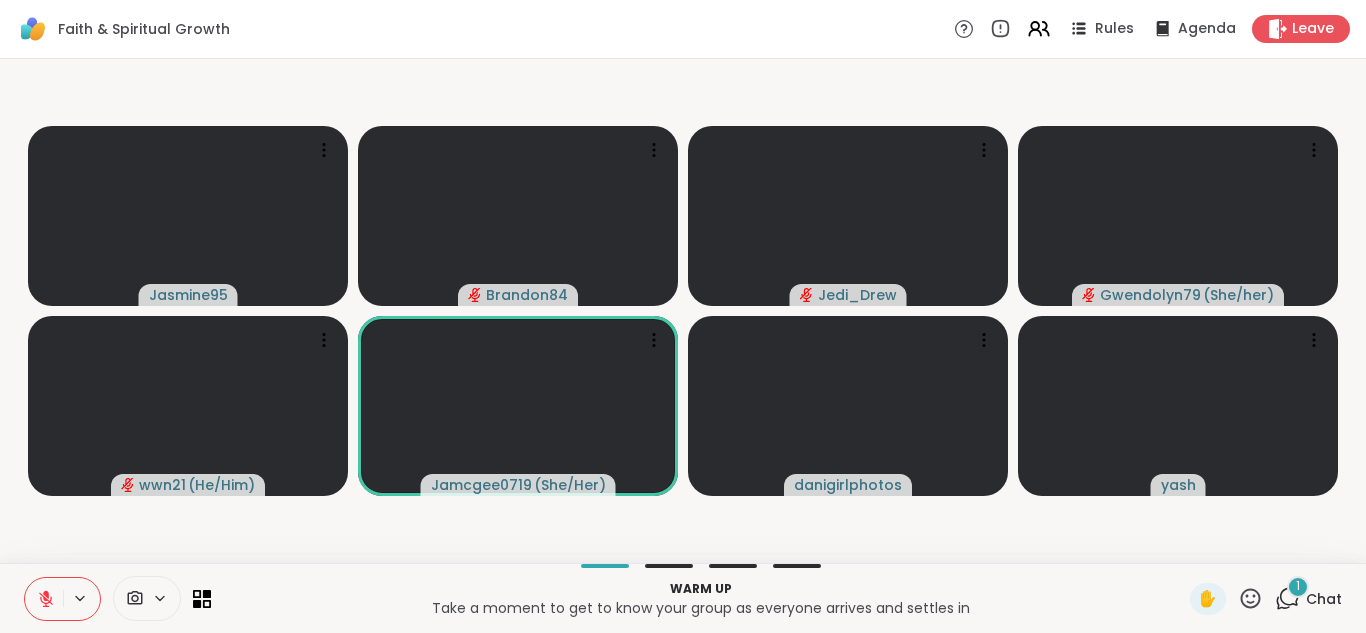 click at bounding box center (44, 599) 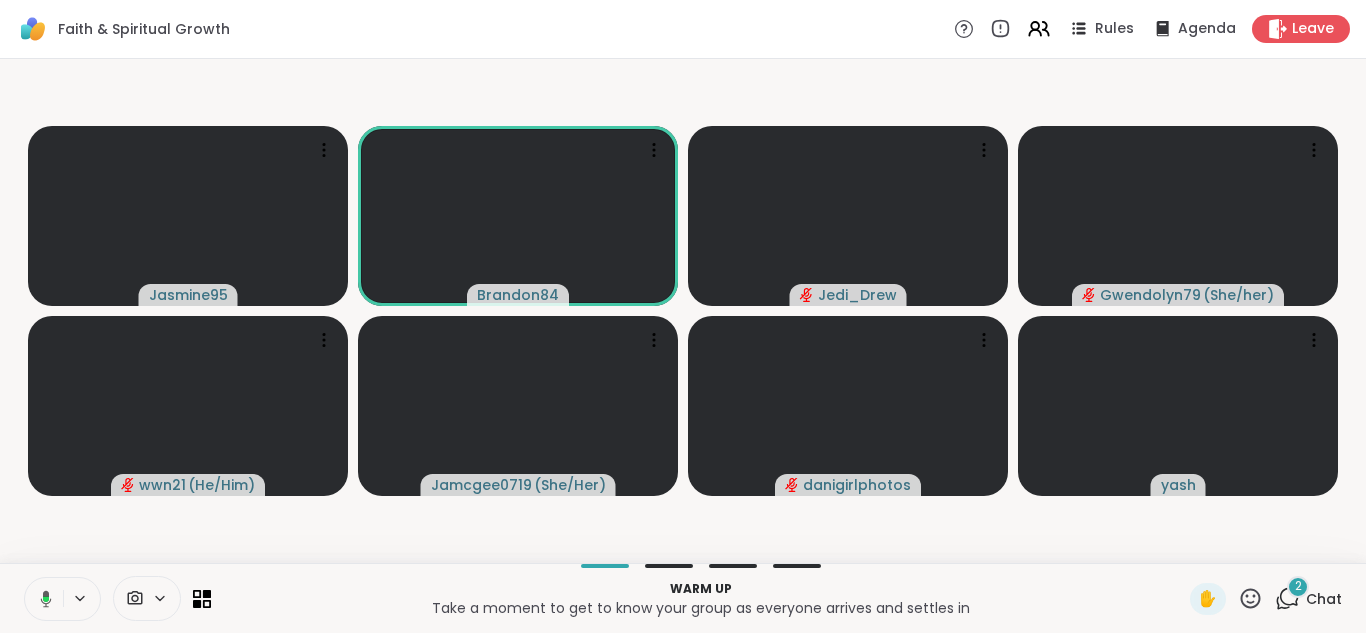 click at bounding box center (42, 599) 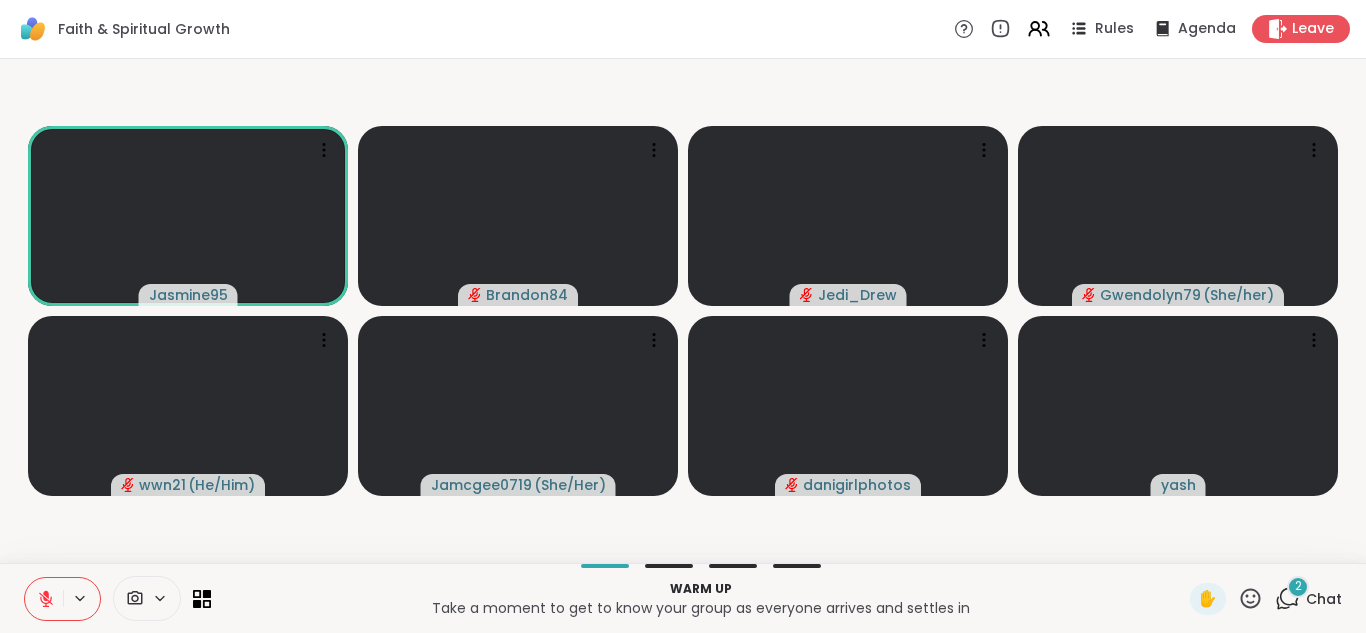 click at bounding box center [44, 599] 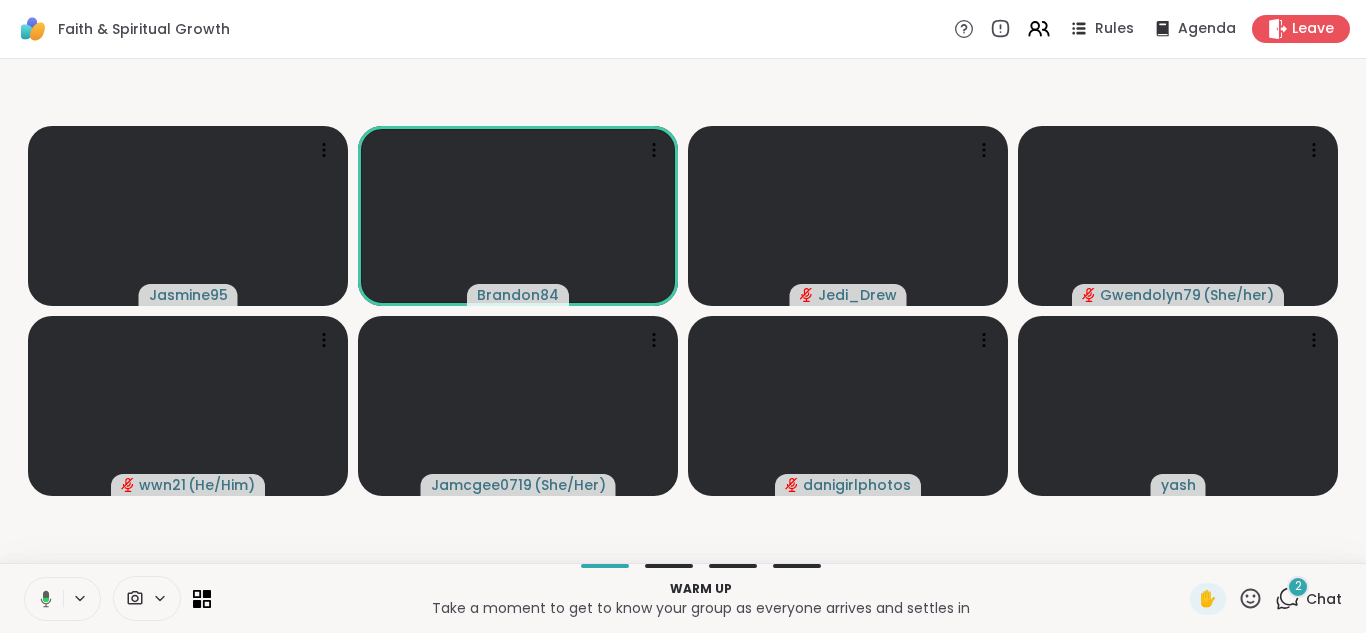 click at bounding box center [42, 599] 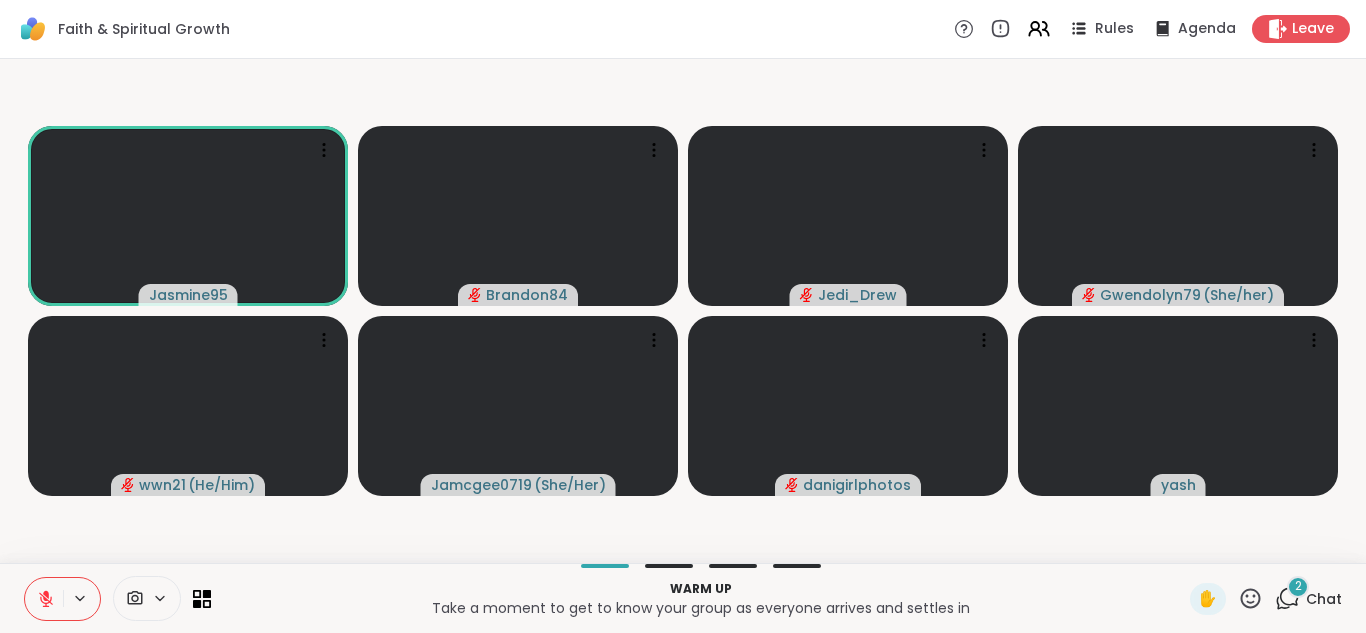 click on "2" at bounding box center (1298, 586) 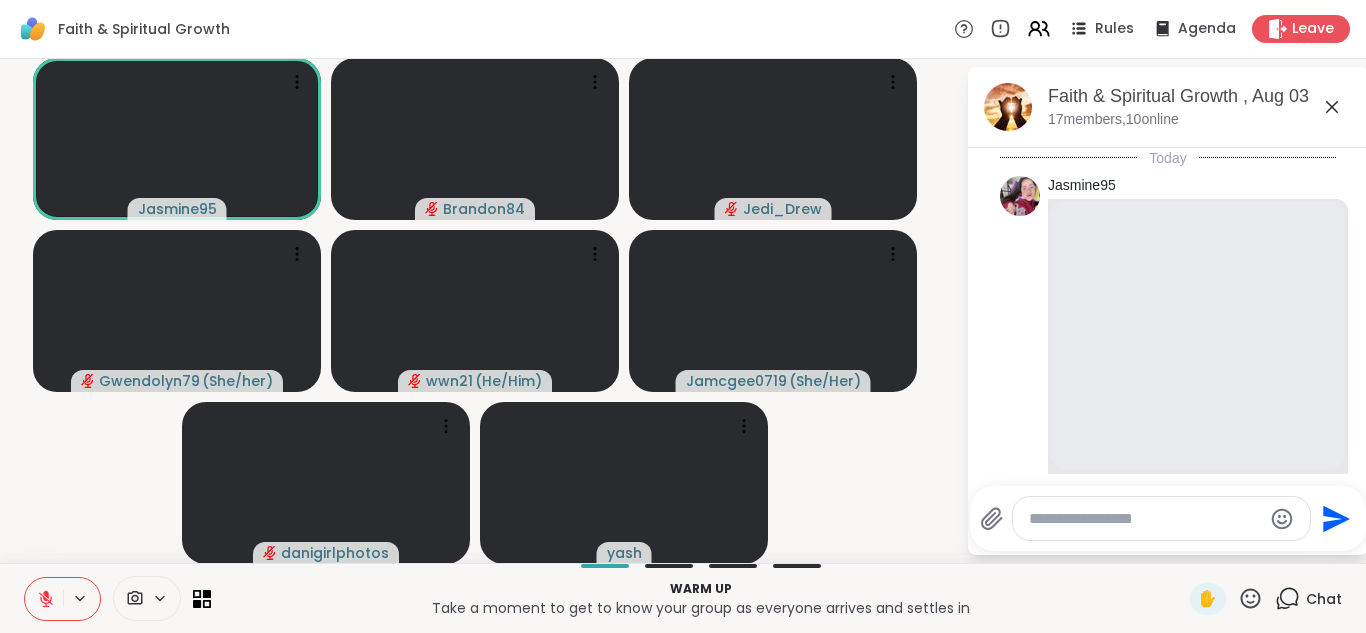 scroll, scrollTop: 1860, scrollLeft: 0, axis: vertical 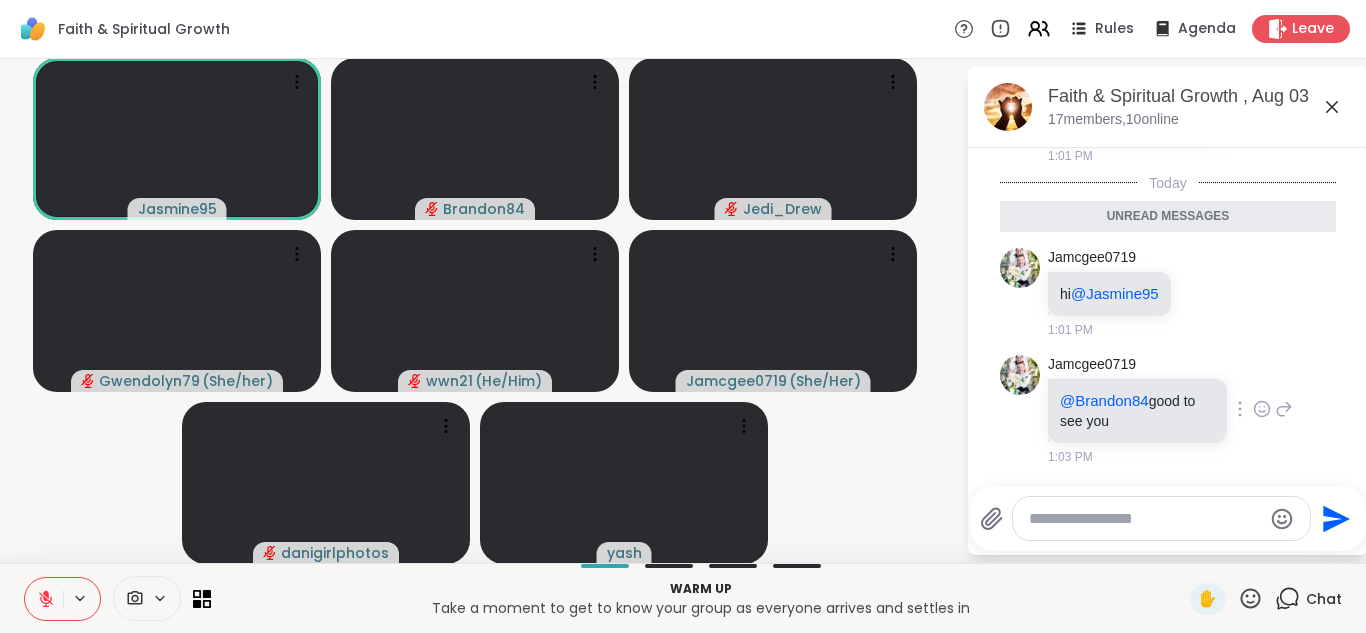 click 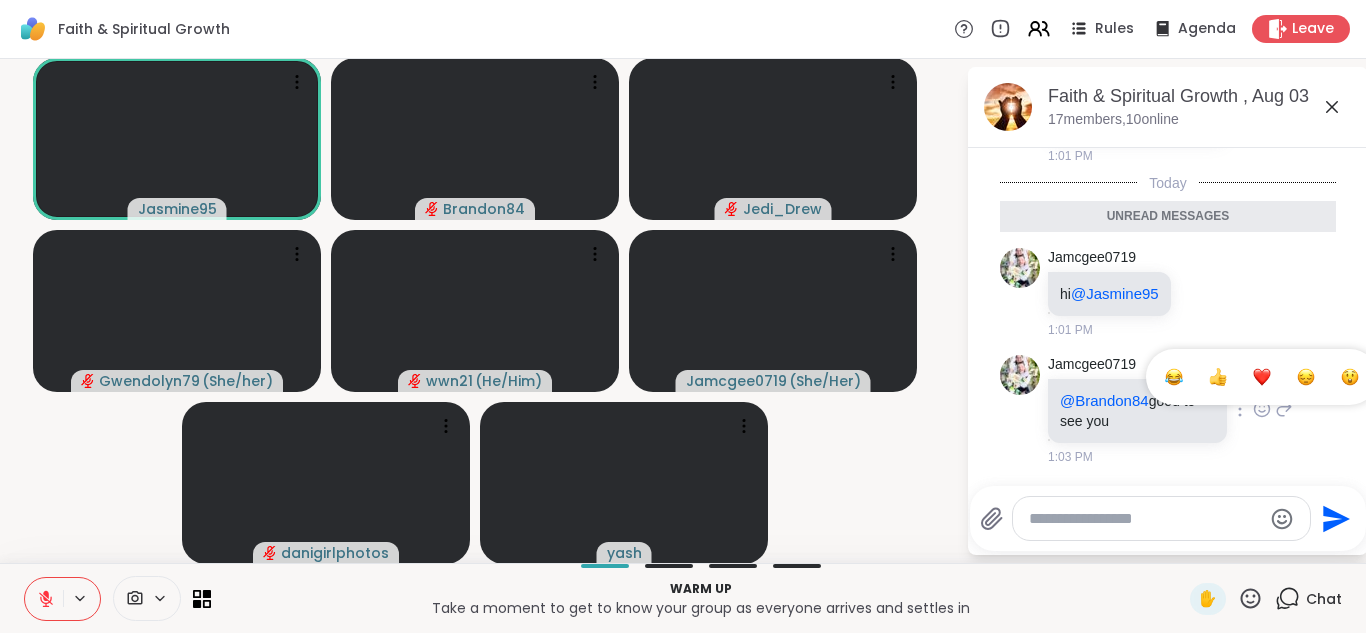 click at bounding box center [1262, 377] 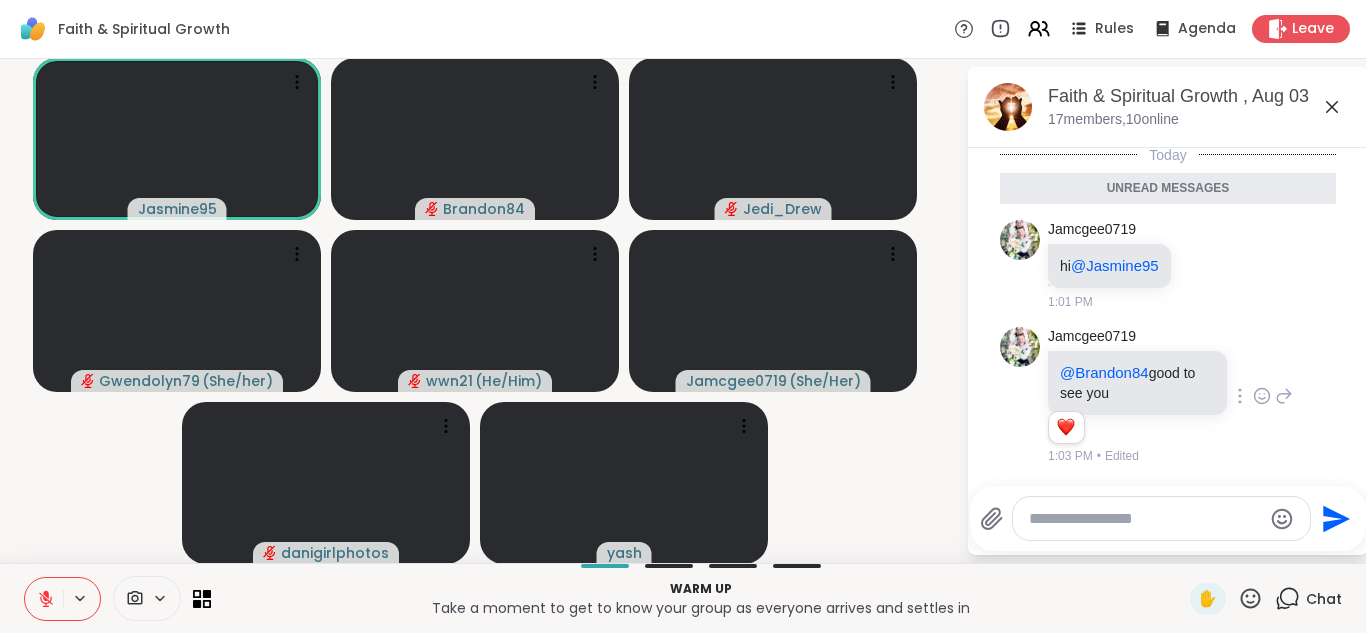 scroll, scrollTop: 1888, scrollLeft: 0, axis: vertical 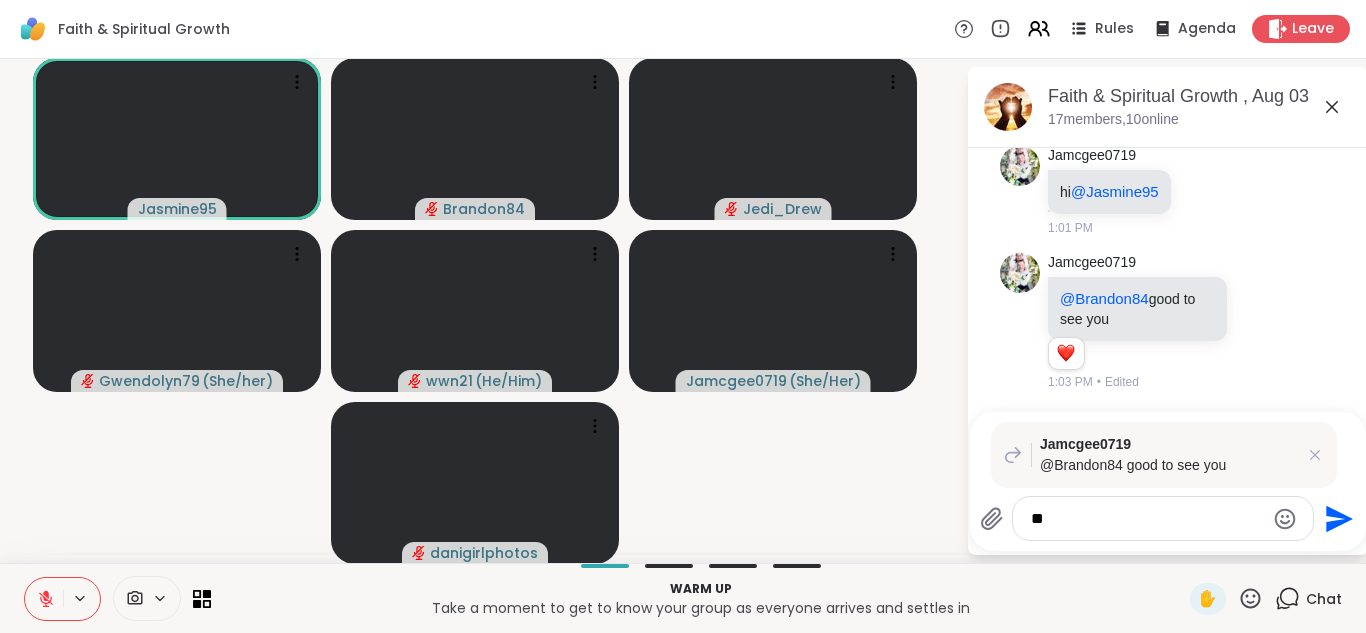 type on "*" 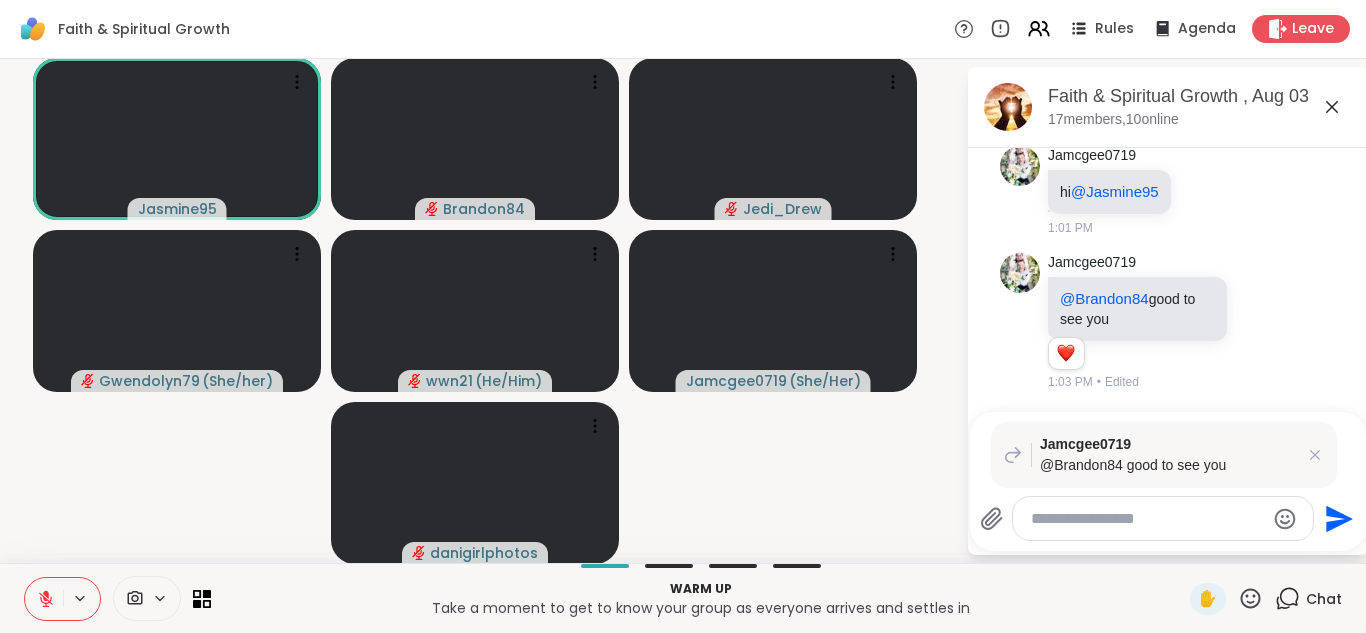 type on "*" 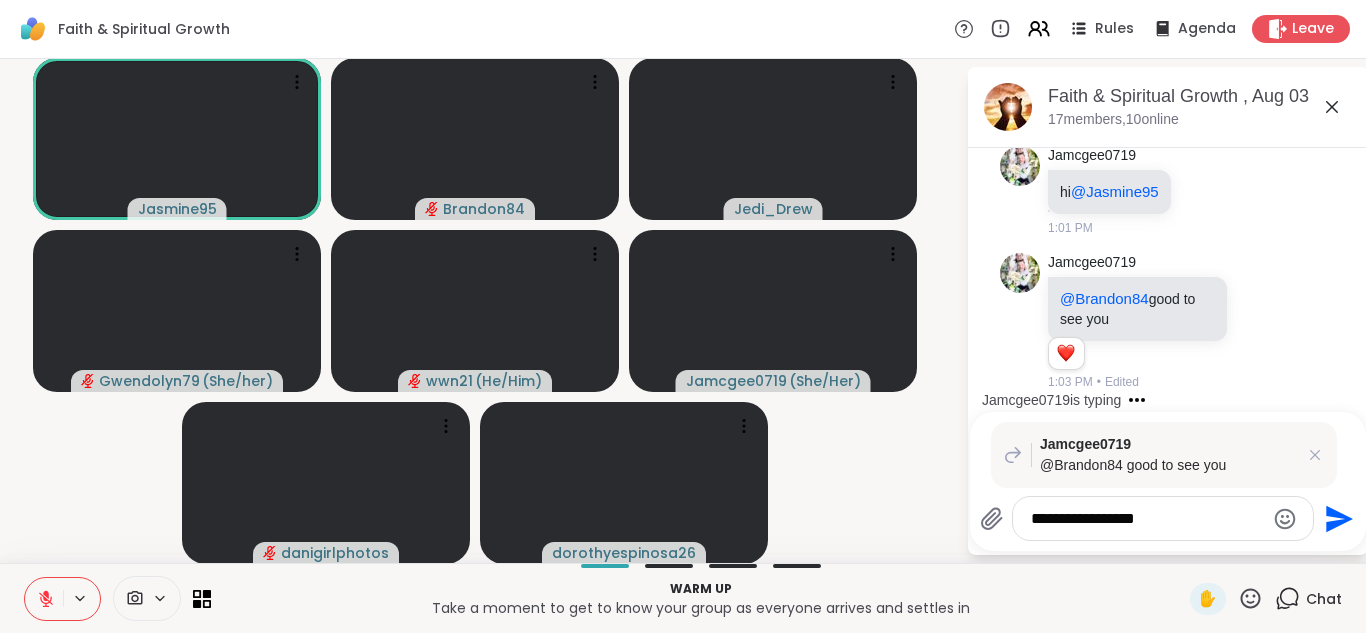 type on "**********" 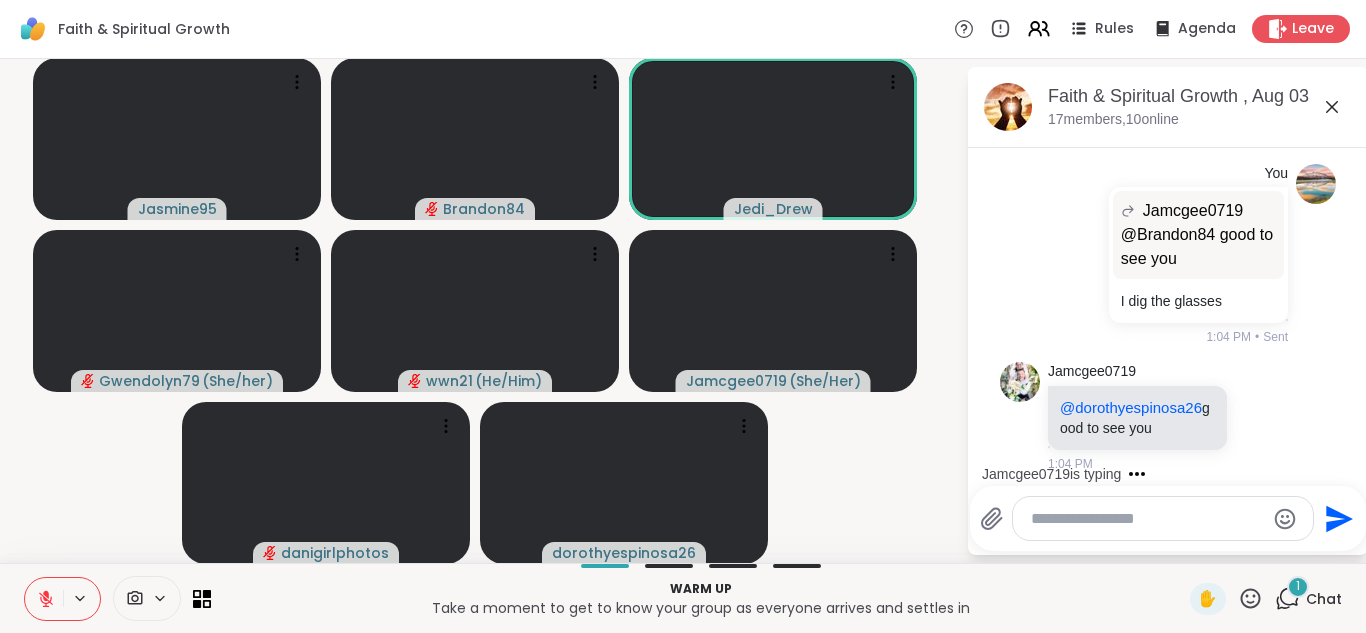 scroll, scrollTop: 2166, scrollLeft: 0, axis: vertical 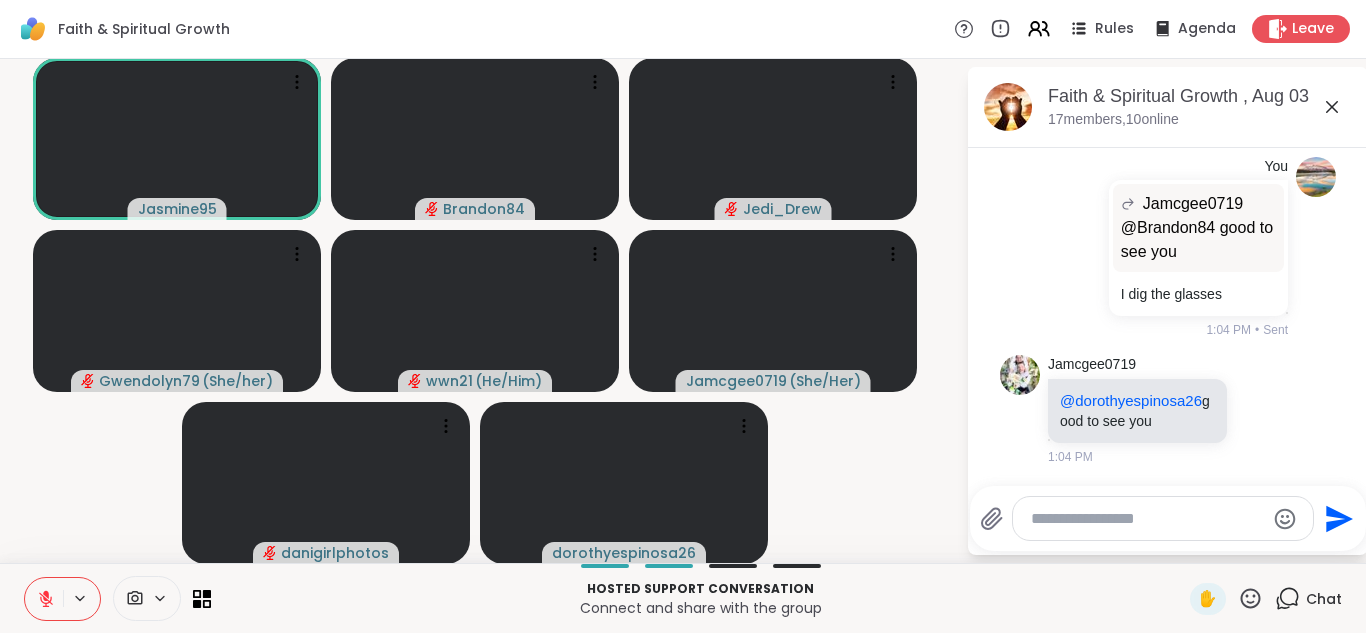 click 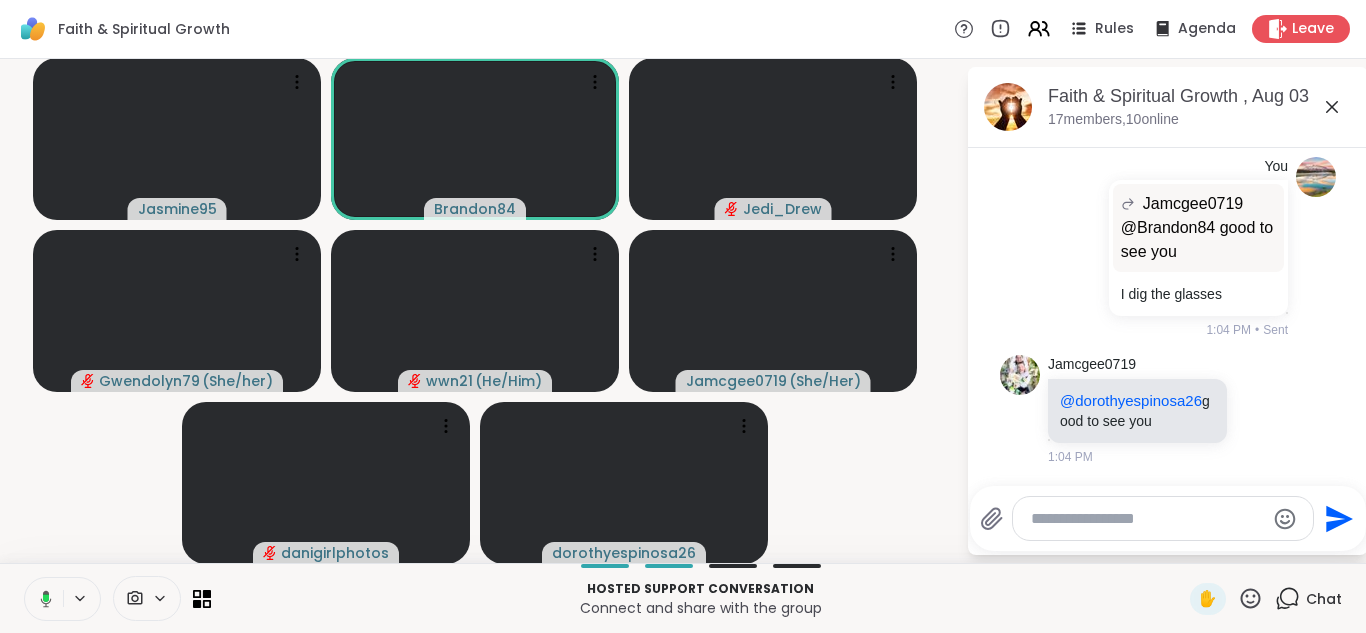 click at bounding box center (42, 599) 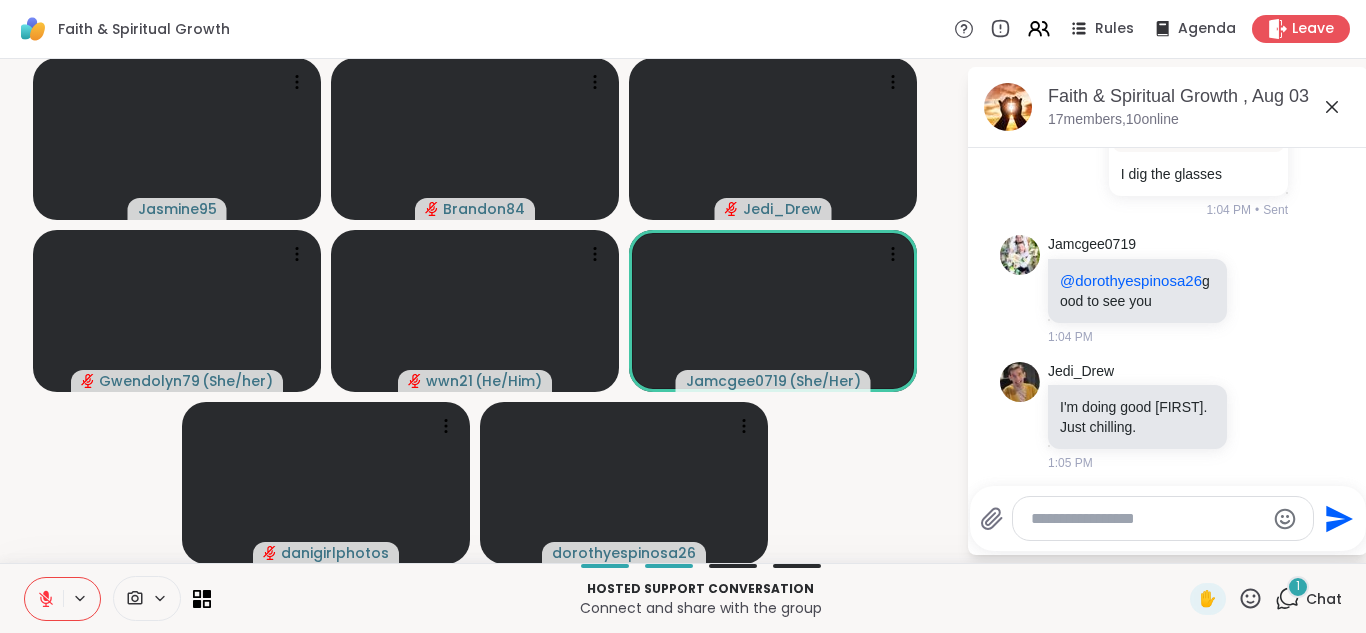 scroll, scrollTop: 2292, scrollLeft: 0, axis: vertical 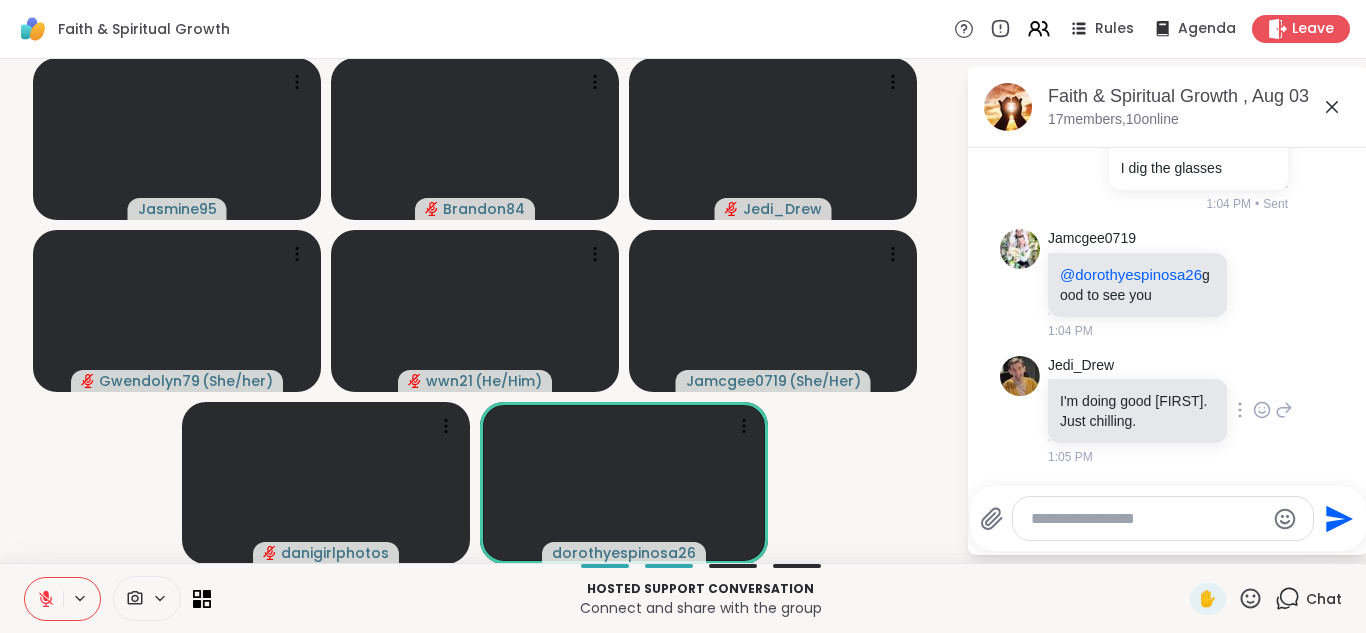 click 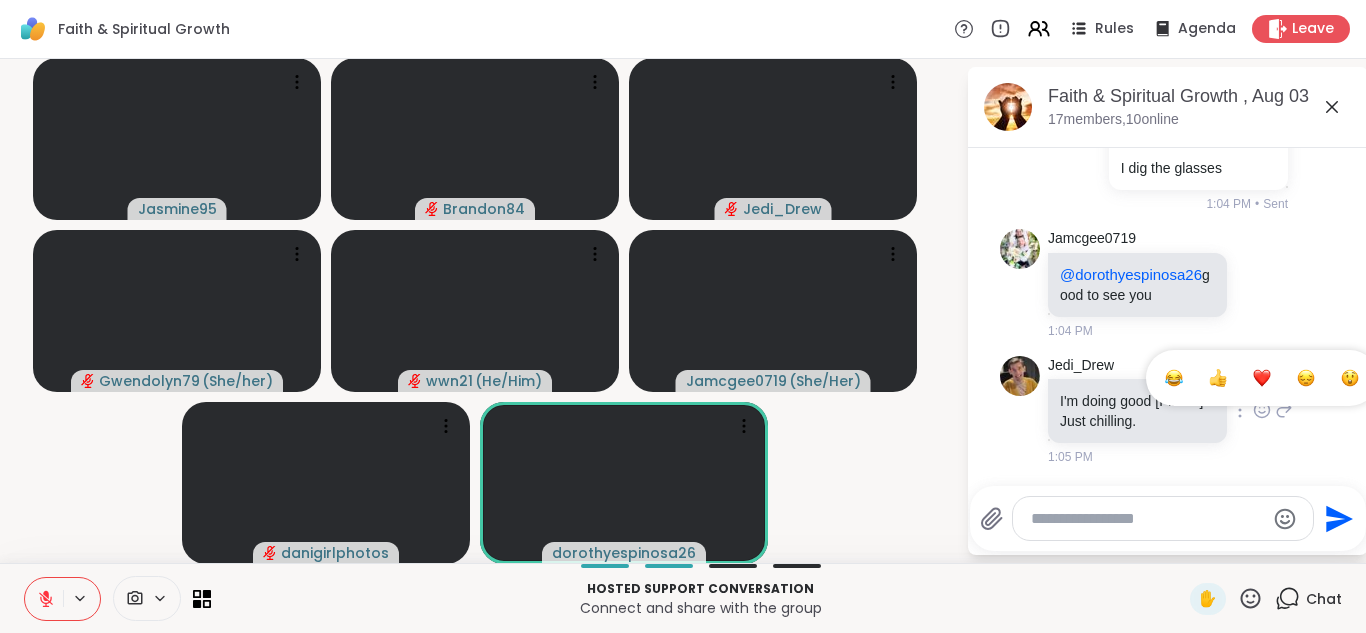 click at bounding box center [1262, 378] 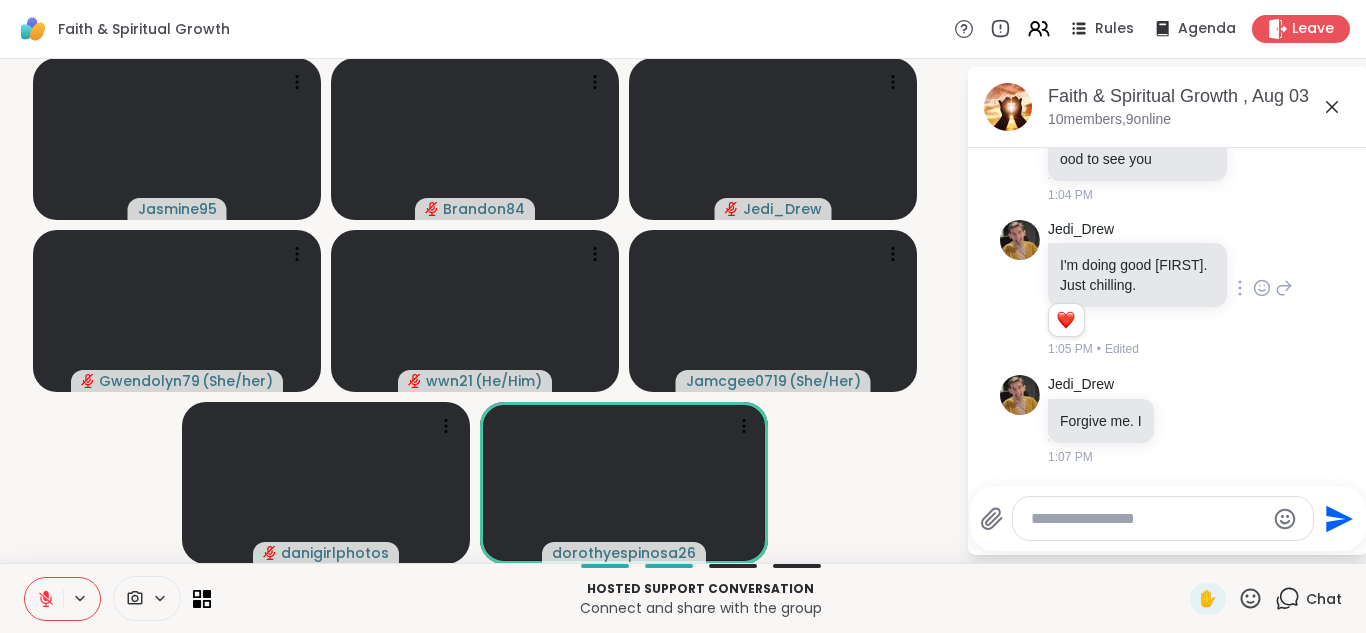 scroll, scrollTop: 2534, scrollLeft: 0, axis: vertical 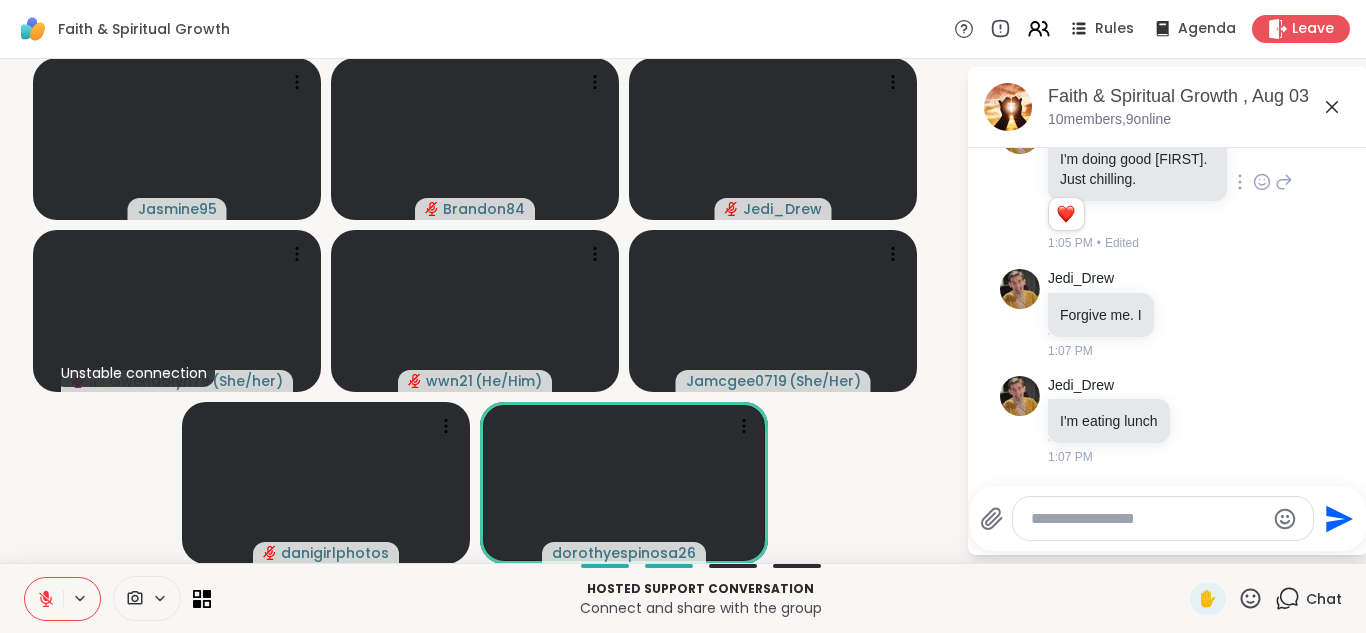 click at bounding box center [1147, 519] 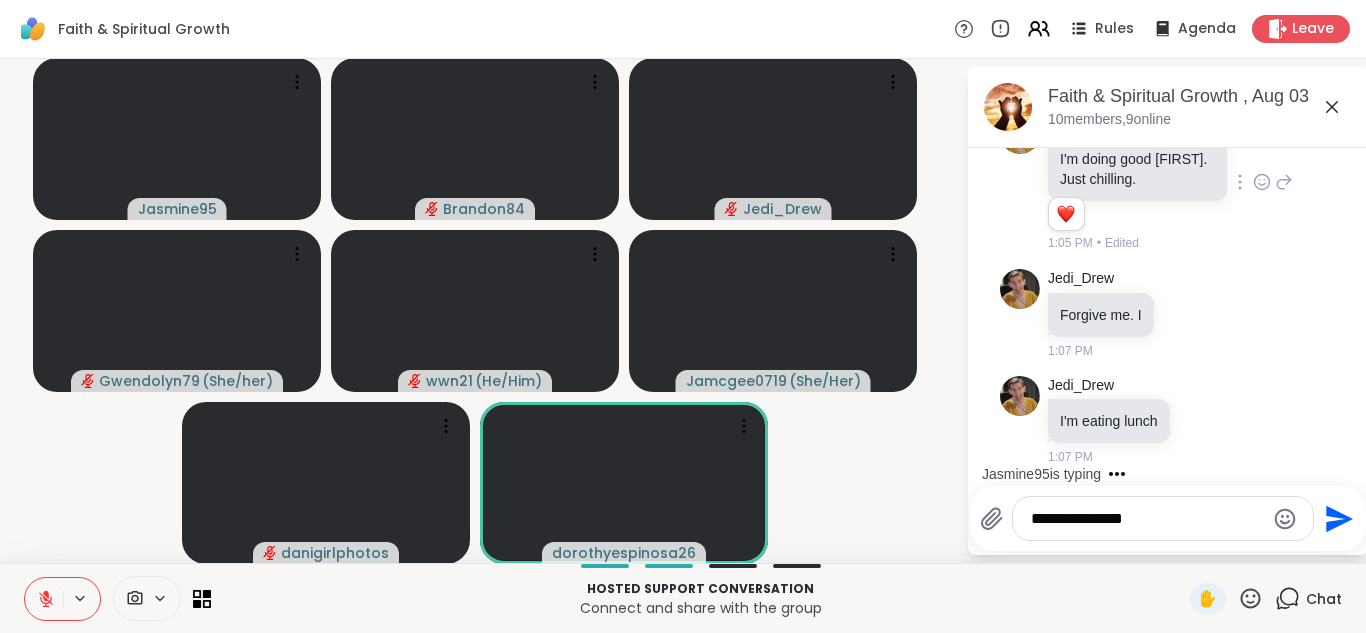 drag, startPoint x: 1089, startPoint y: 520, endPoint x: 1100, endPoint y: 520, distance: 11 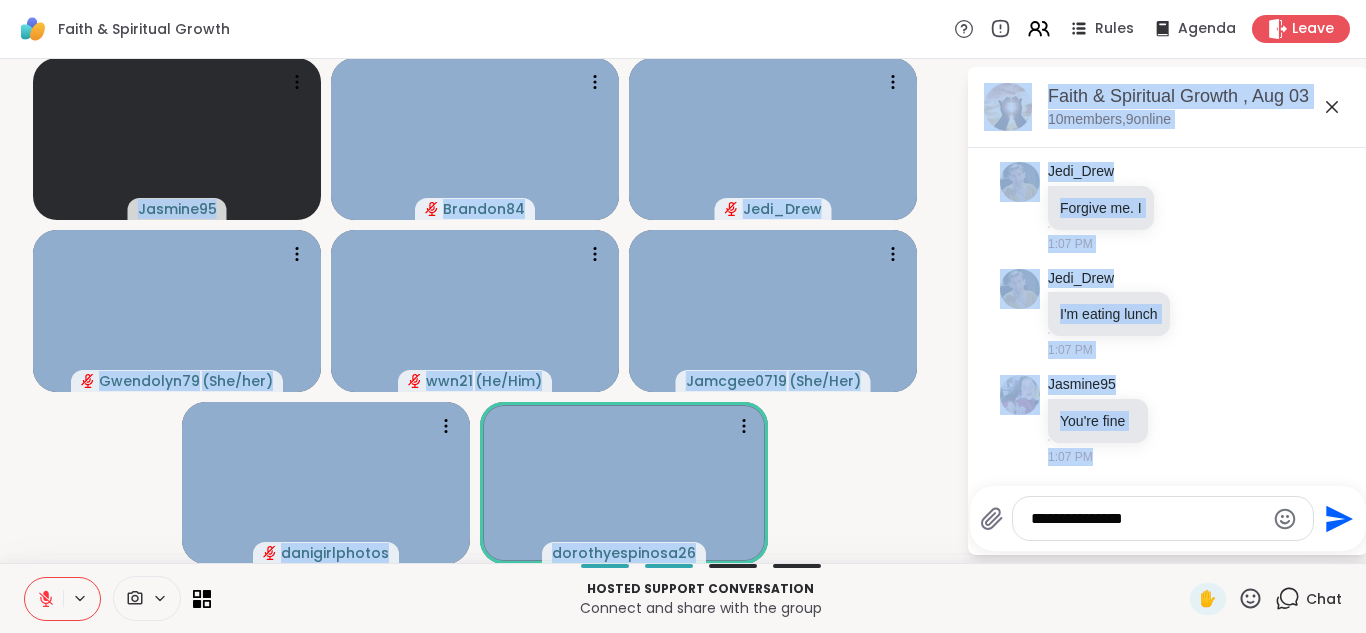 click on "**********" at bounding box center (1147, 519) 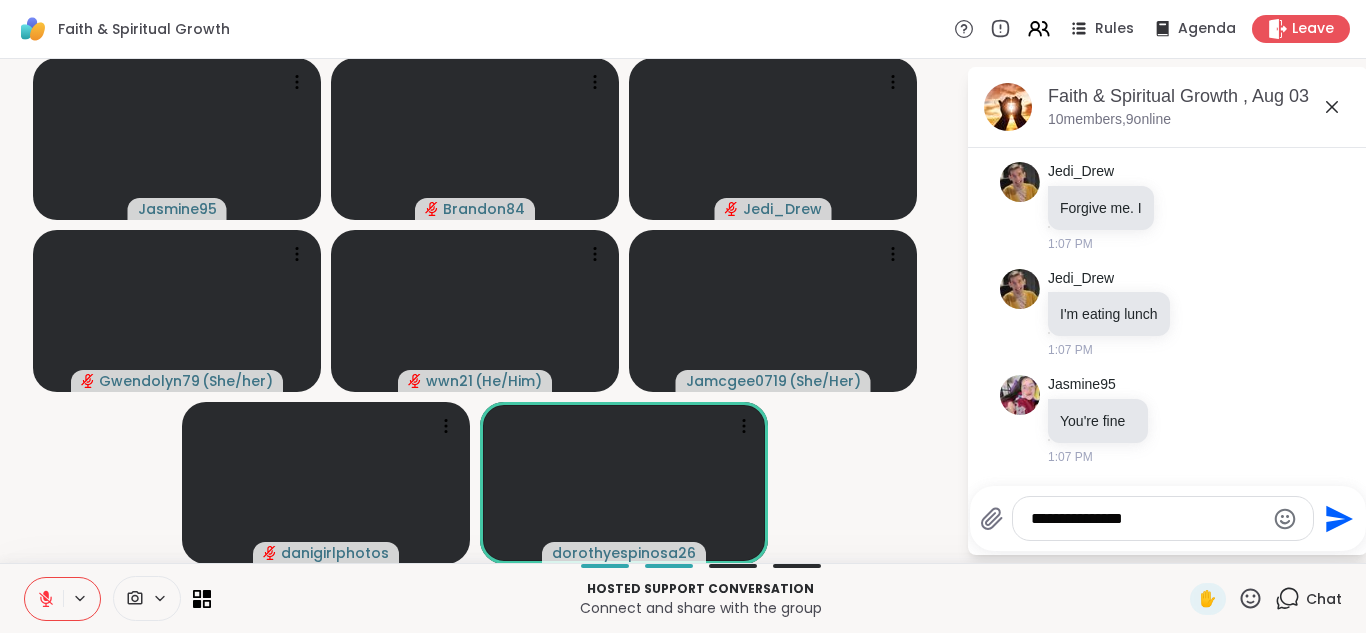 click on "**********" at bounding box center (1147, 519) 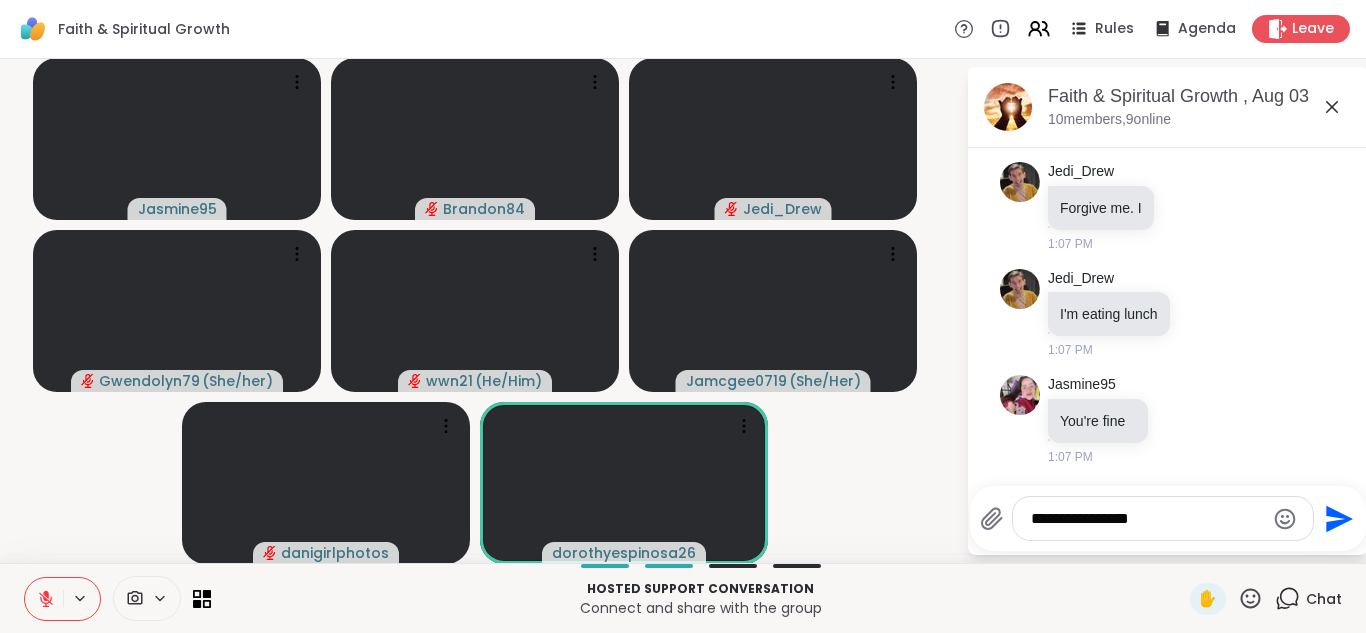 drag, startPoint x: 1112, startPoint y: 522, endPoint x: 1147, endPoint y: 523, distance: 35.014282 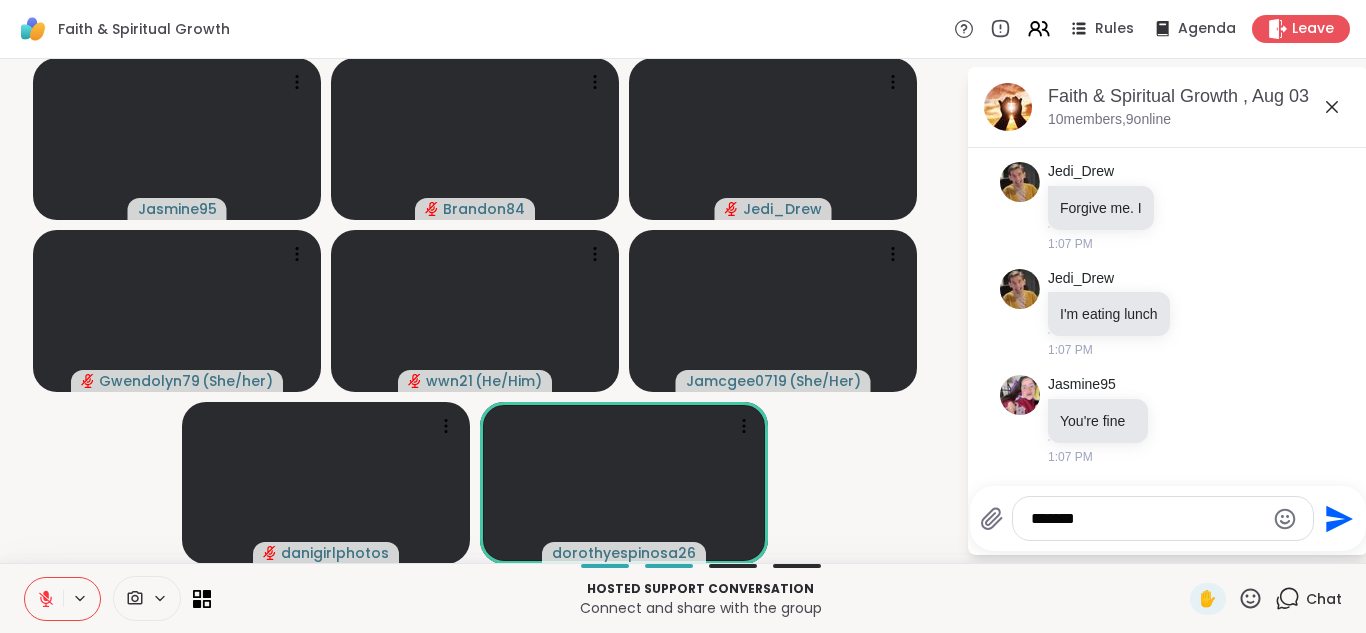 drag, startPoint x: 1148, startPoint y: 523, endPoint x: 1162, endPoint y: 526, distance: 14.3178215 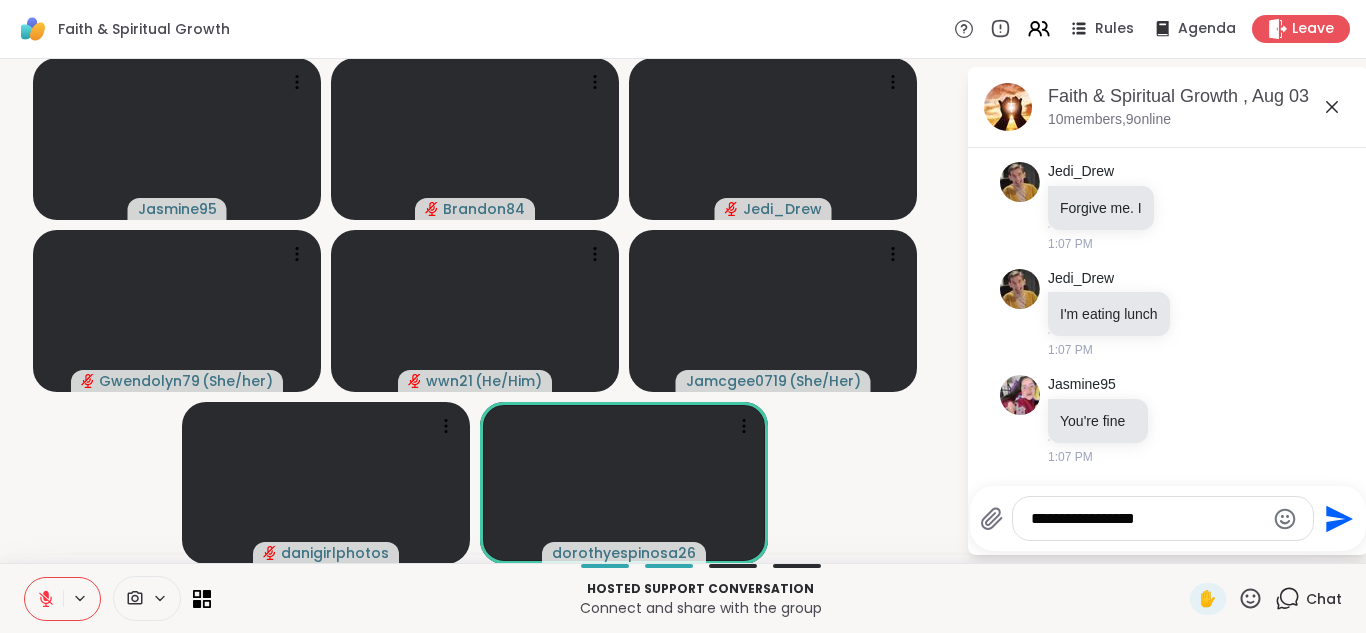 drag, startPoint x: 1104, startPoint y: 520, endPoint x: 1173, endPoint y: 532, distance: 70.035706 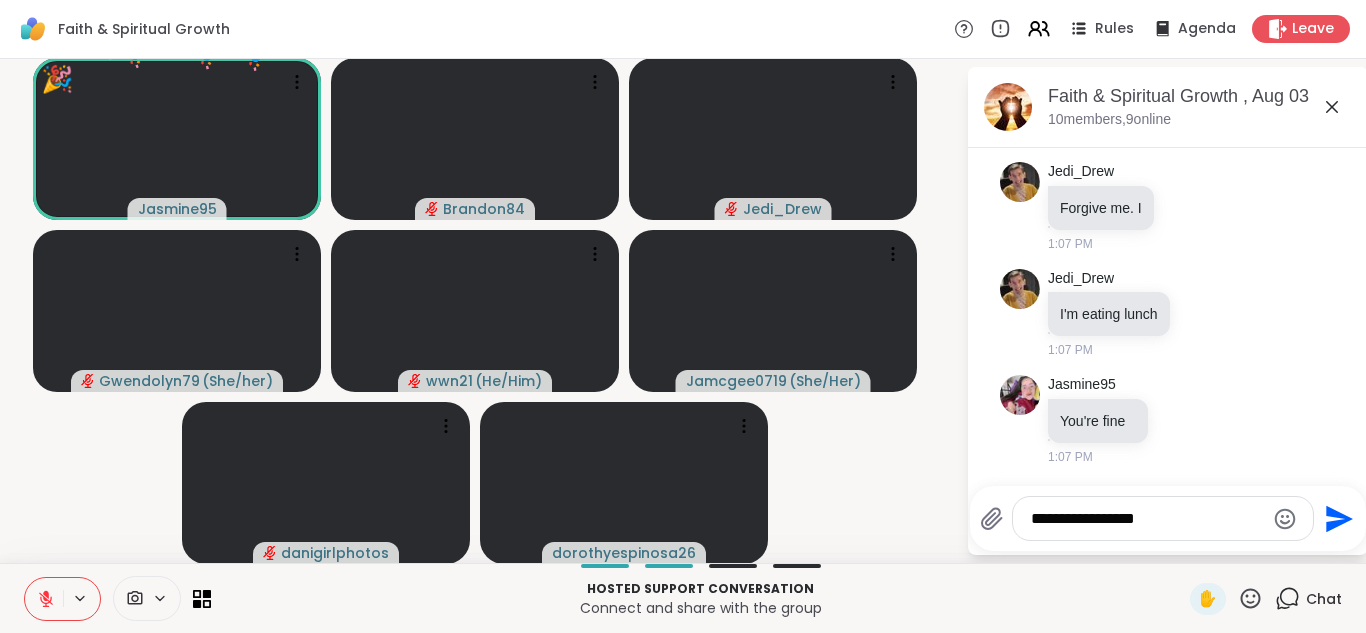 click on "**********" at bounding box center (1147, 519) 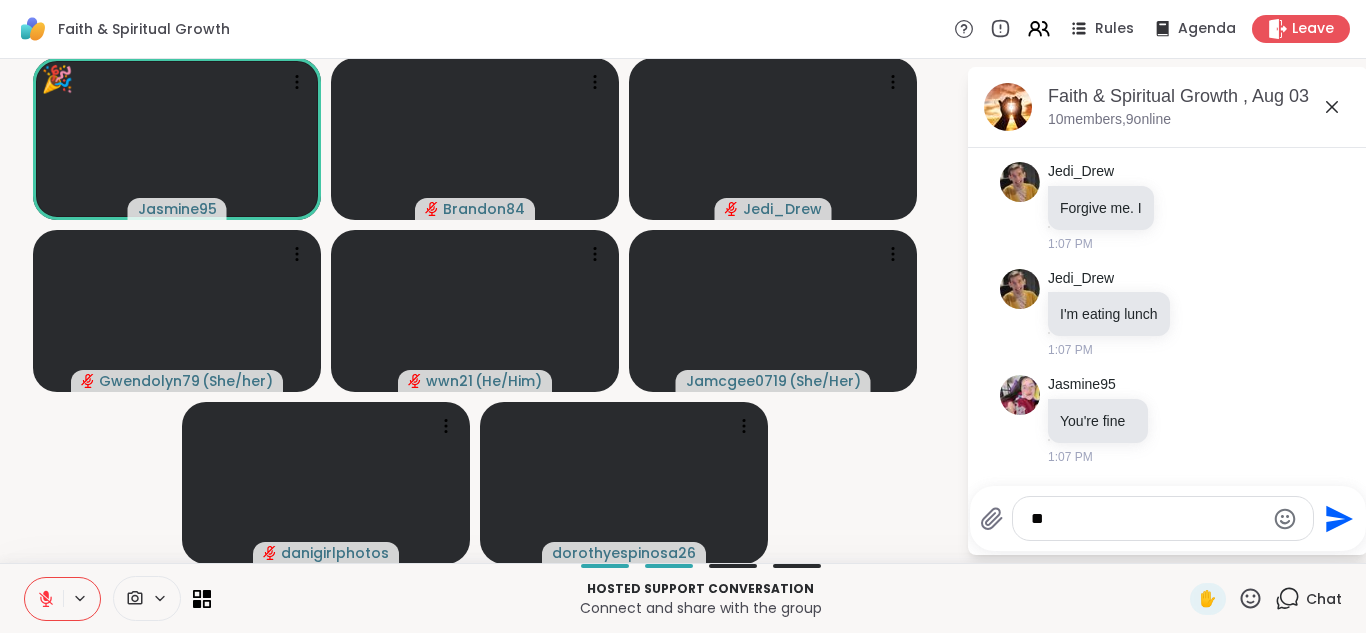 type on "*" 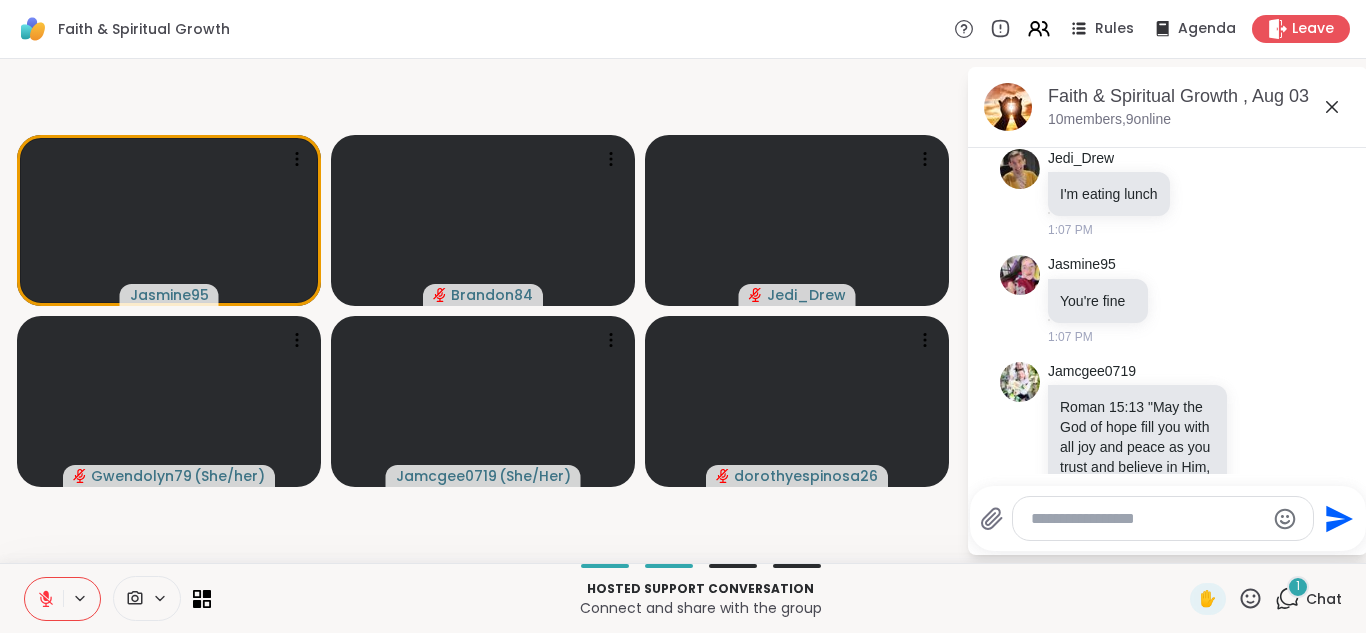scroll, scrollTop: 3027, scrollLeft: 0, axis: vertical 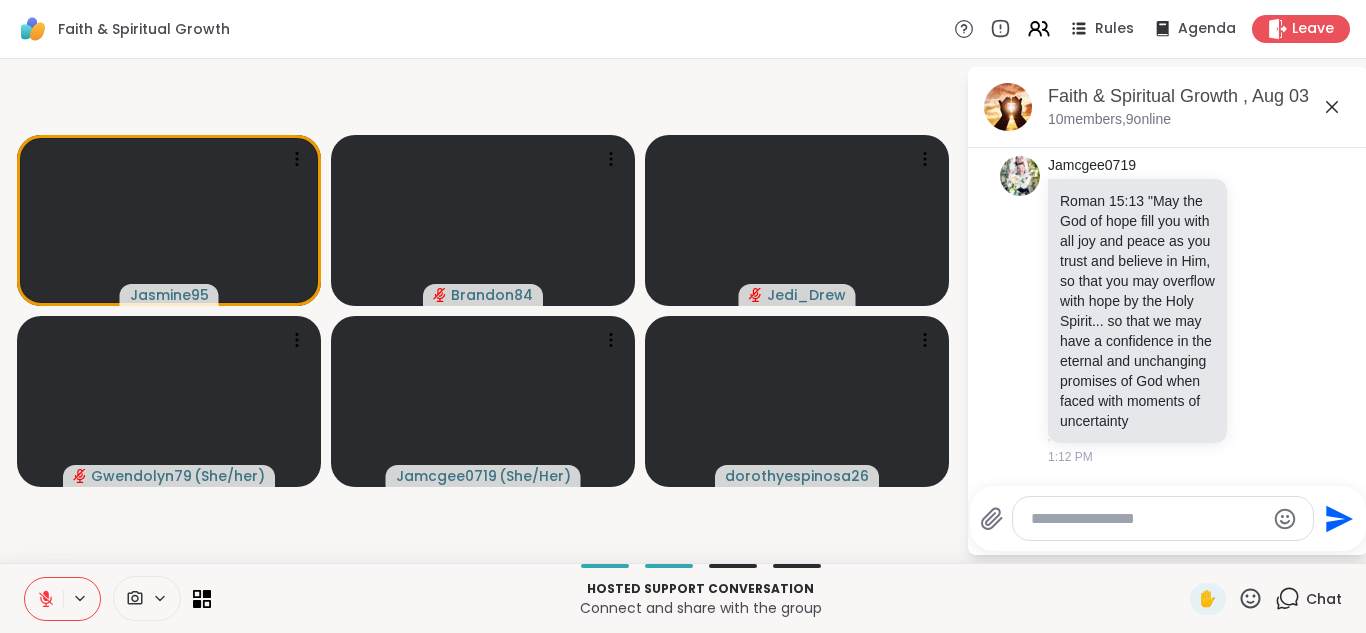 type 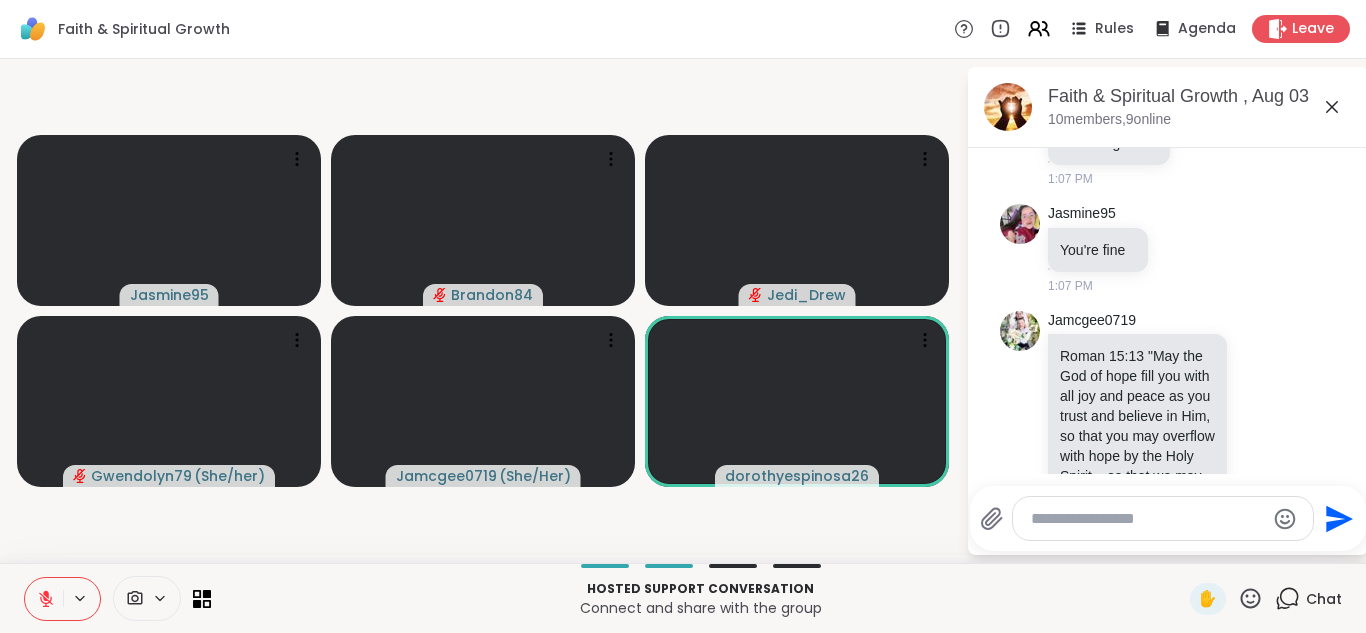 scroll, scrollTop: 2750, scrollLeft: 0, axis: vertical 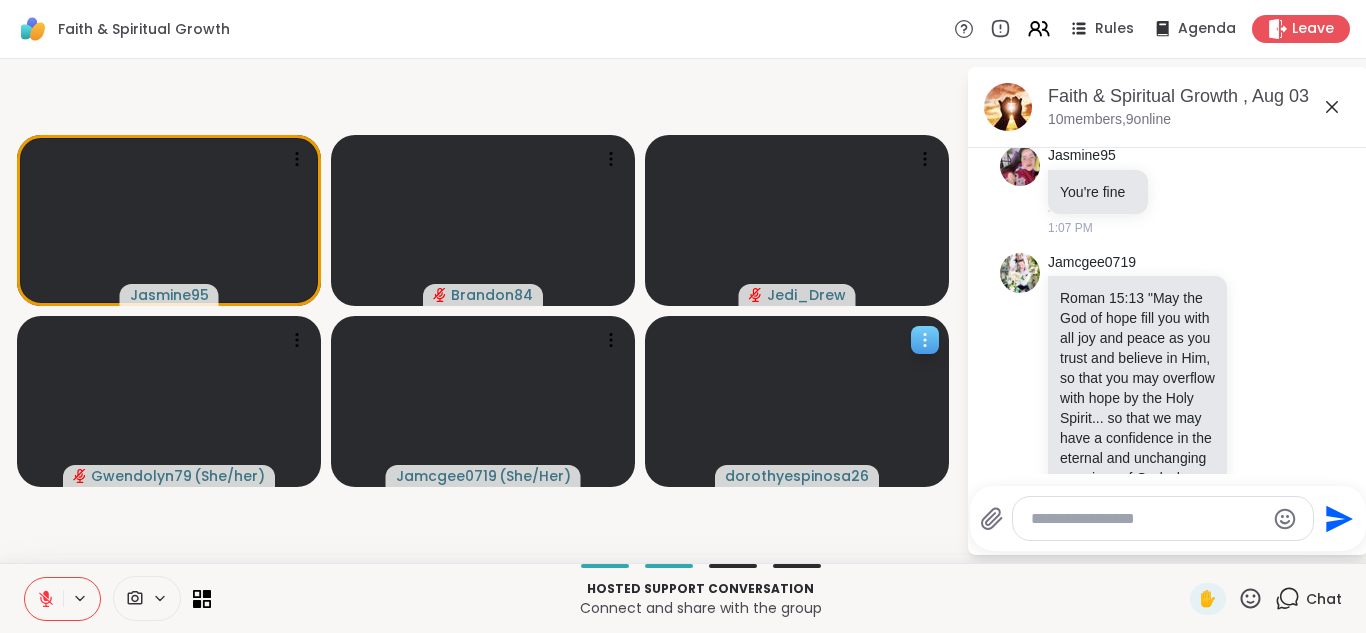 click 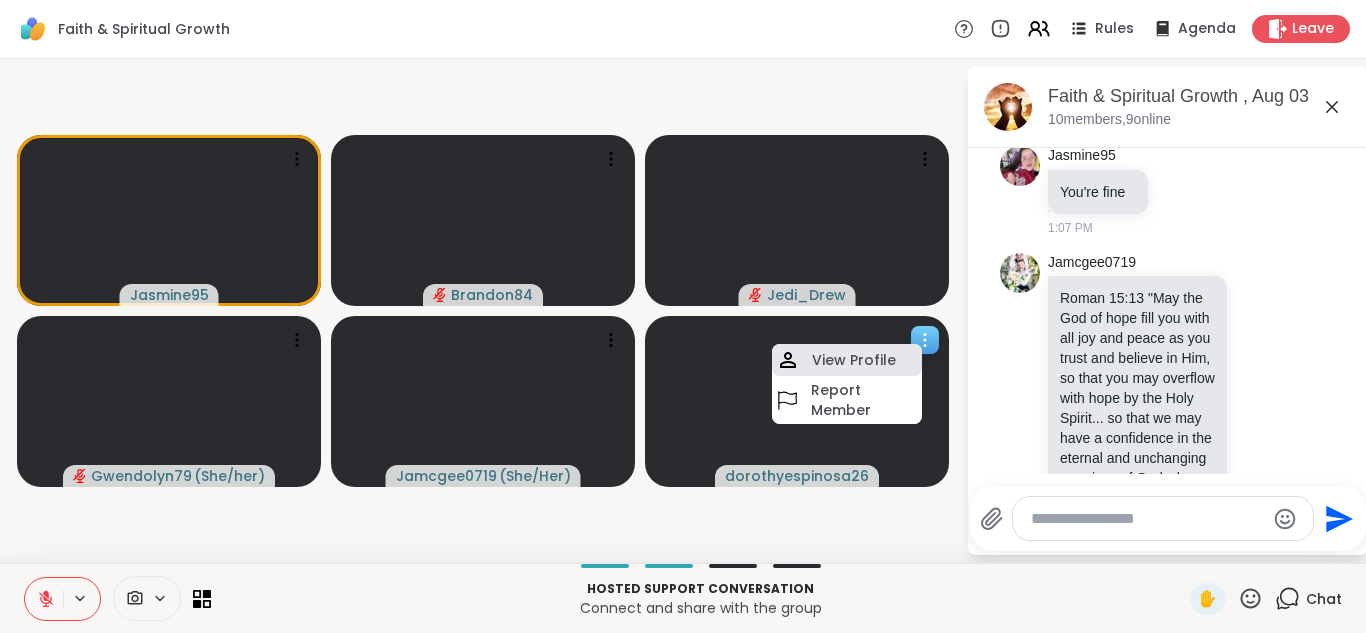 click on "View Profile" at bounding box center (854, 360) 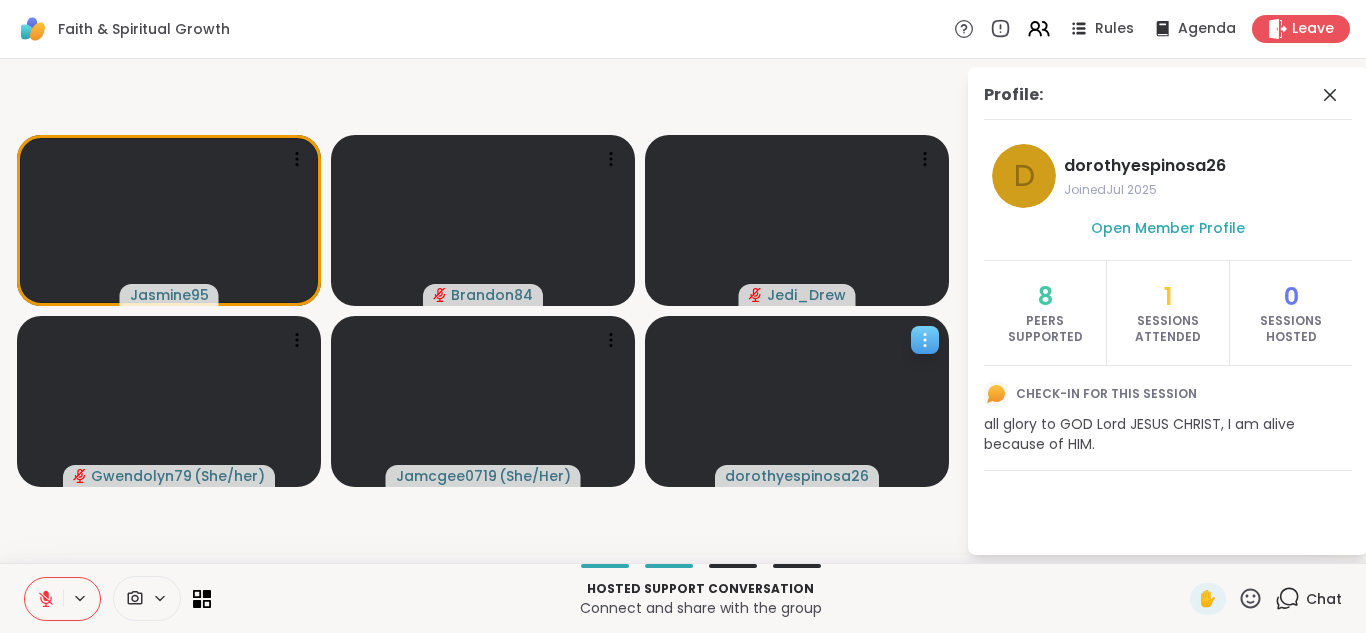 click 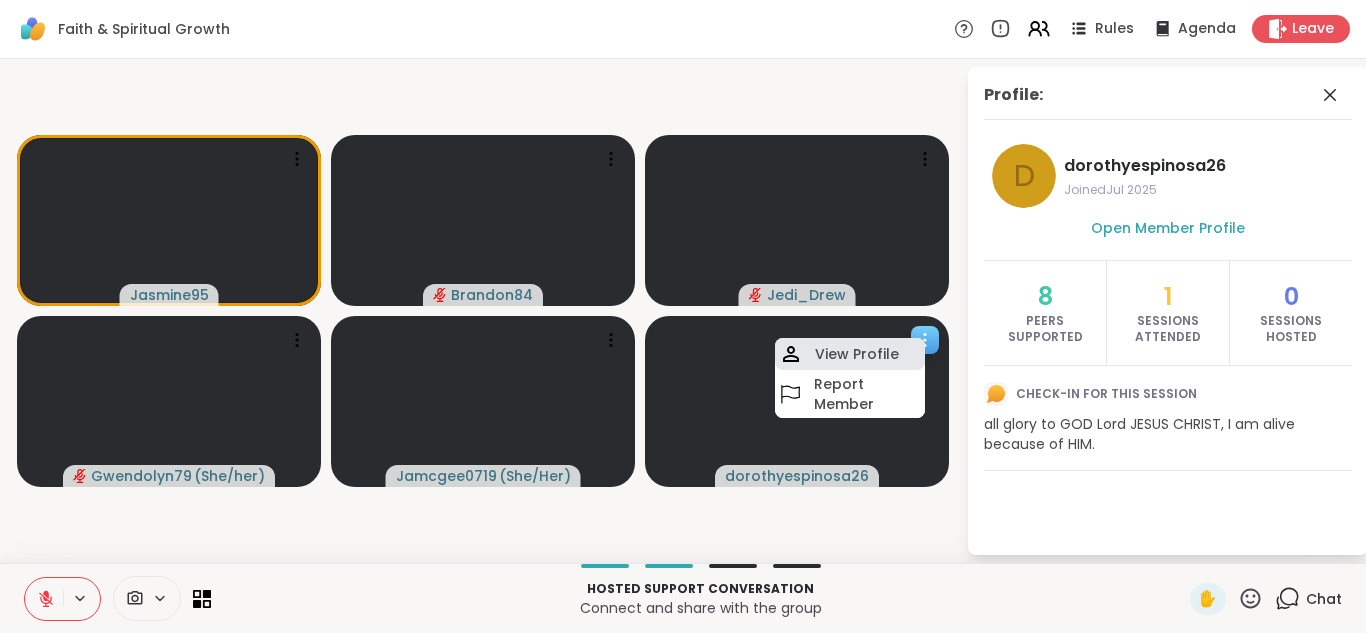 click on "View Profile" at bounding box center (857, 354) 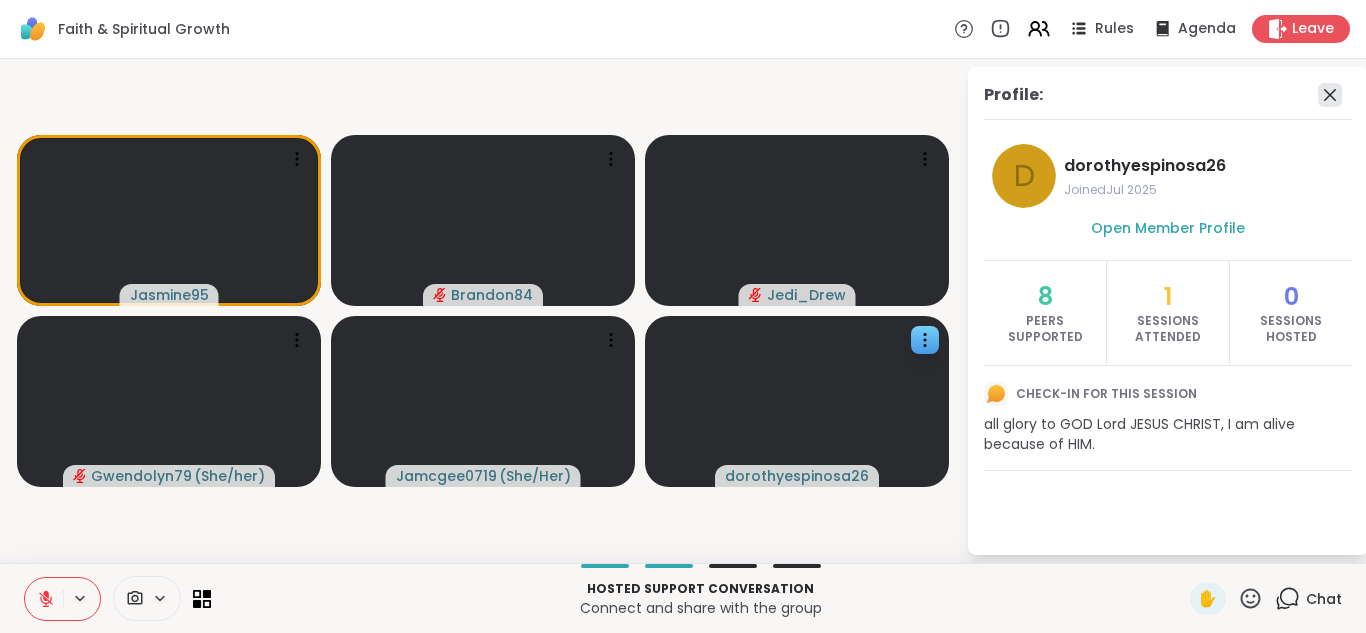 click 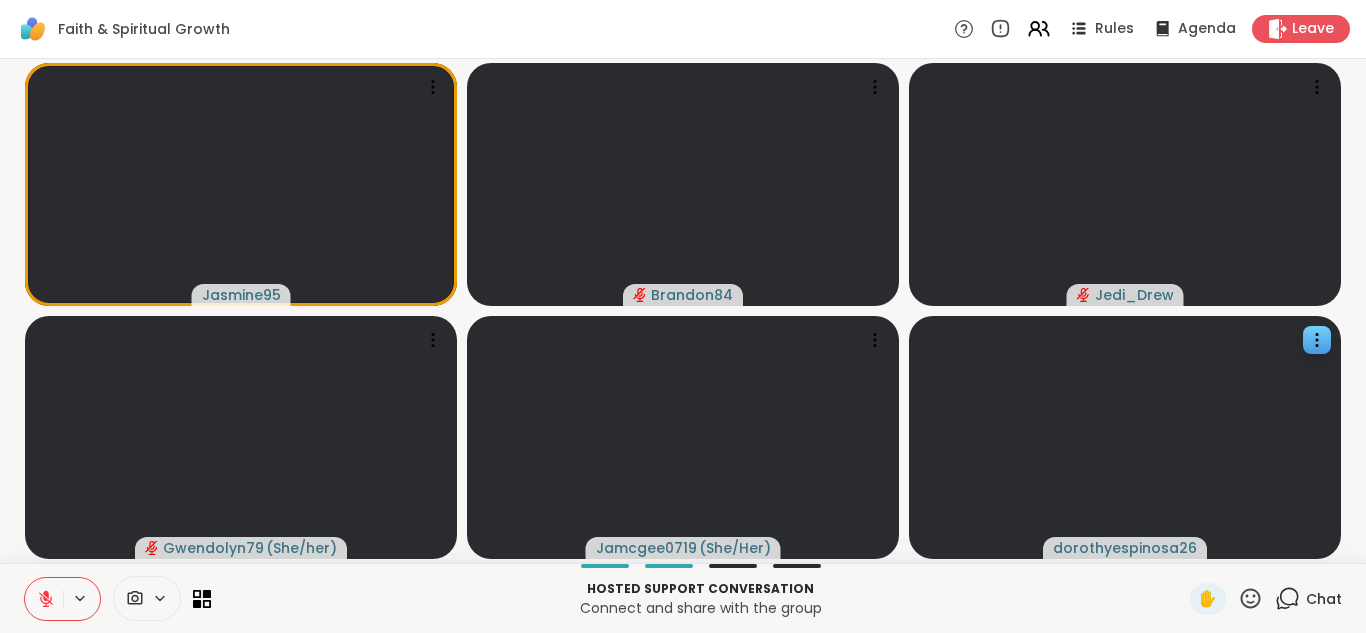 click 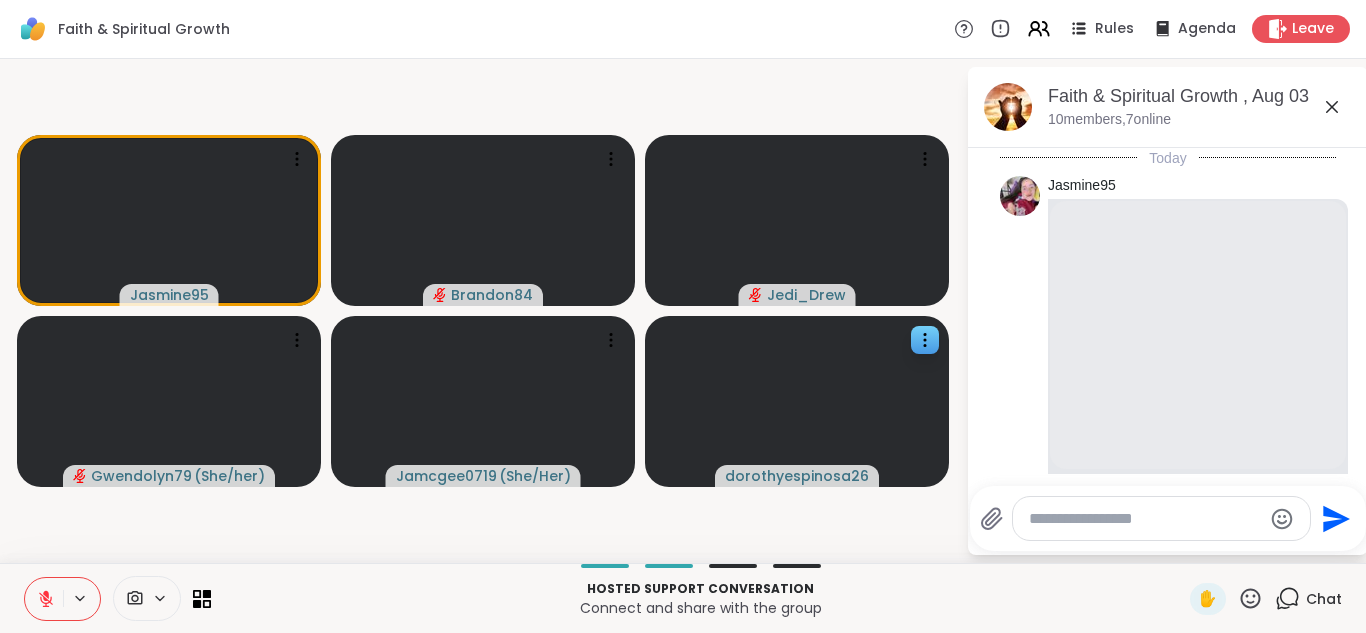 scroll, scrollTop: 3007, scrollLeft: 0, axis: vertical 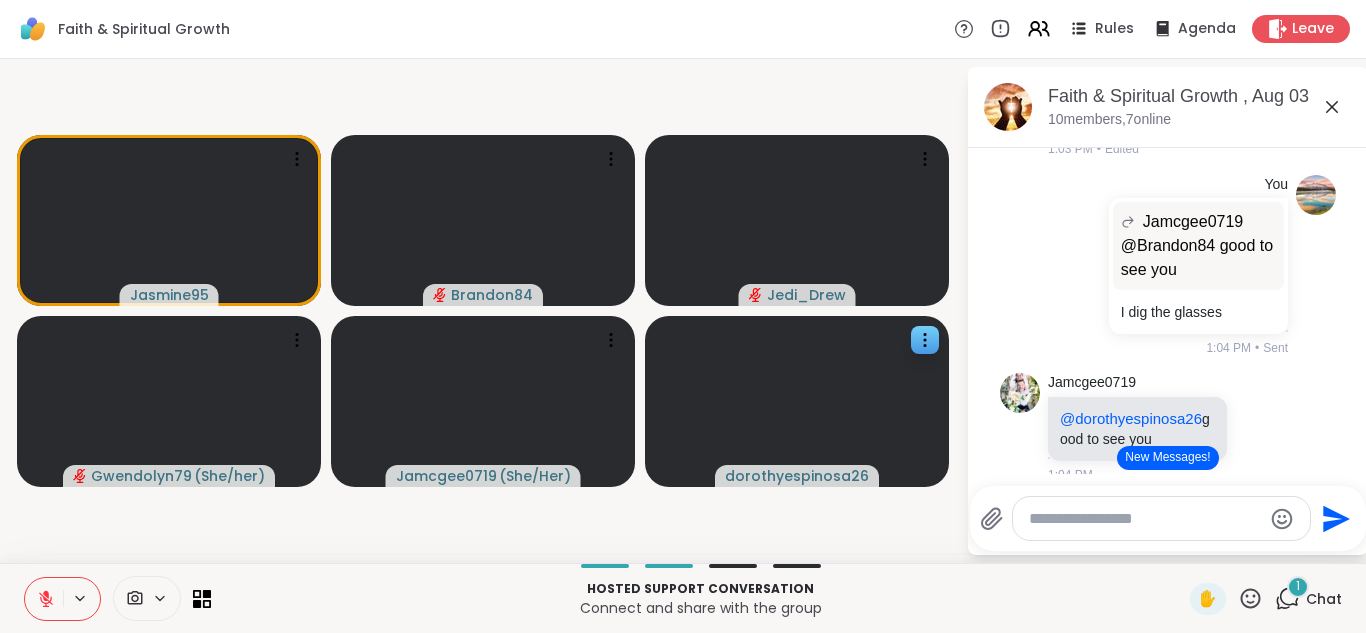 click on "New Messages!" at bounding box center [1167, 458] 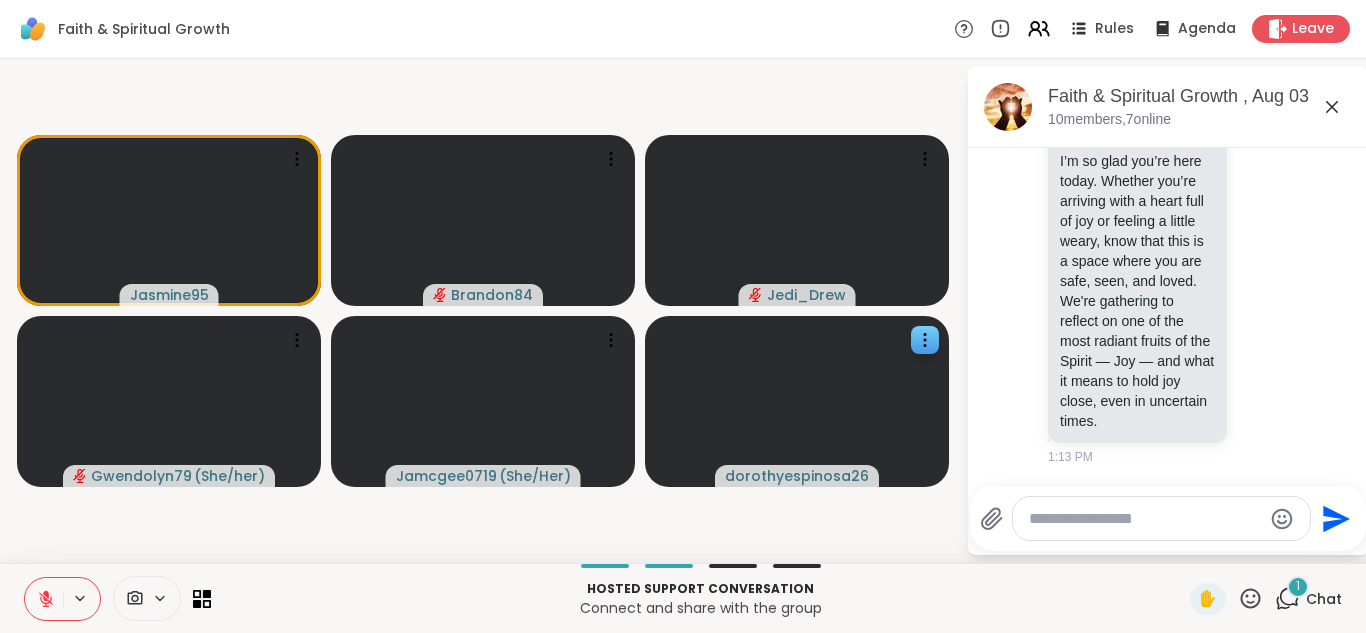 scroll, scrollTop: 3434, scrollLeft: 0, axis: vertical 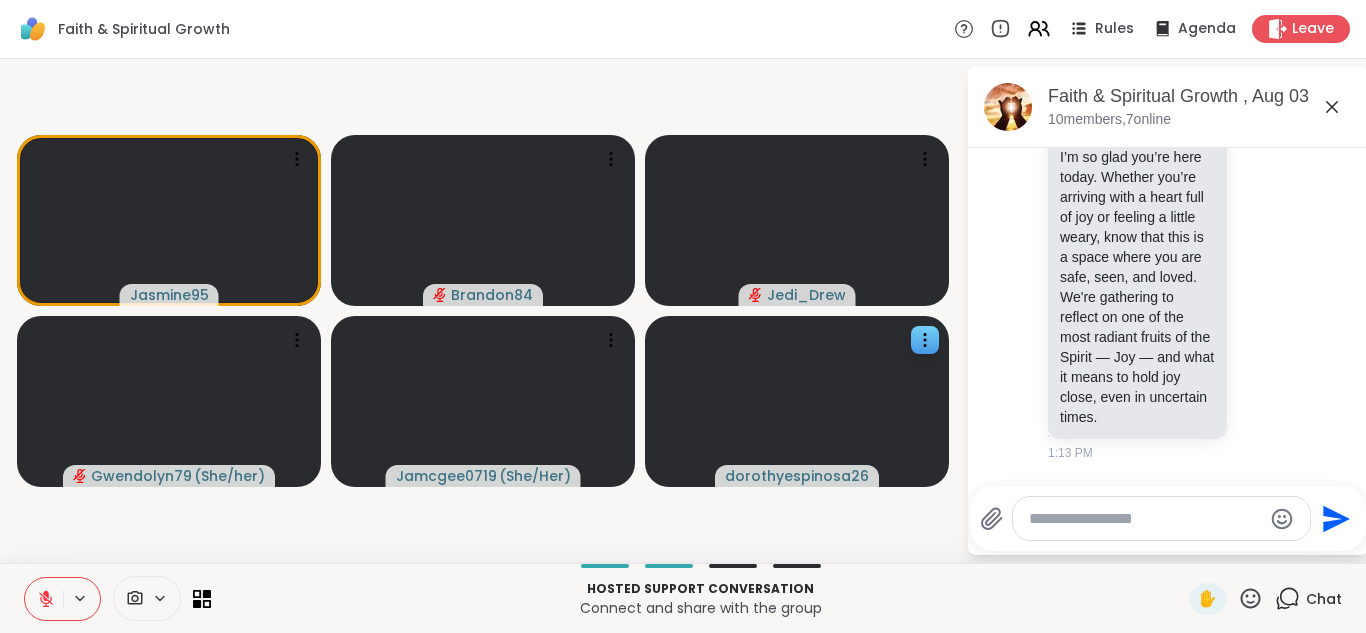 click at bounding box center (44, 599) 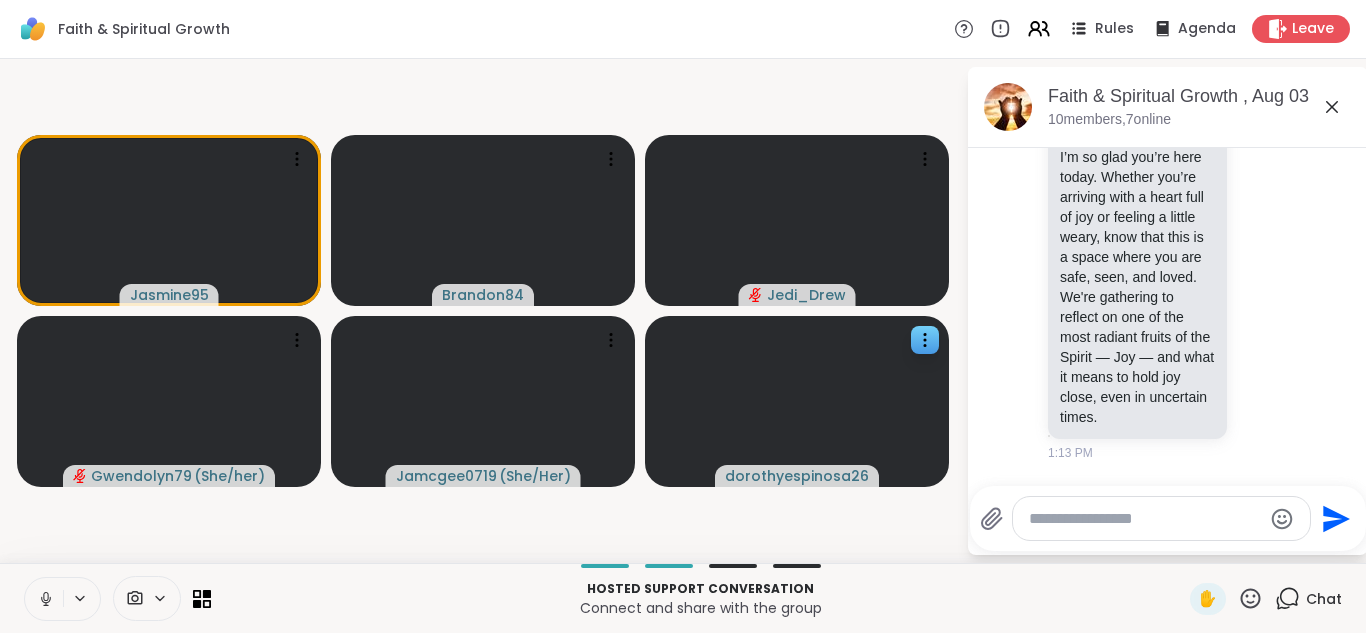 click at bounding box center (44, 599) 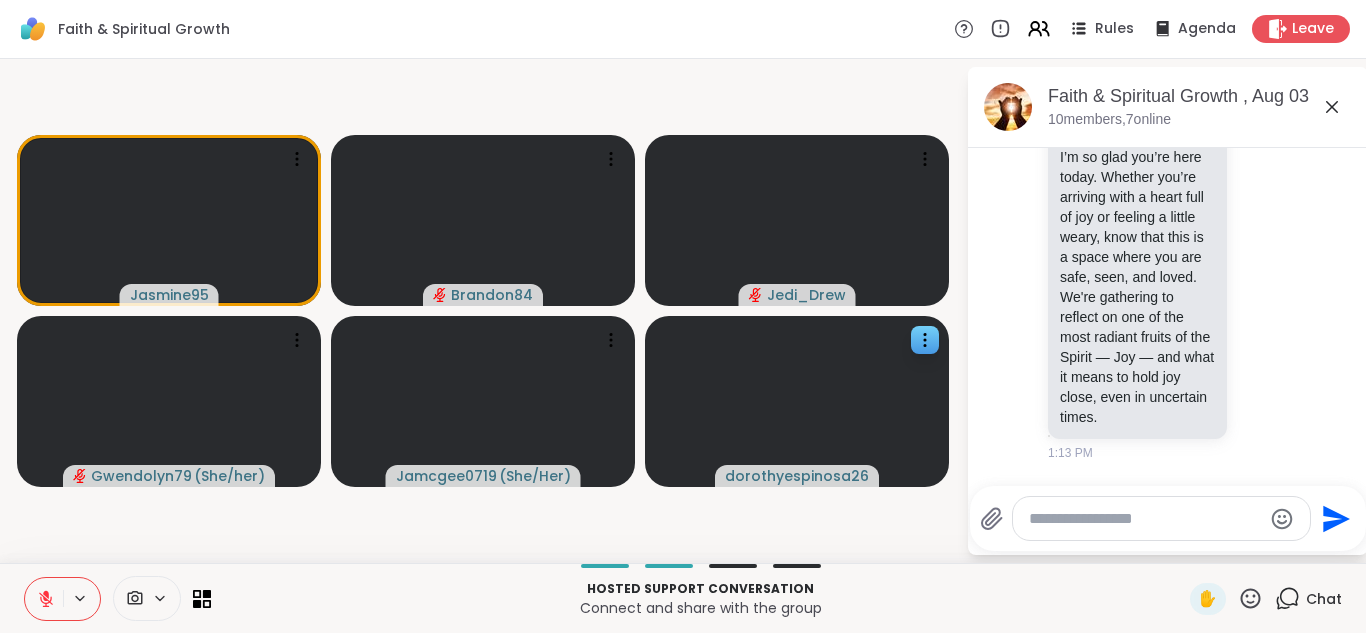click at bounding box center [44, 599] 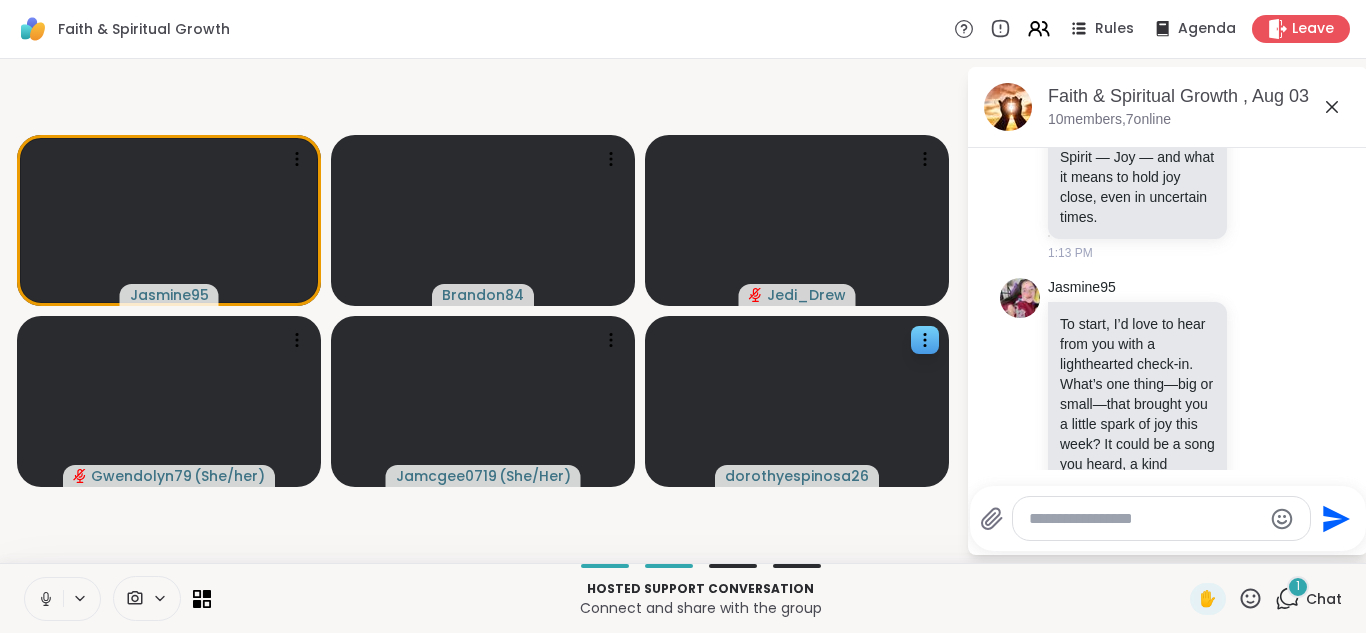 scroll, scrollTop: 3881, scrollLeft: 0, axis: vertical 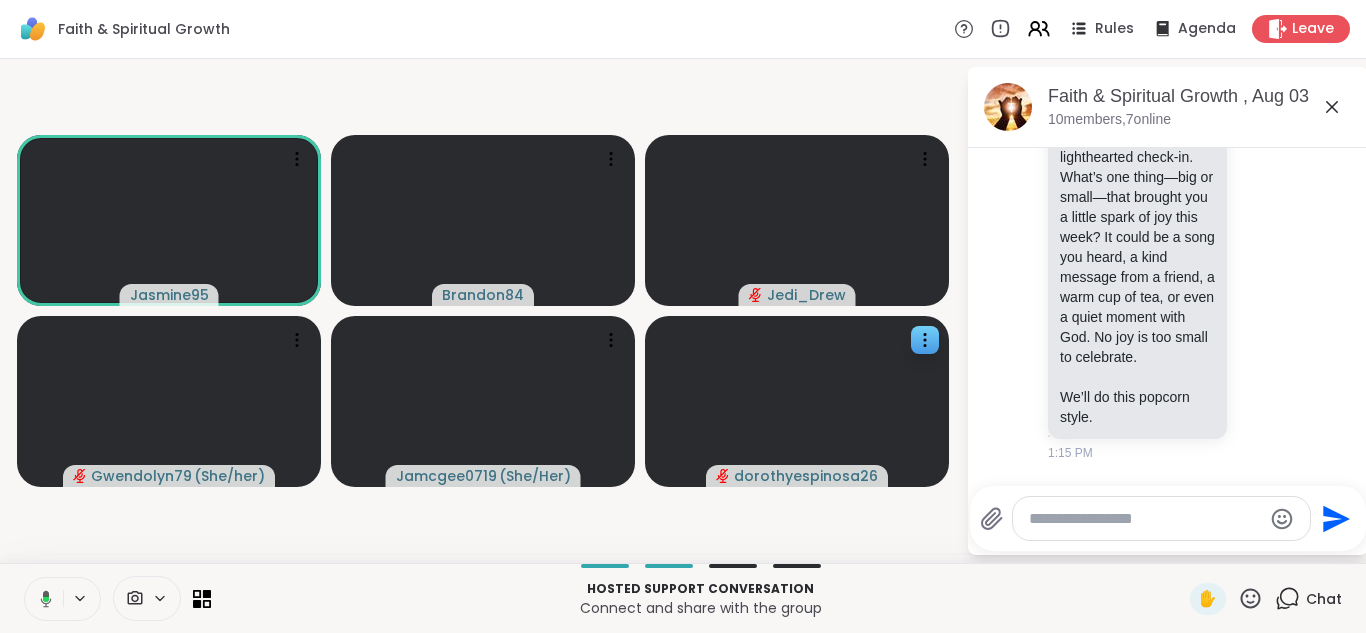 click at bounding box center (42, 599) 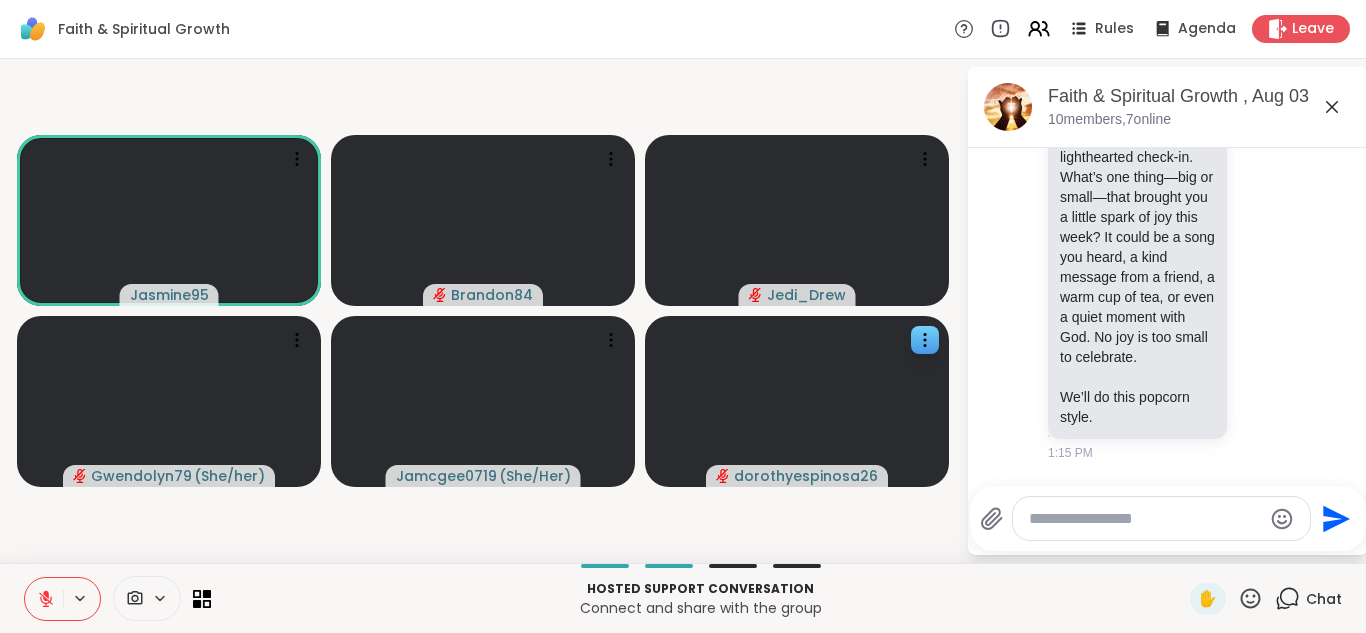 click at bounding box center (44, 599) 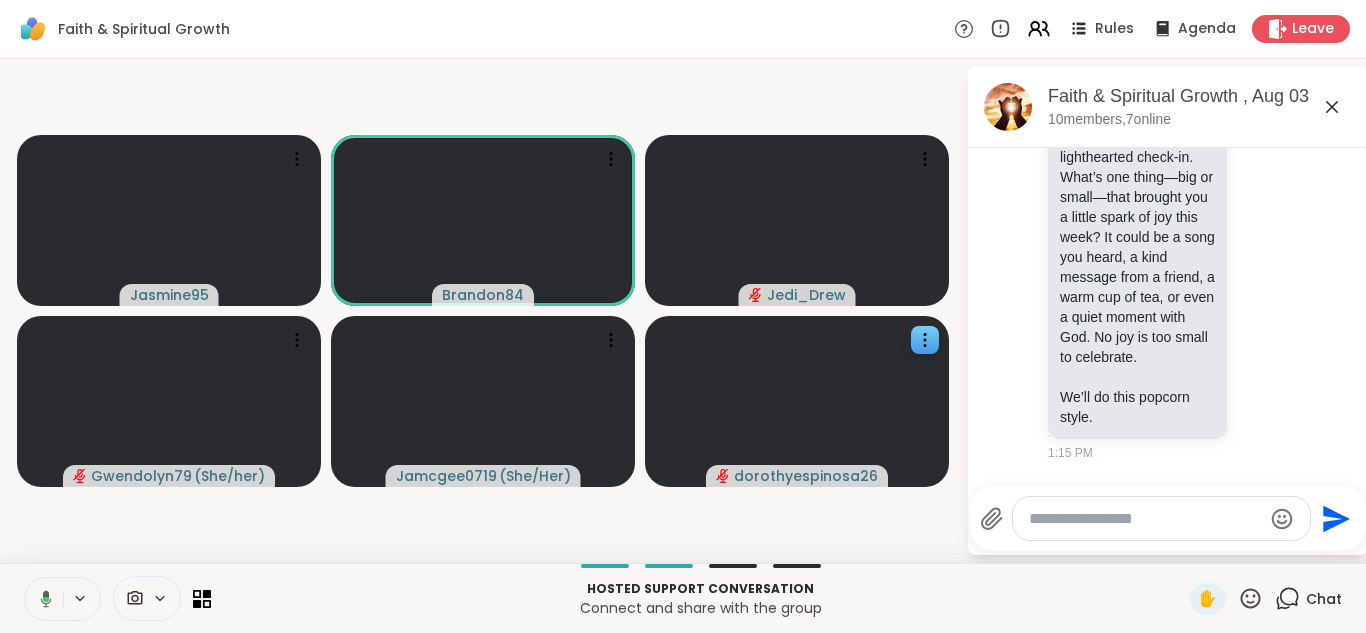 click at bounding box center (42, 599) 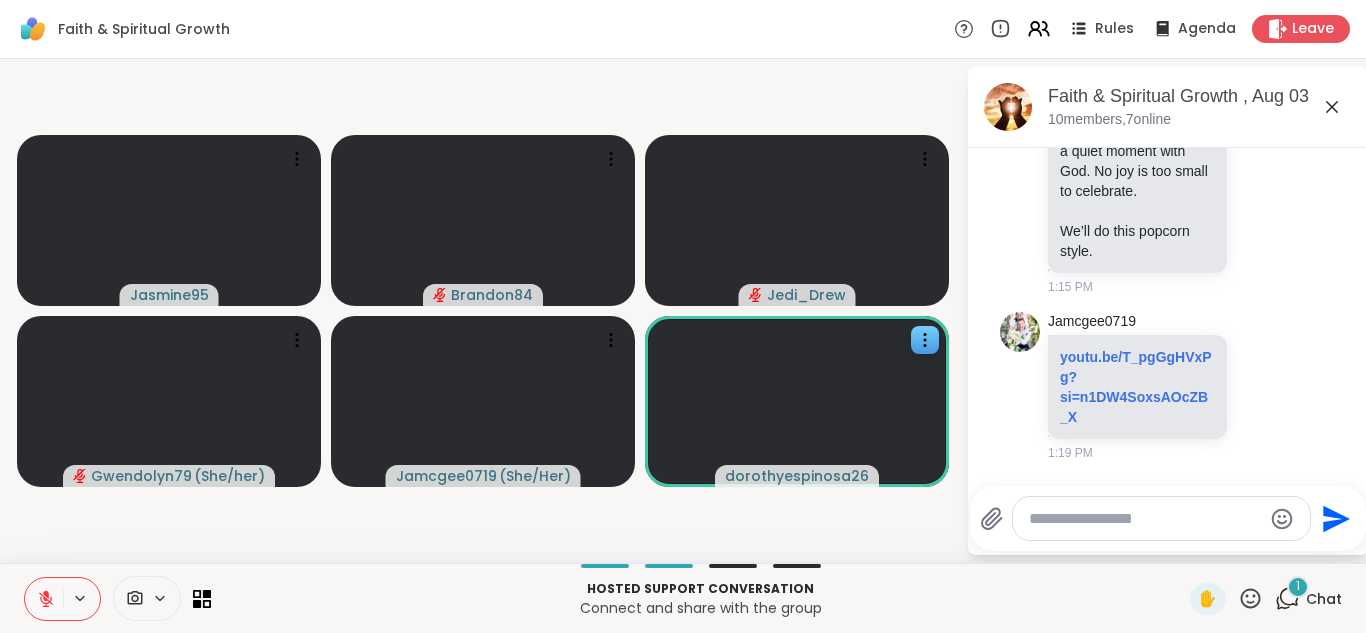 scroll, scrollTop: 4047, scrollLeft: 0, axis: vertical 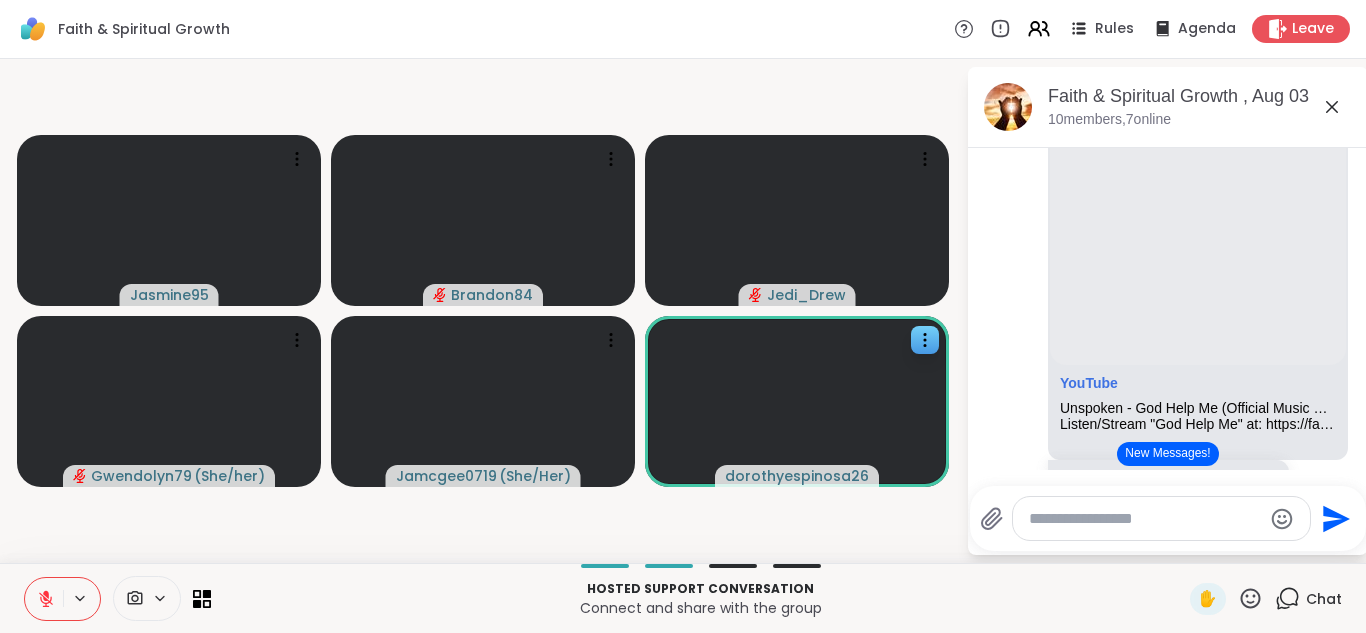 click on "New Messages!" at bounding box center (1167, 454) 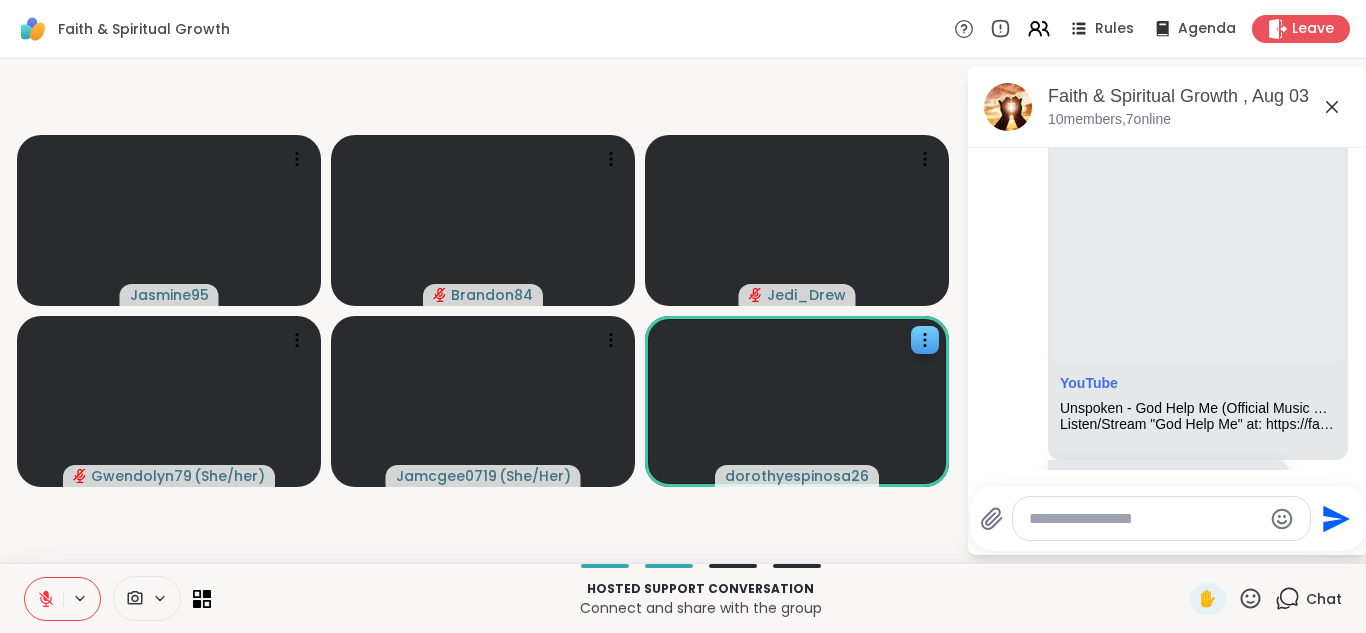 scroll, scrollTop: 4519, scrollLeft: 0, axis: vertical 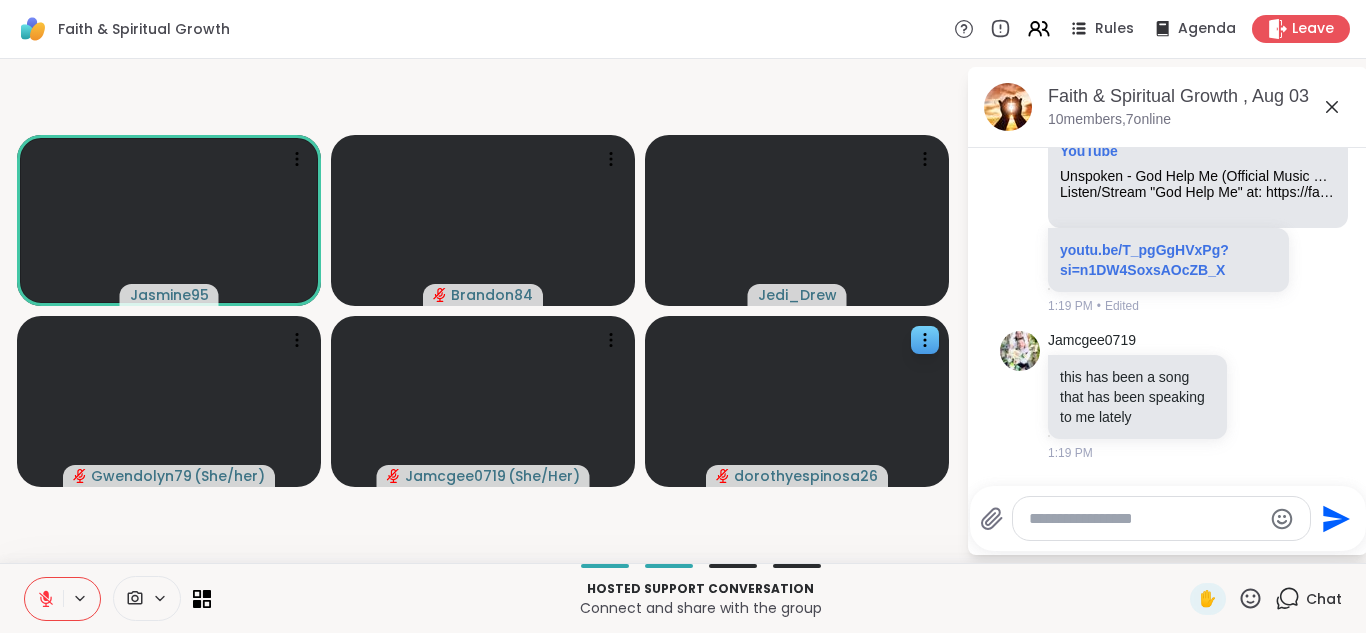 click at bounding box center [1145, 519] 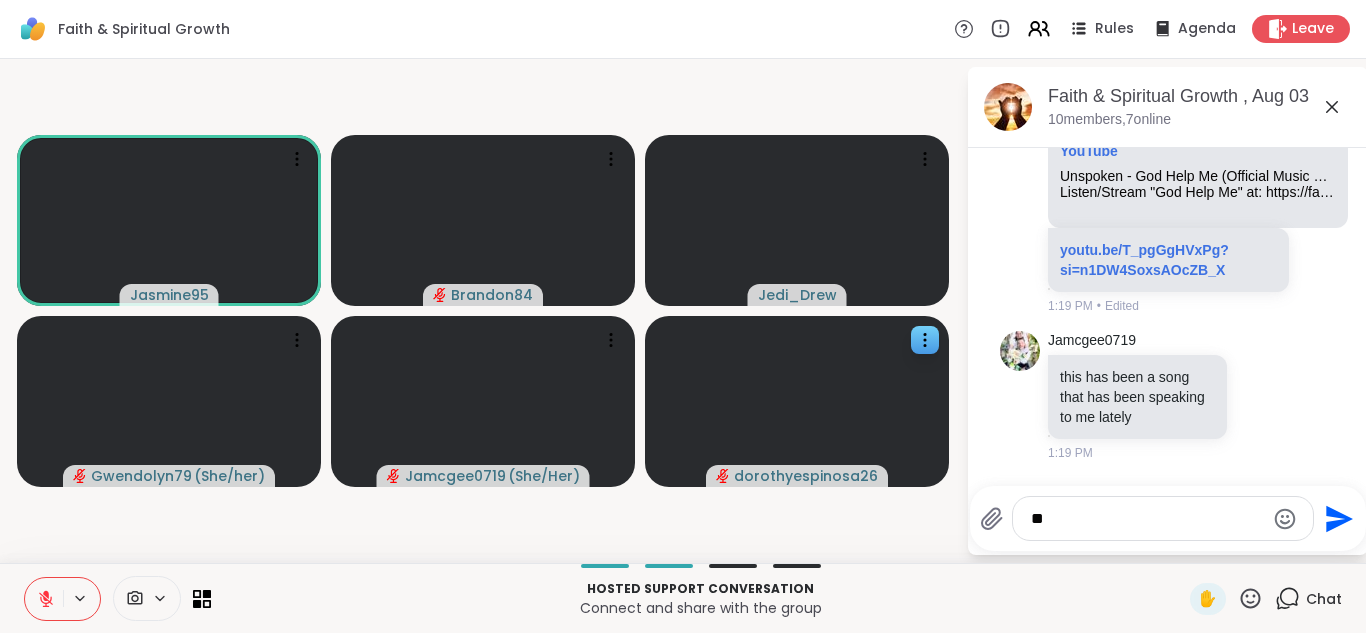 type on "***" 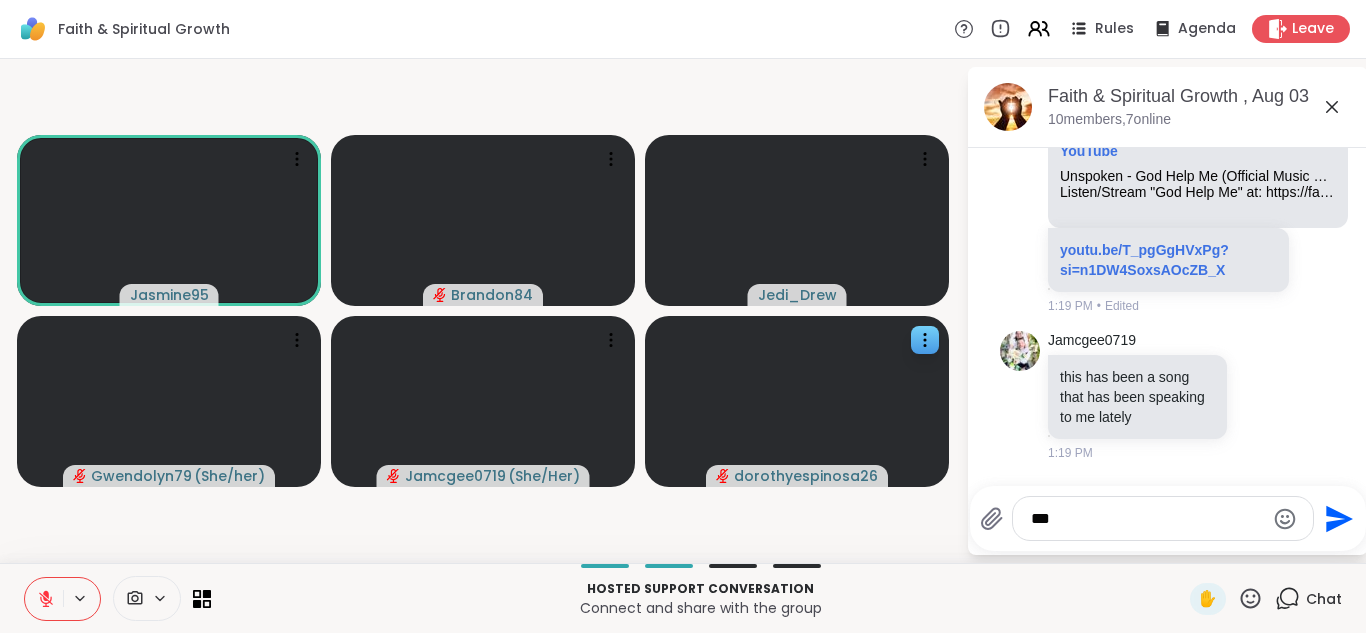 type 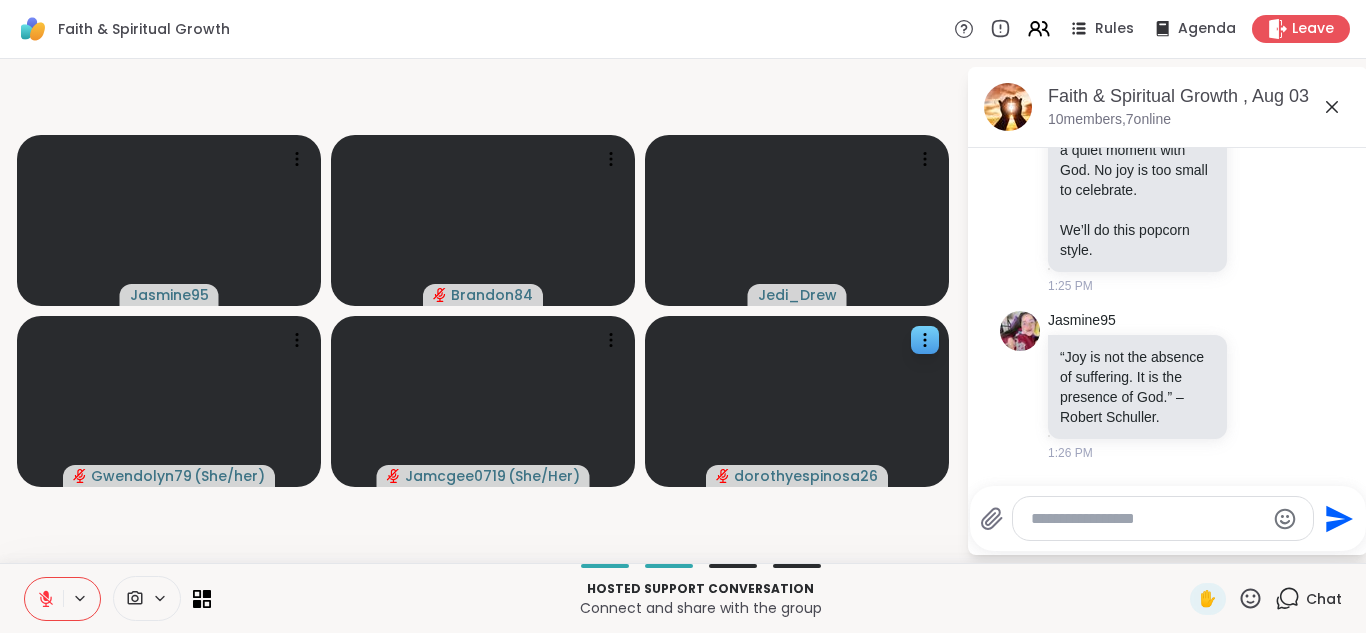 scroll, scrollTop: 5259, scrollLeft: 0, axis: vertical 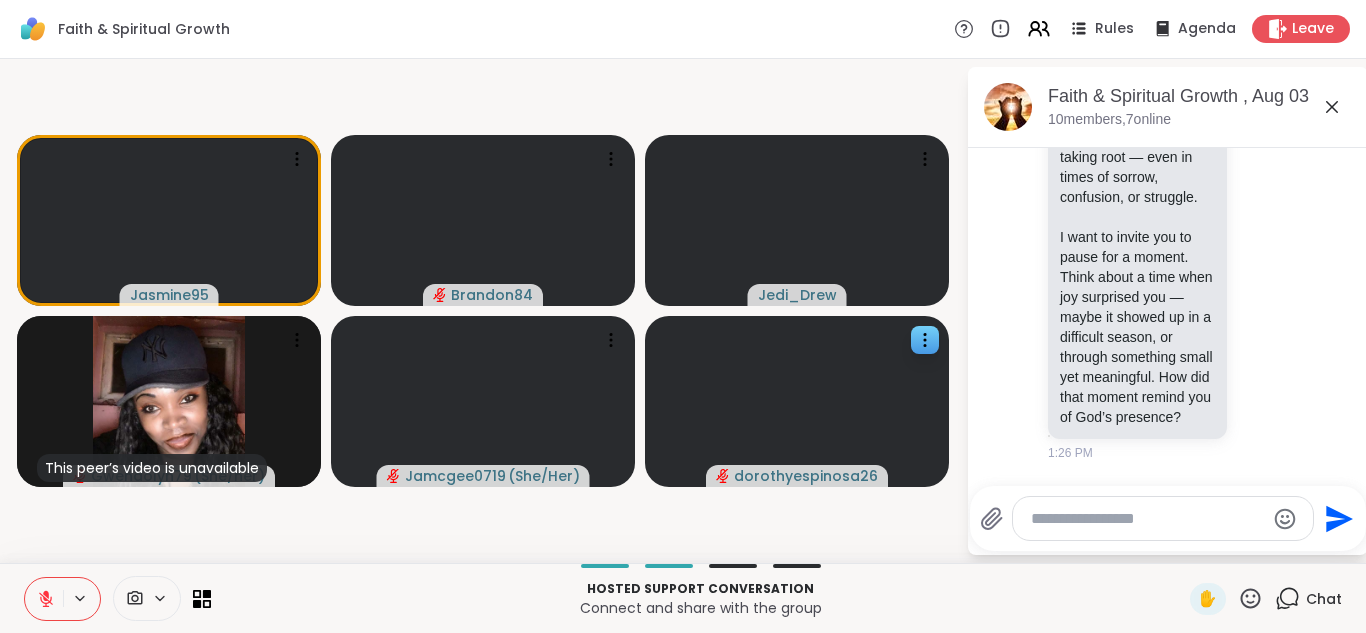 click 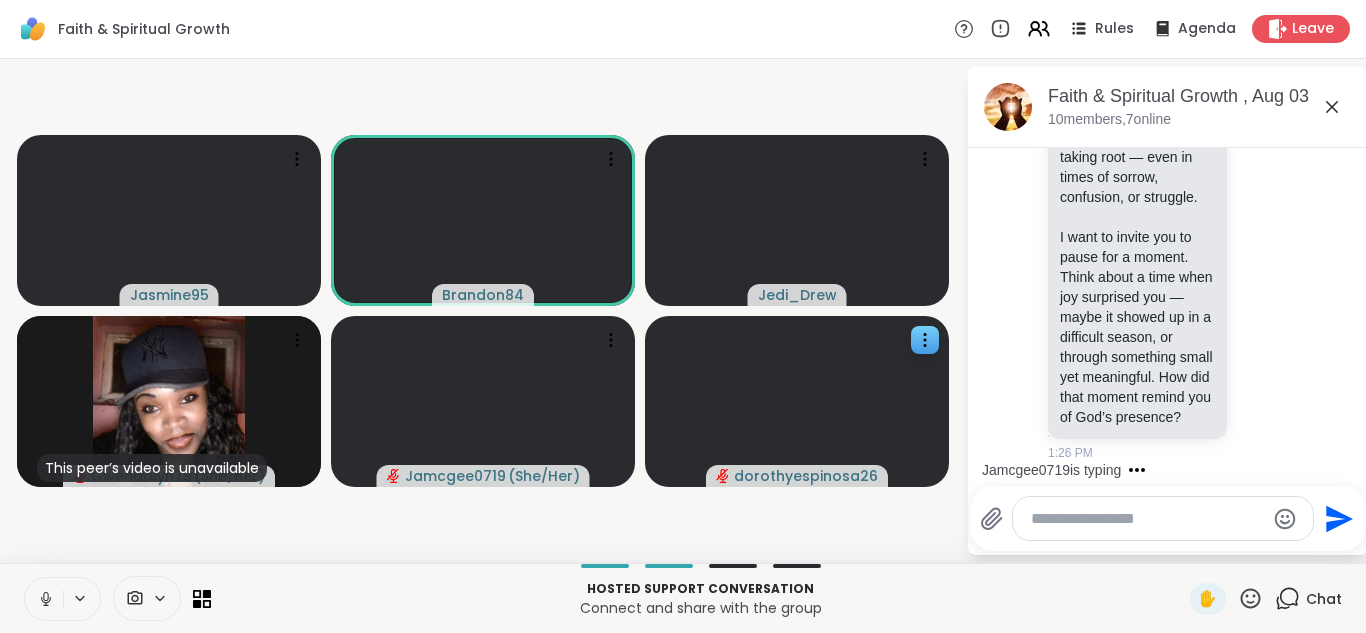 click at bounding box center (44, 599) 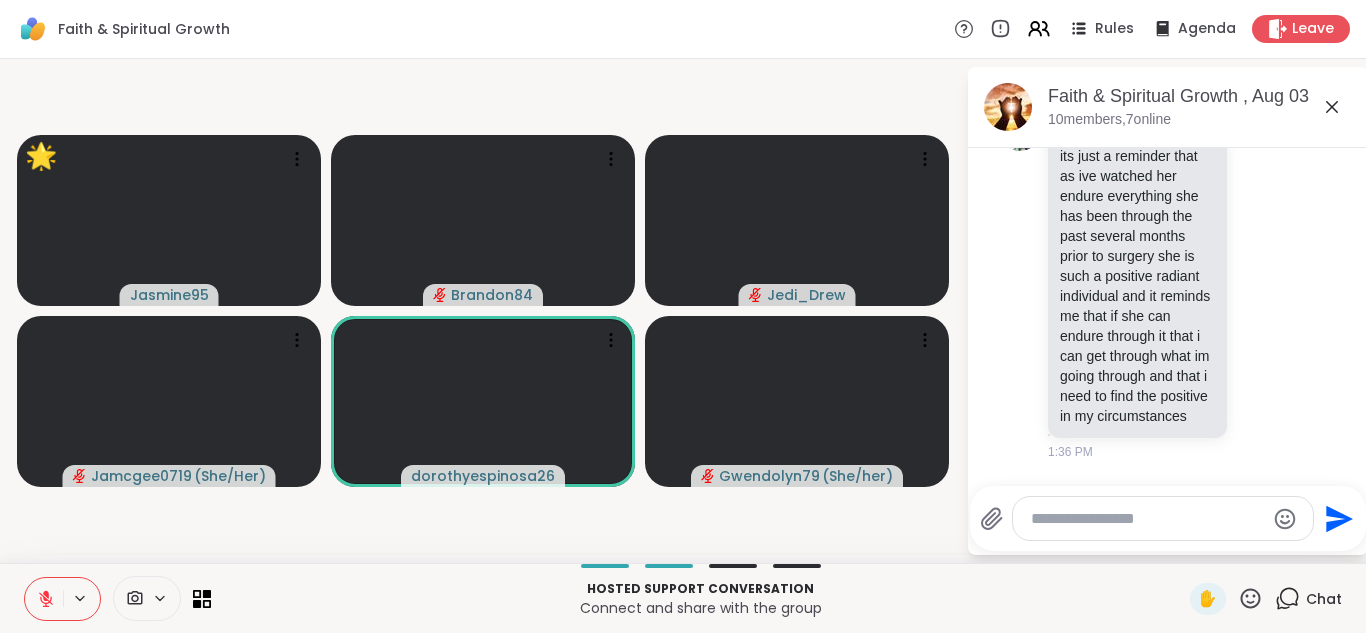 scroll, scrollTop: 8099, scrollLeft: 0, axis: vertical 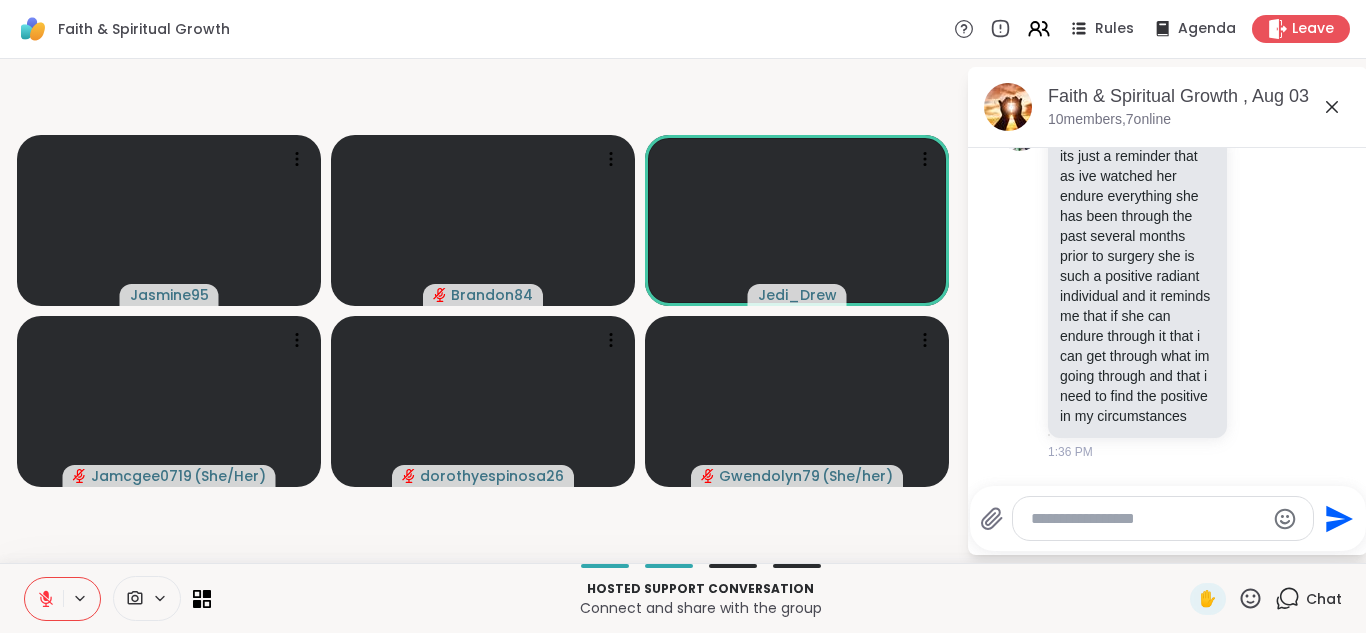 click at bounding box center (44, 599) 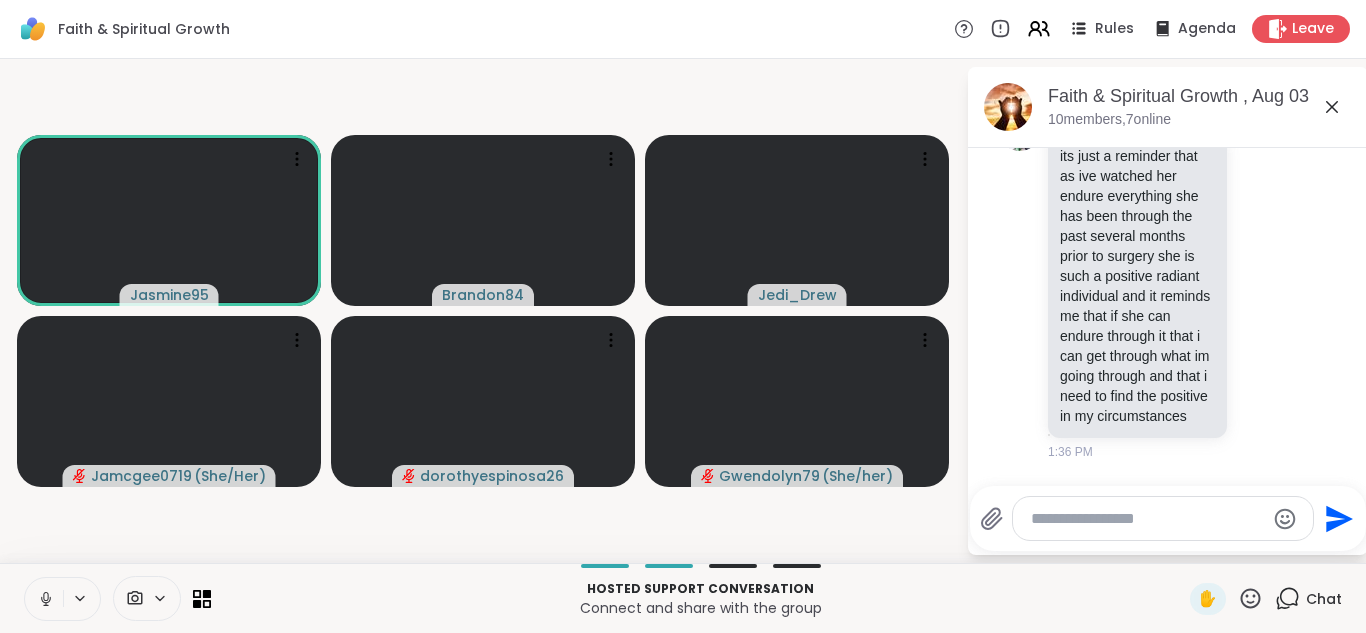 click at bounding box center (44, 599) 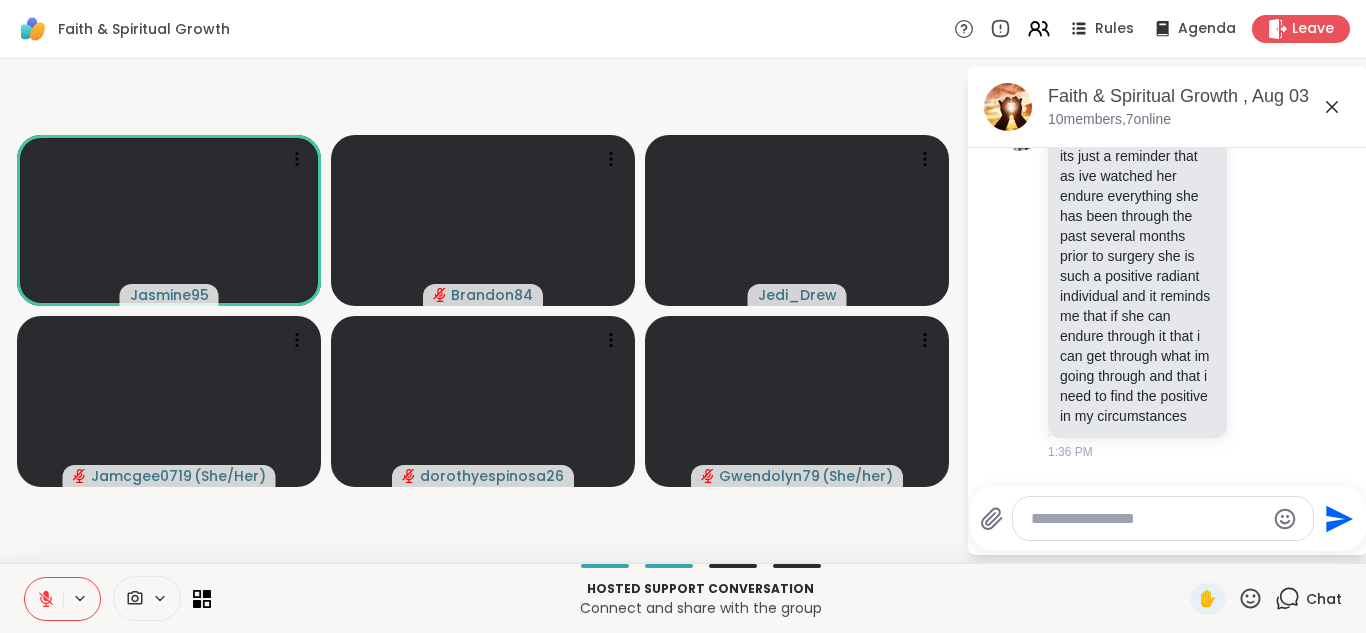 click at bounding box center (44, 599) 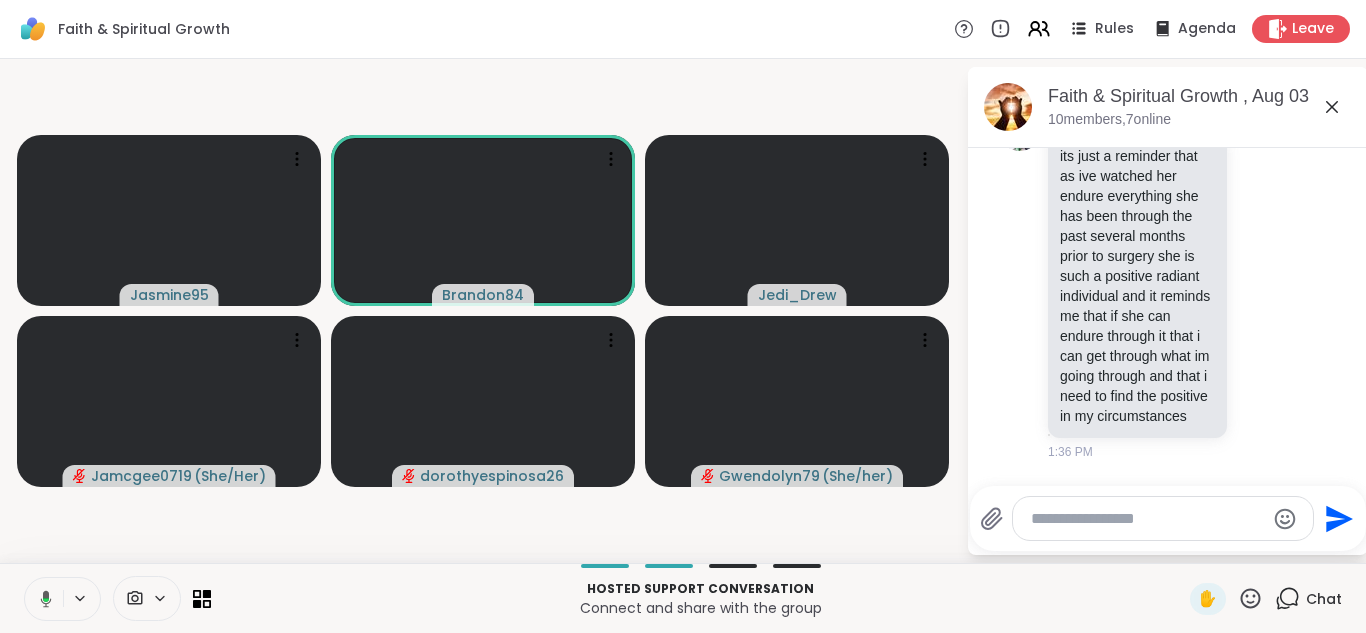 click at bounding box center [42, 599] 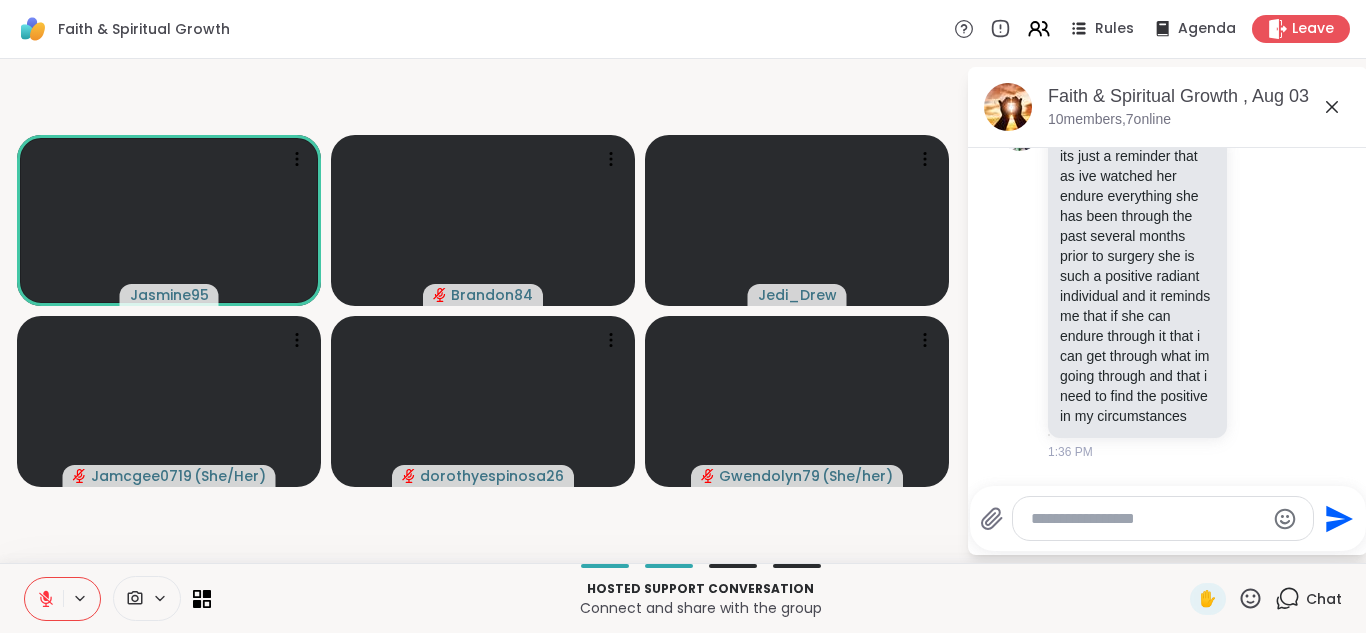 click at bounding box center (44, 599) 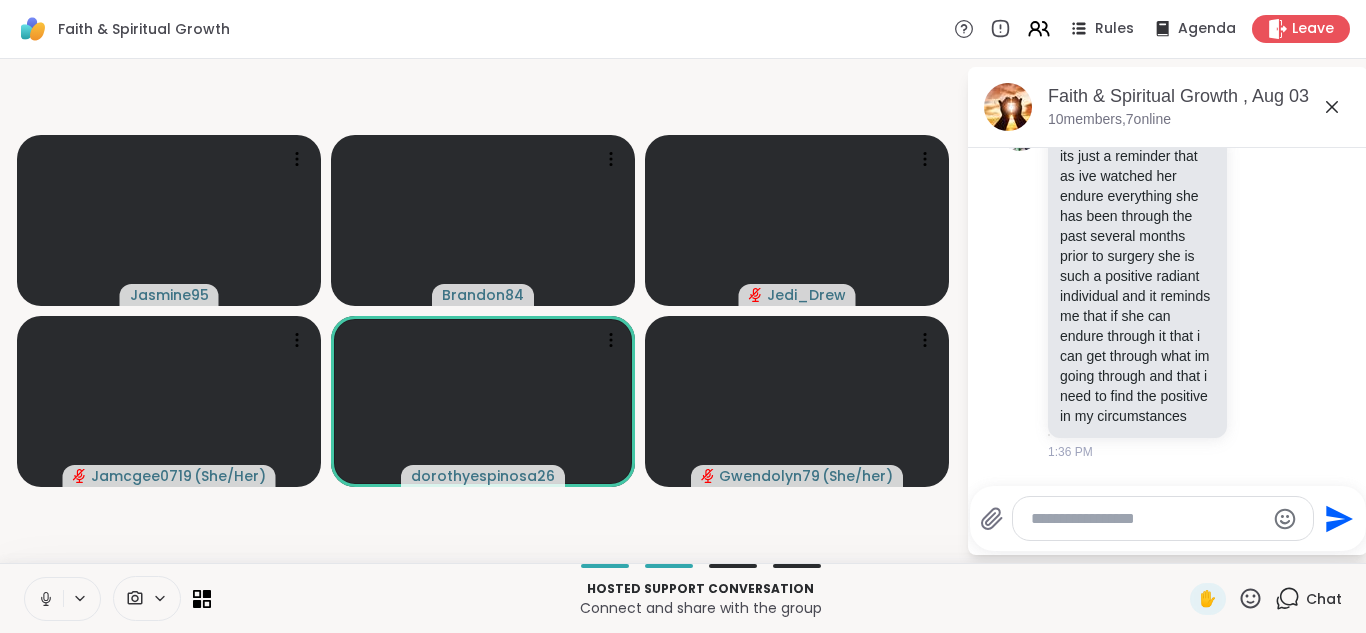 click at bounding box center [44, 599] 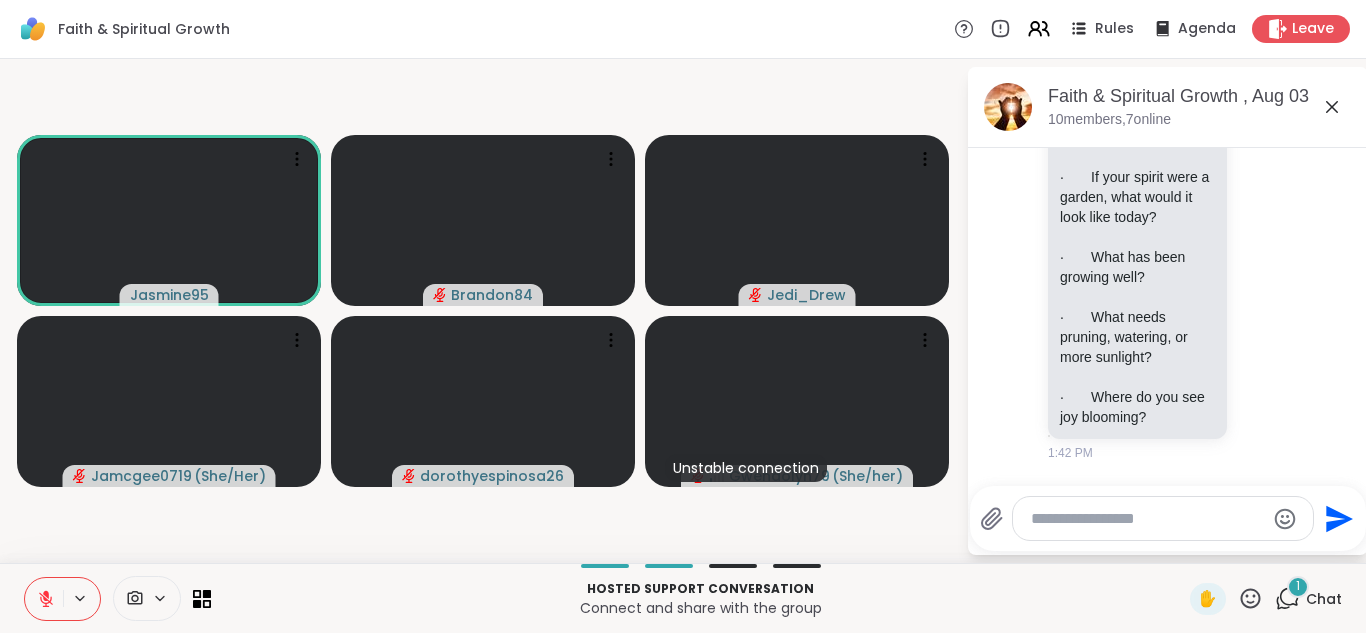scroll, scrollTop: 8725, scrollLeft: 0, axis: vertical 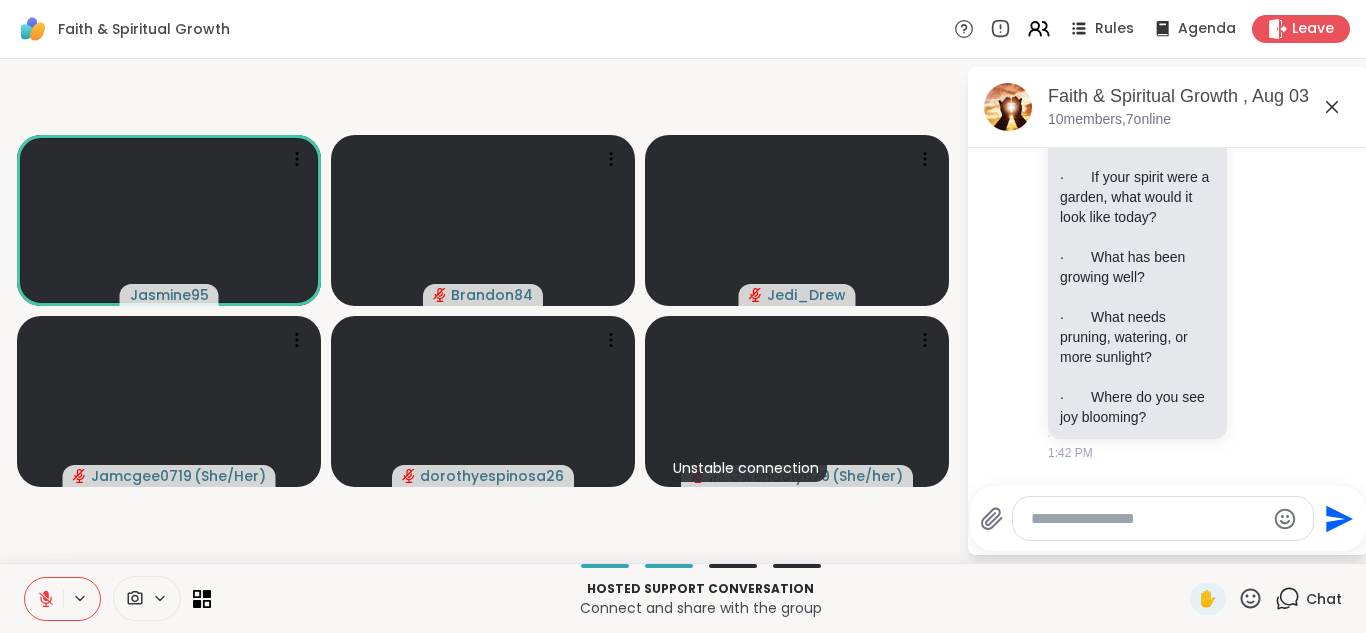 click on "[USERNAME] its just a reminder that as ive watched her endure everything she has been through the past several months prior to surgery she is such a positive radiant individual and it reminds me that if she can endure through it that i can get through what im going through and that i need to find the positive in my circumstances [TIME]" at bounding box center (1168, -320) 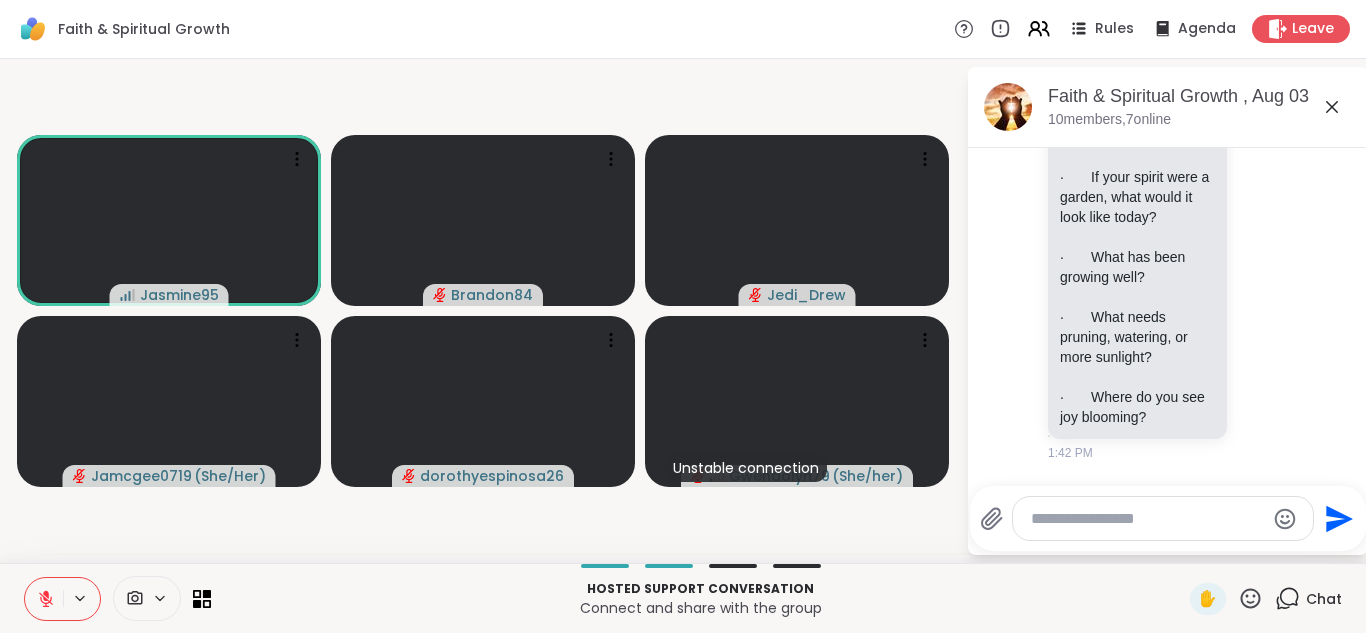 scroll, scrollTop: 8445, scrollLeft: 0, axis: vertical 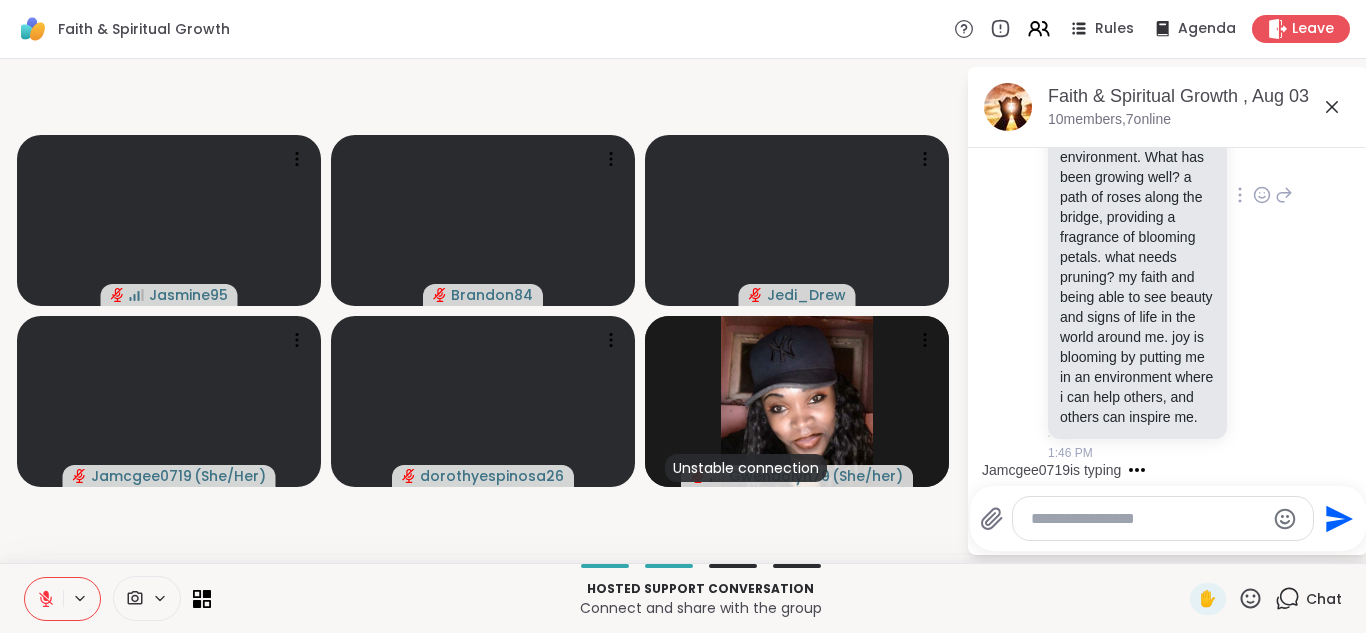 click 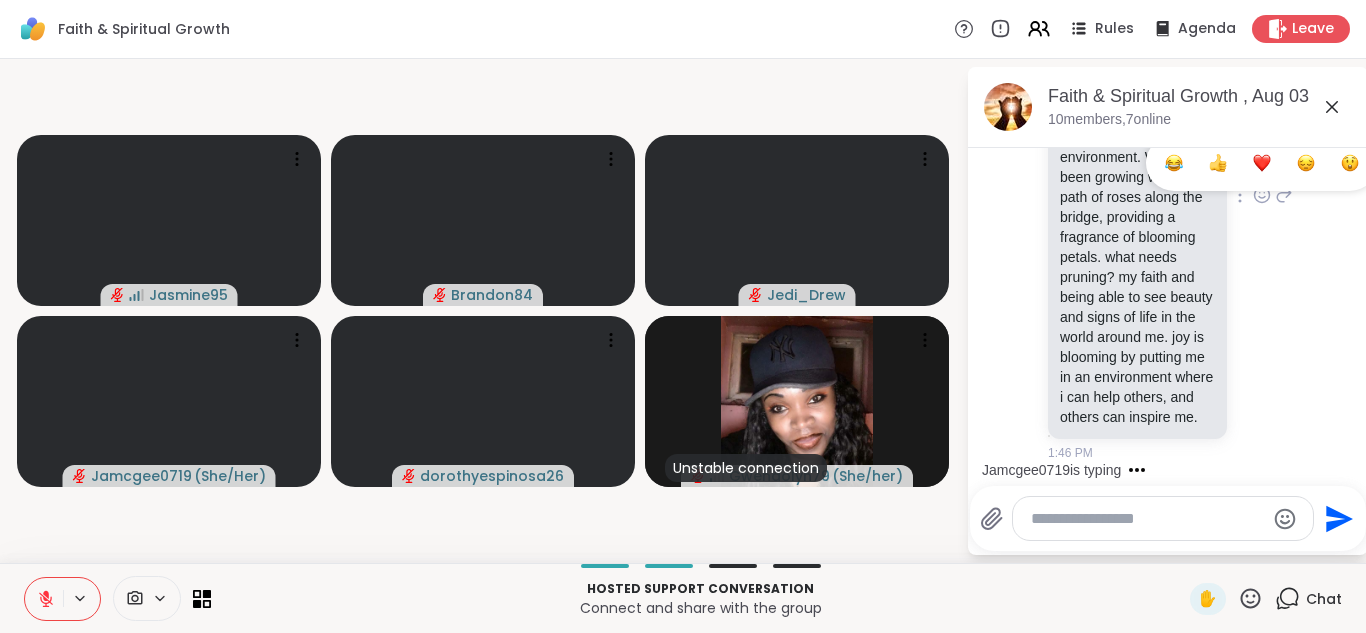 click at bounding box center [1262, 163] 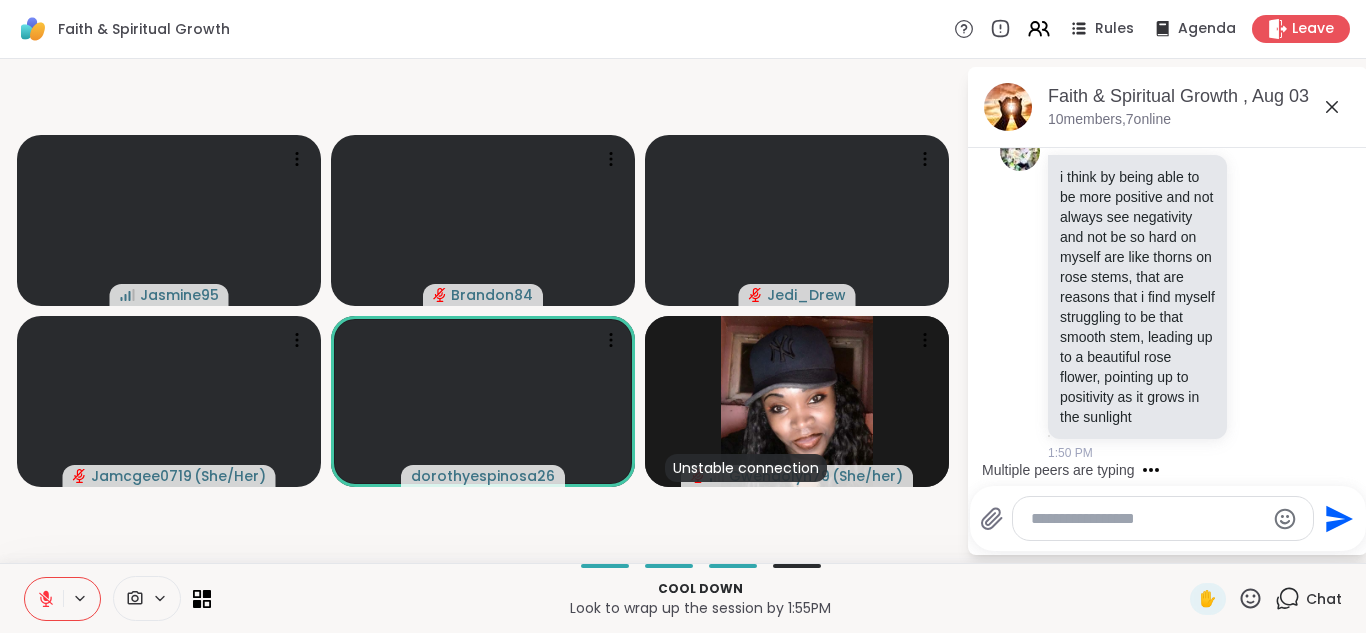 scroll, scrollTop: 9787, scrollLeft: 0, axis: vertical 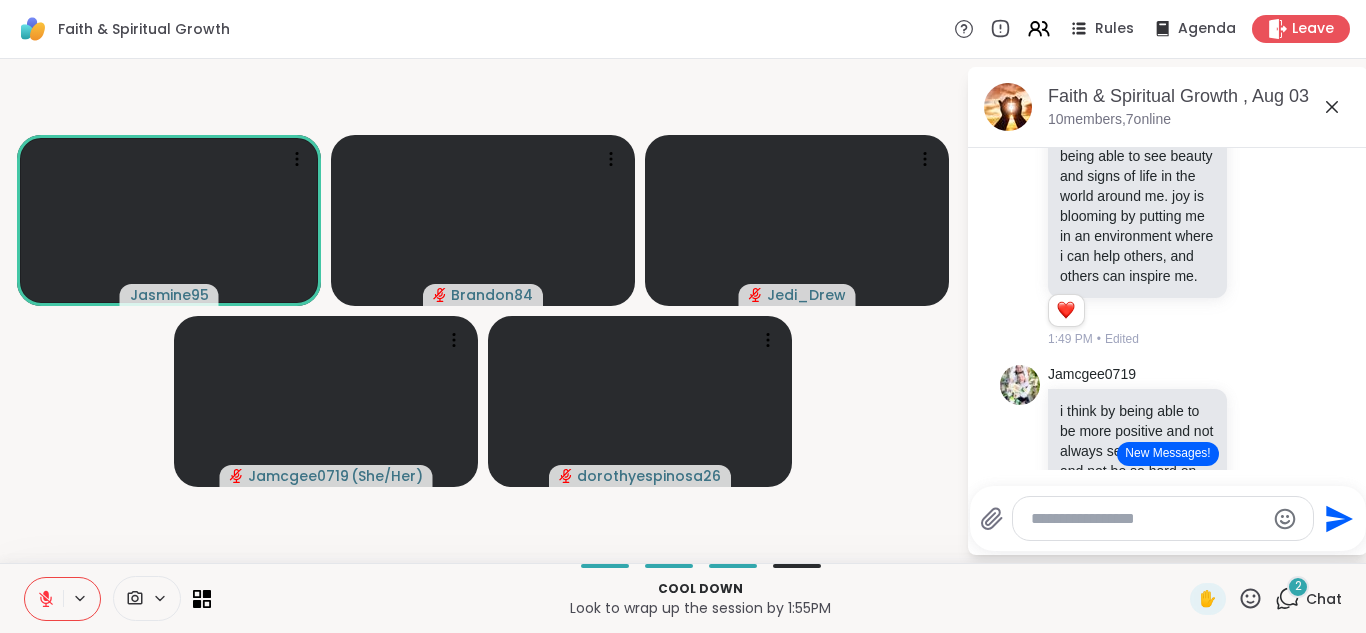 click on "New Messages!" at bounding box center [1167, 454] 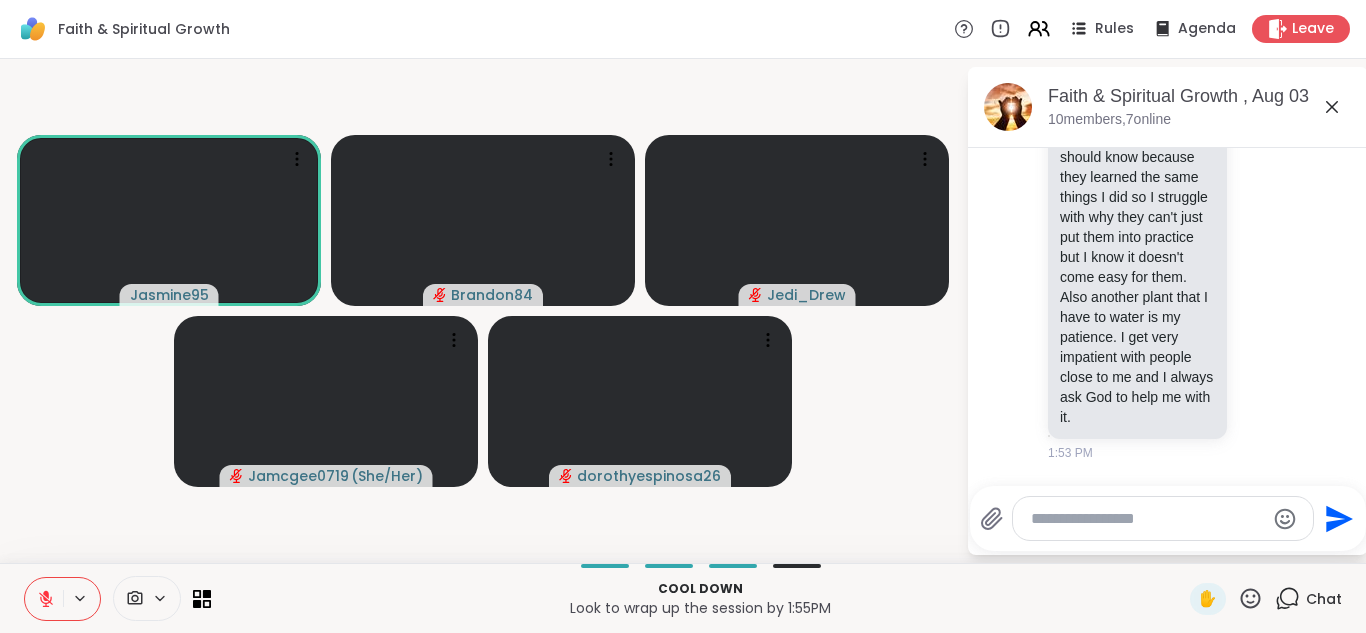 scroll, scrollTop: 11160, scrollLeft: 0, axis: vertical 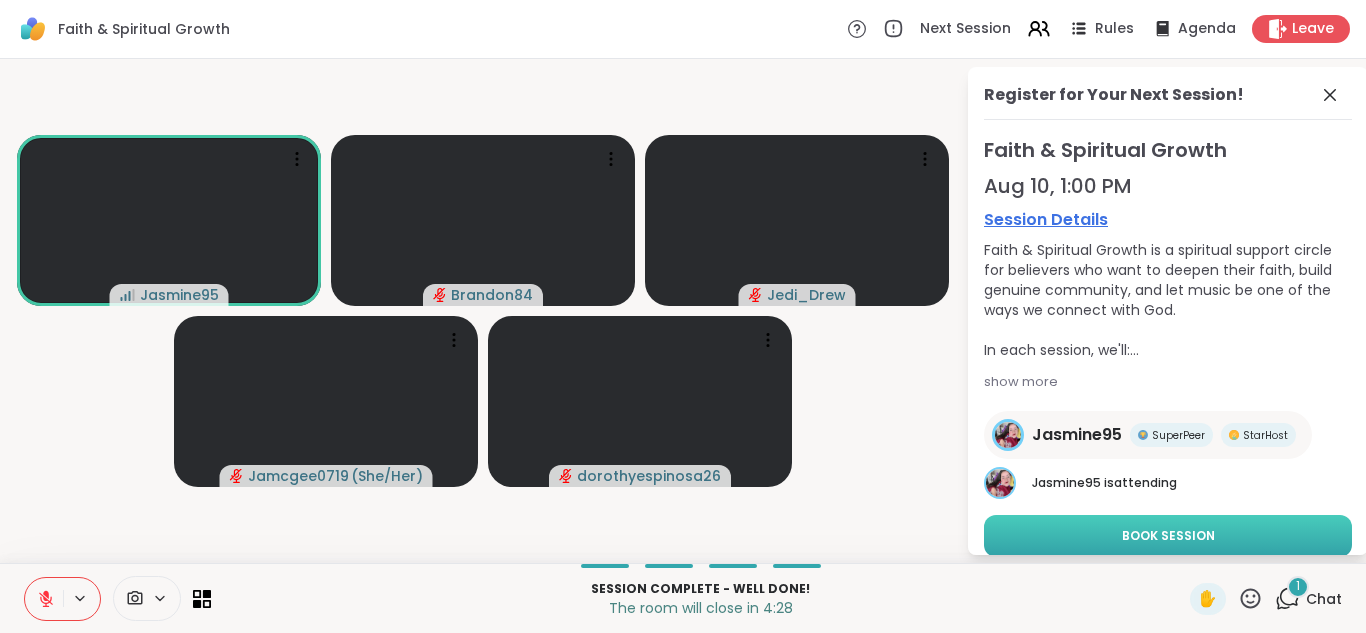 click on "Book Session" at bounding box center (1168, 536) 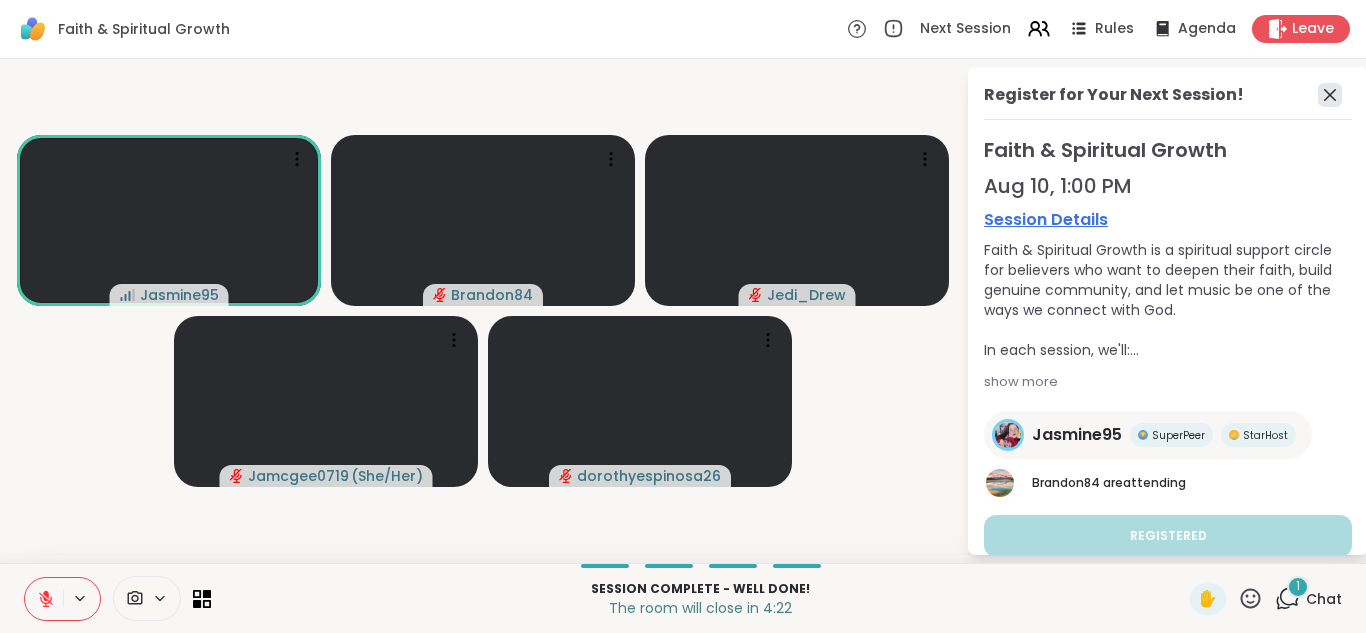 click 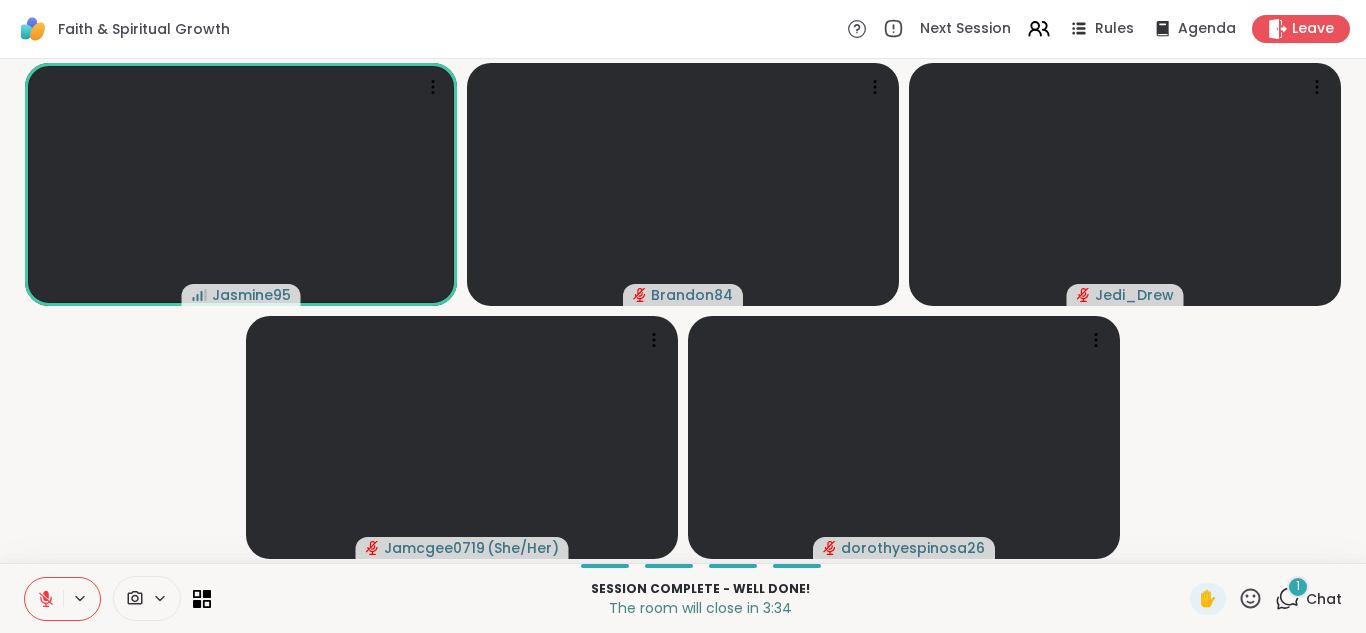 click 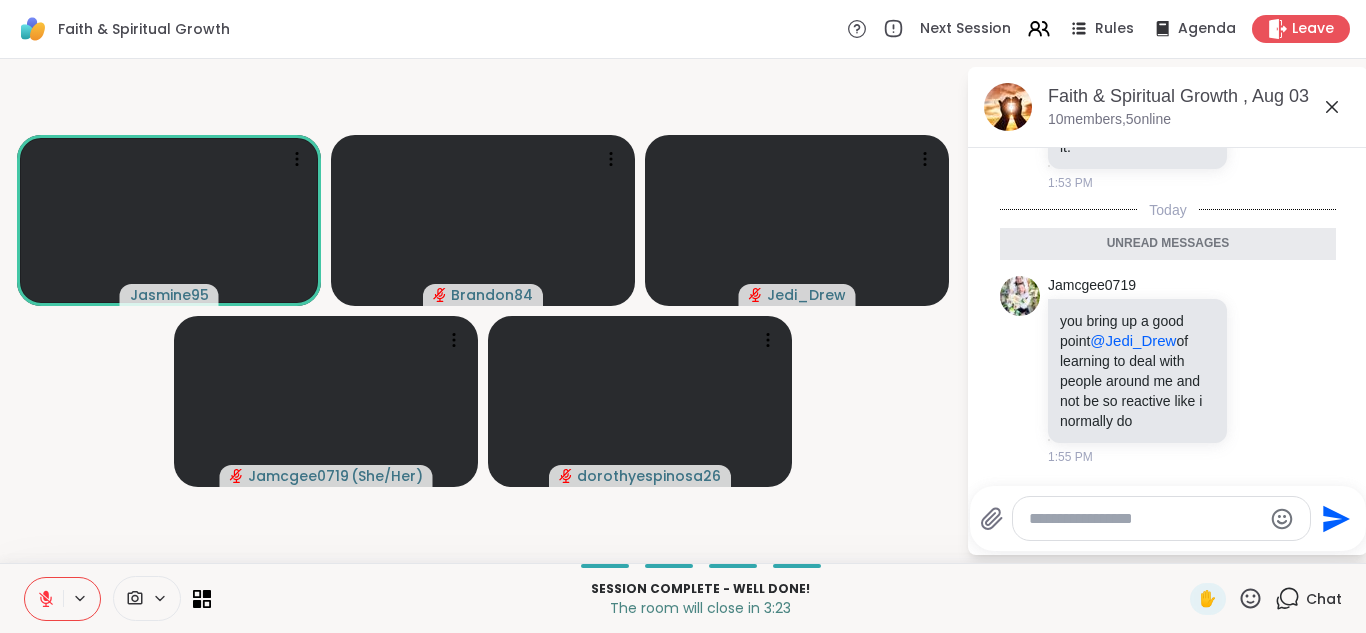 scroll, scrollTop: 10536, scrollLeft: 0, axis: vertical 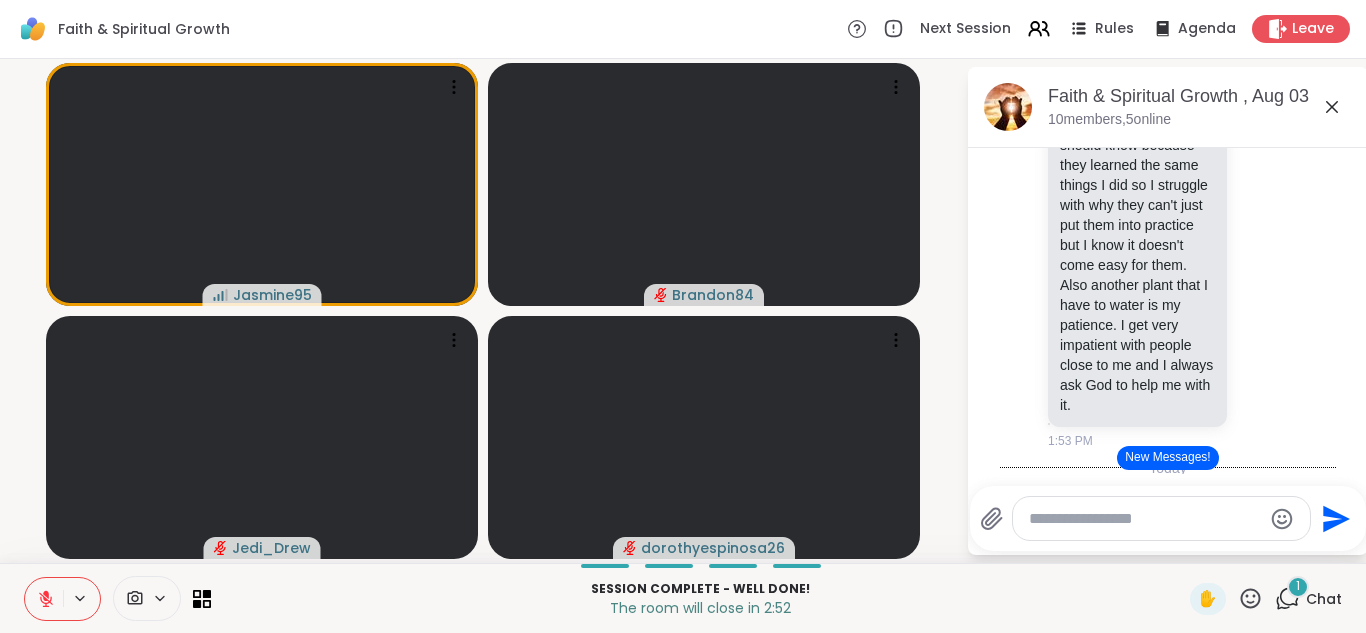 click on "New Messages!" at bounding box center [1167, 458] 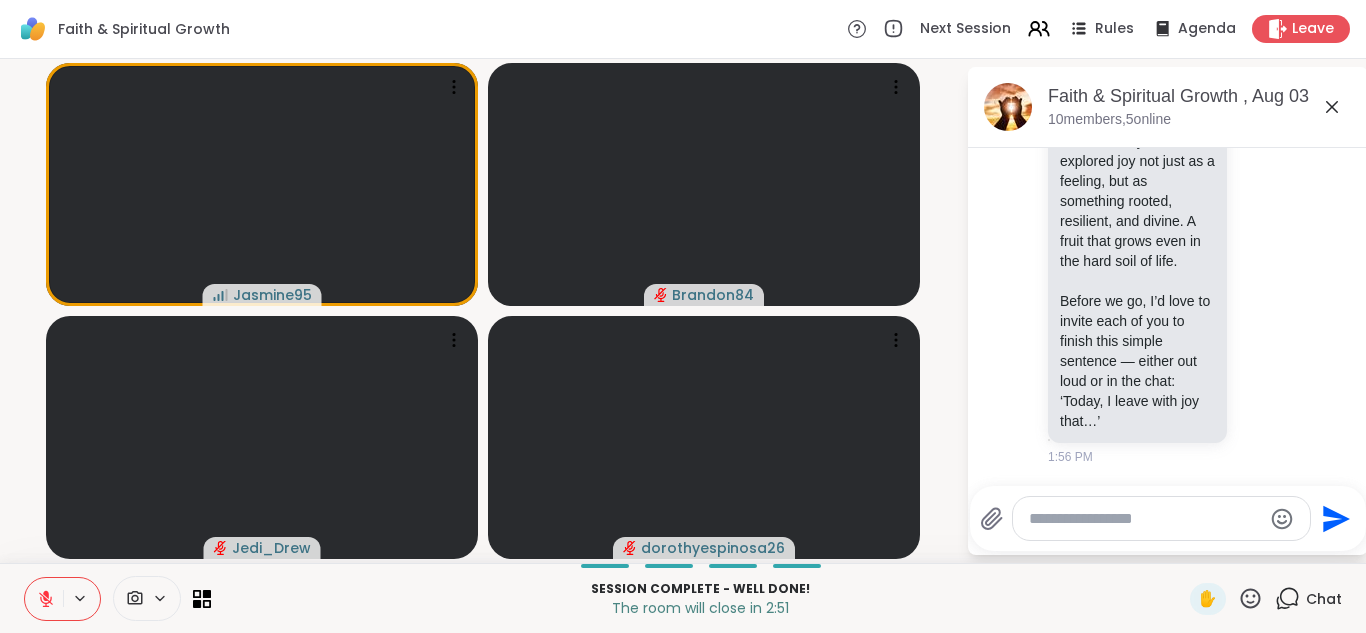 scroll, scrollTop: 11993, scrollLeft: 0, axis: vertical 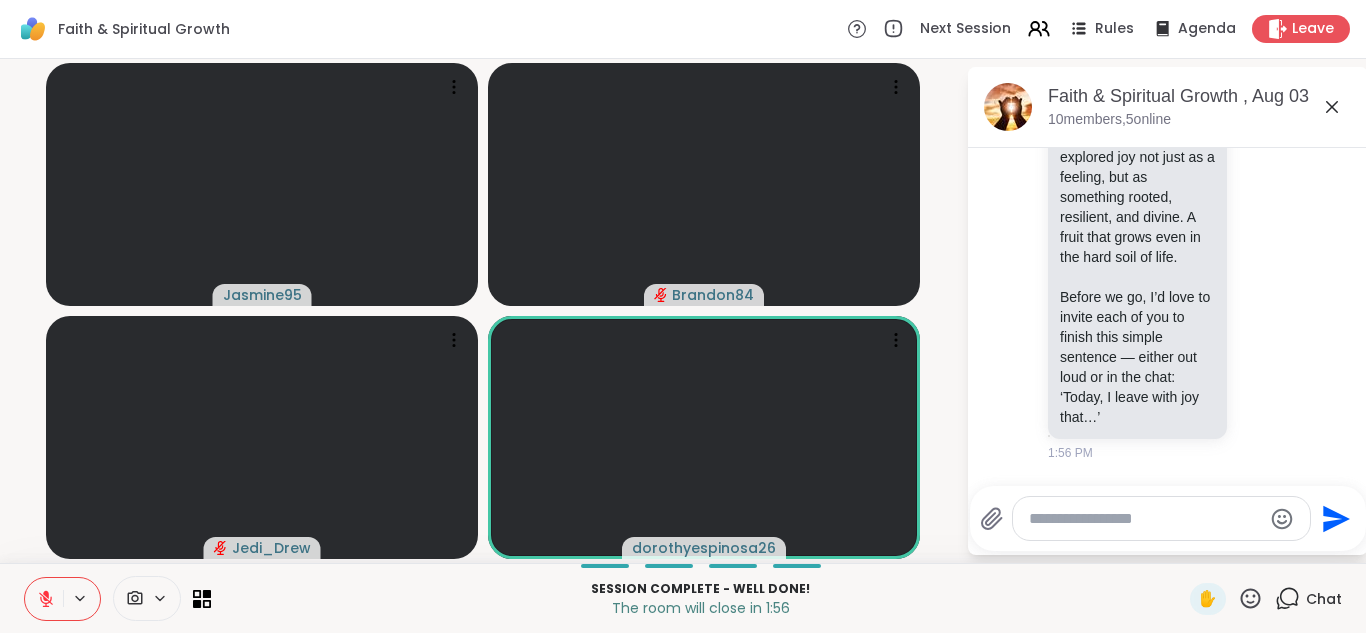 click 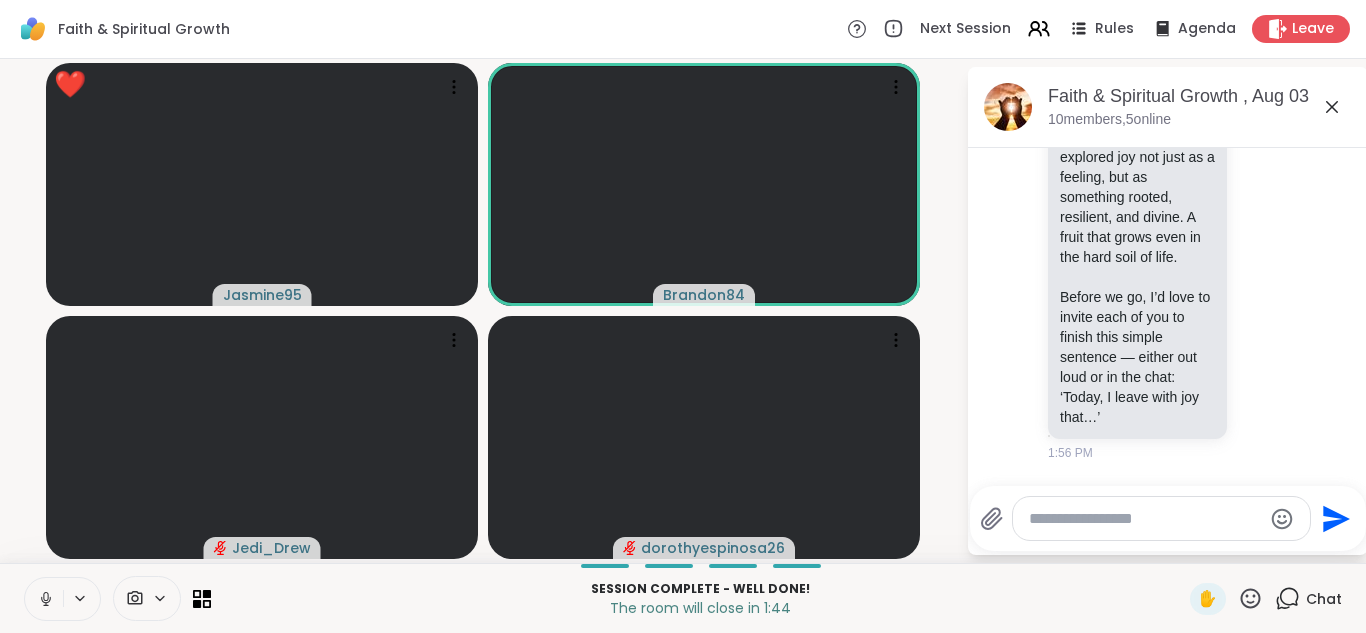 click at bounding box center (44, 599) 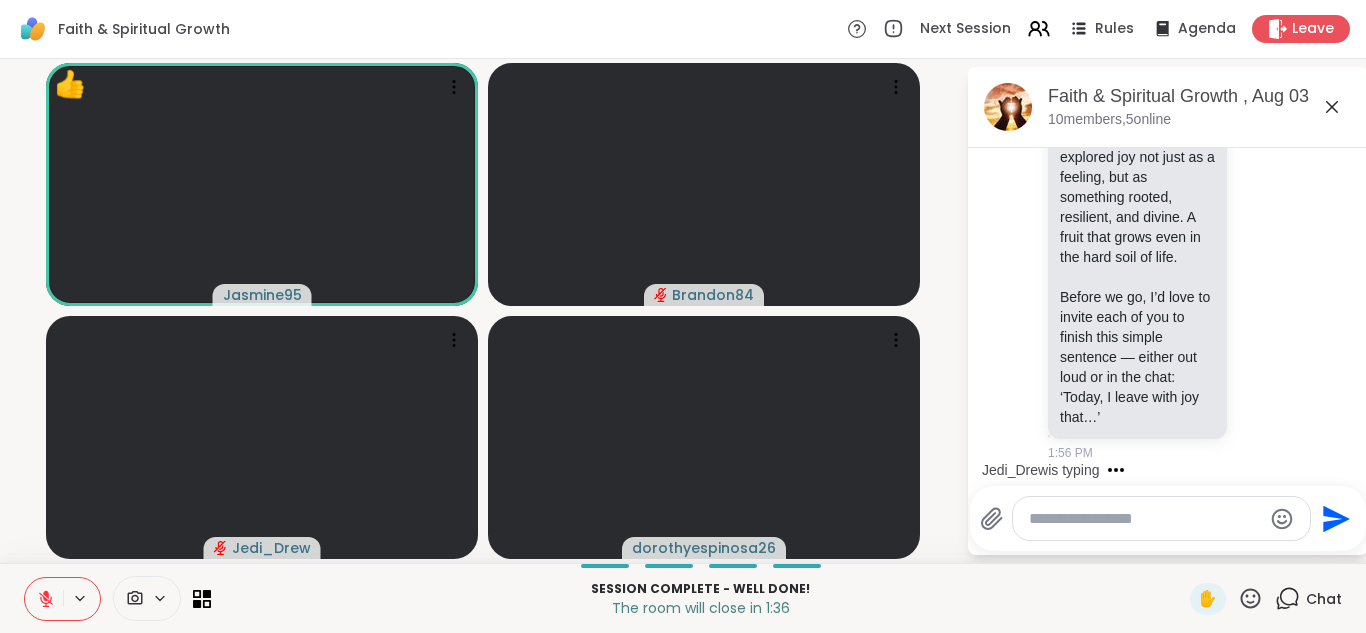 click at bounding box center (44, 599) 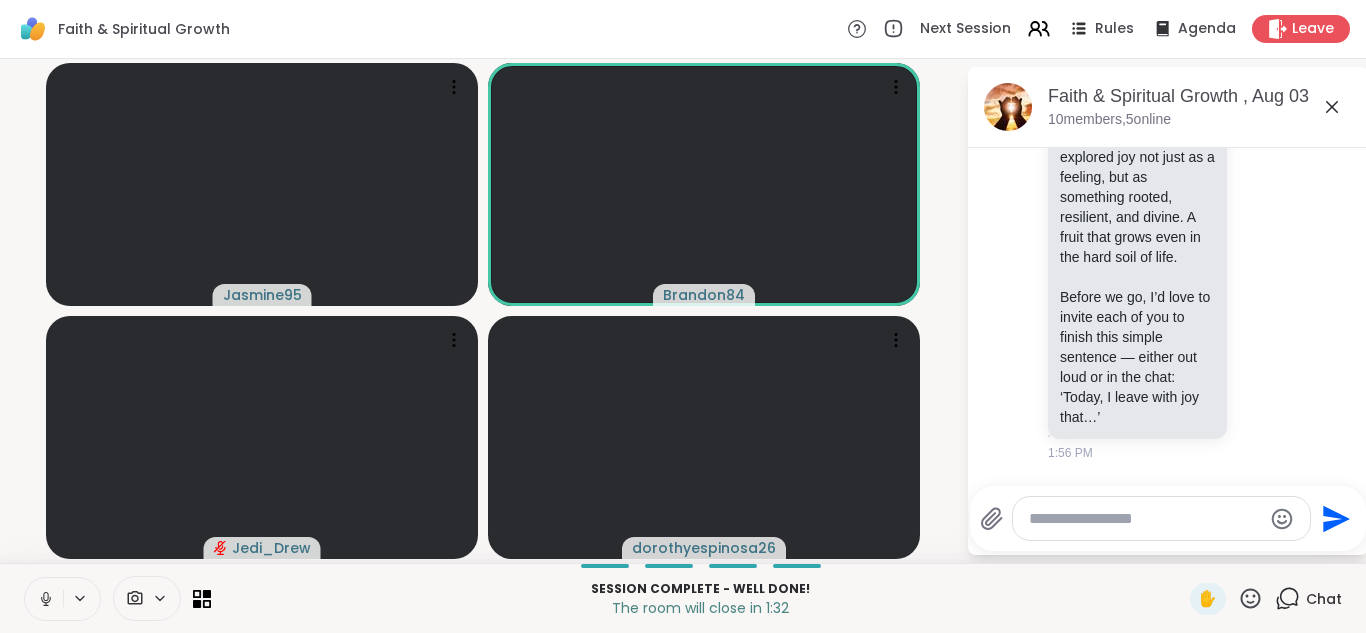 click at bounding box center [44, 599] 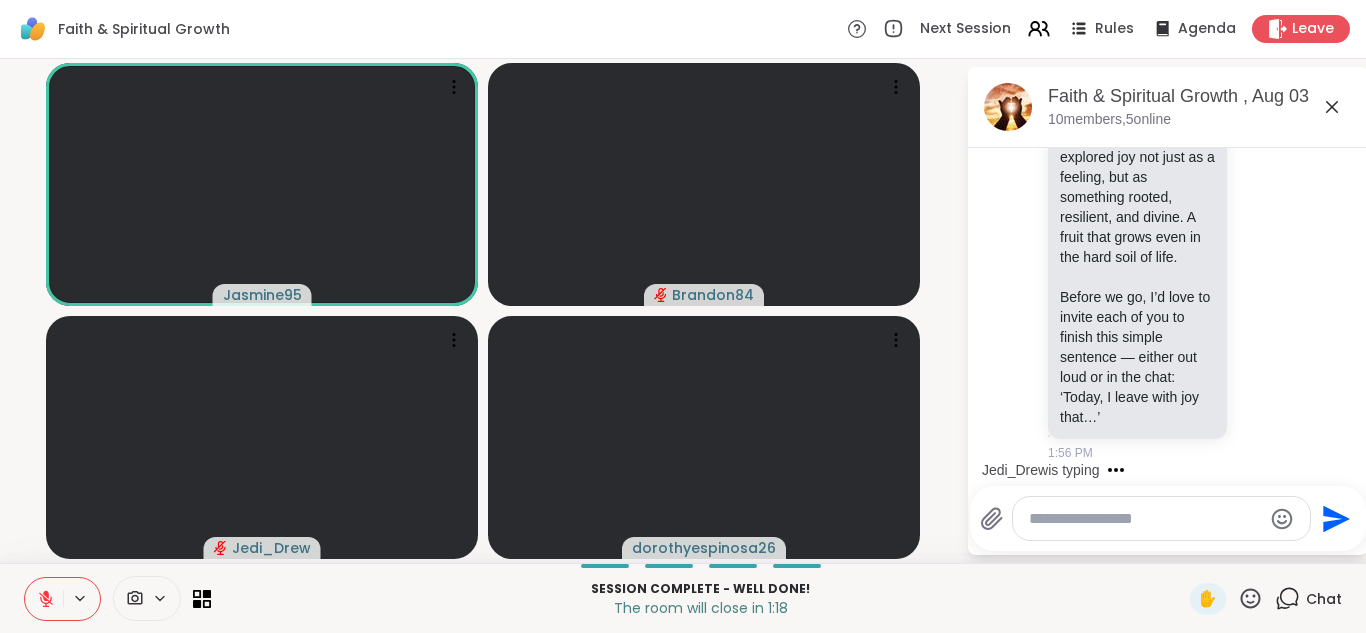 click at bounding box center [44, 599] 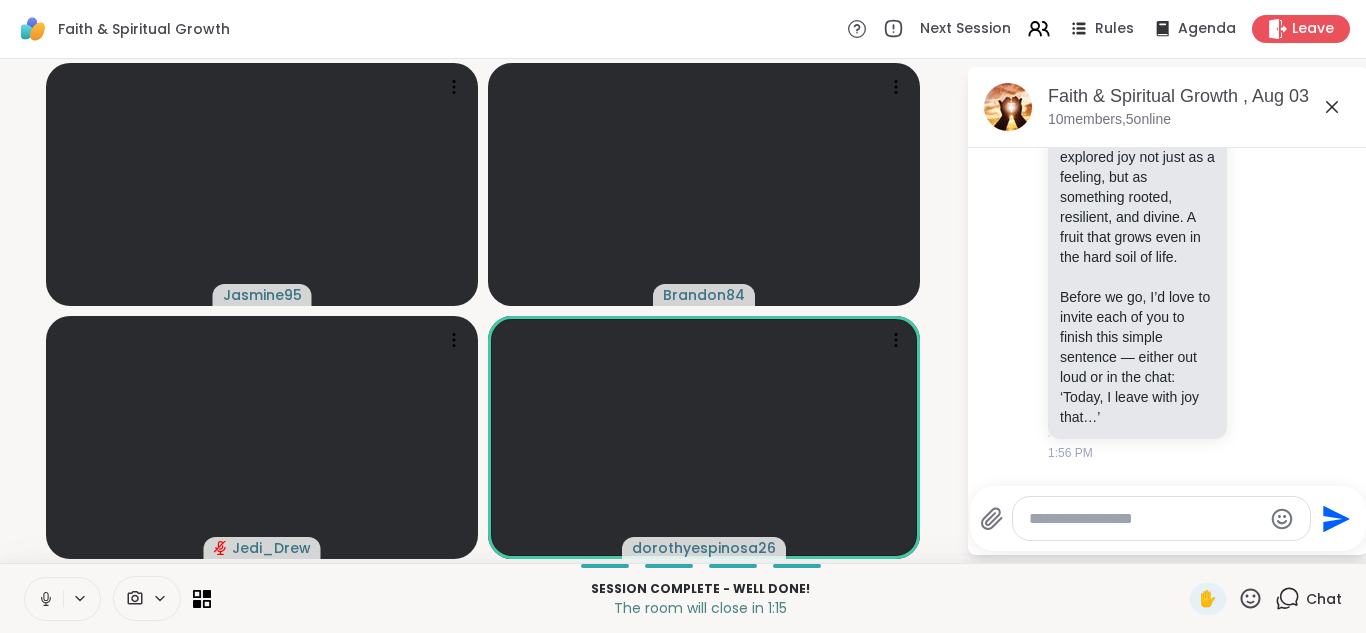 click at bounding box center [44, 599] 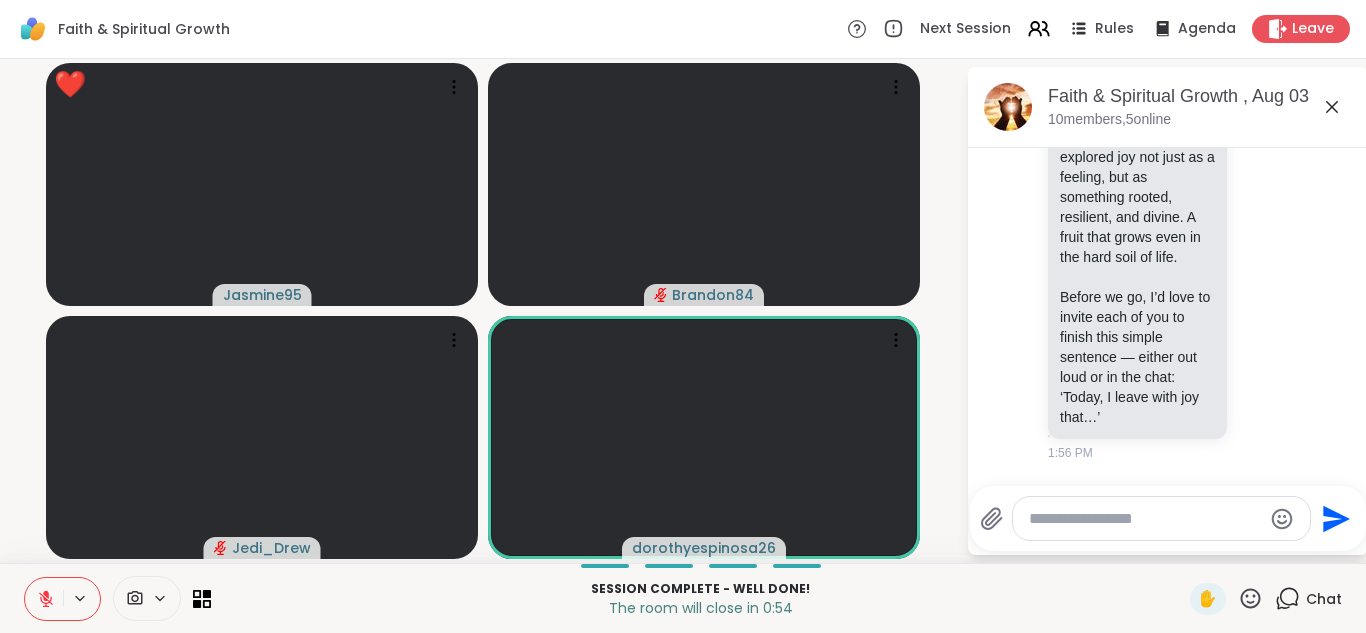 click 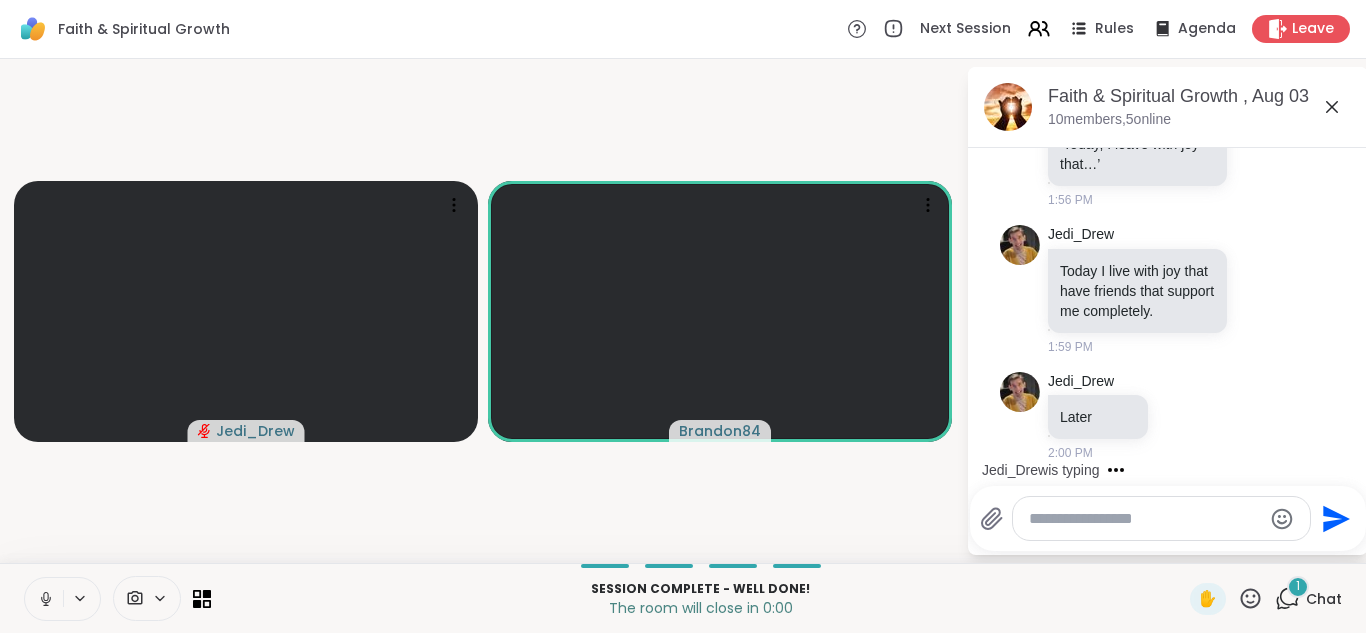 scroll, scrollTop: 12266, scrollLeft: 0, axis: vertical 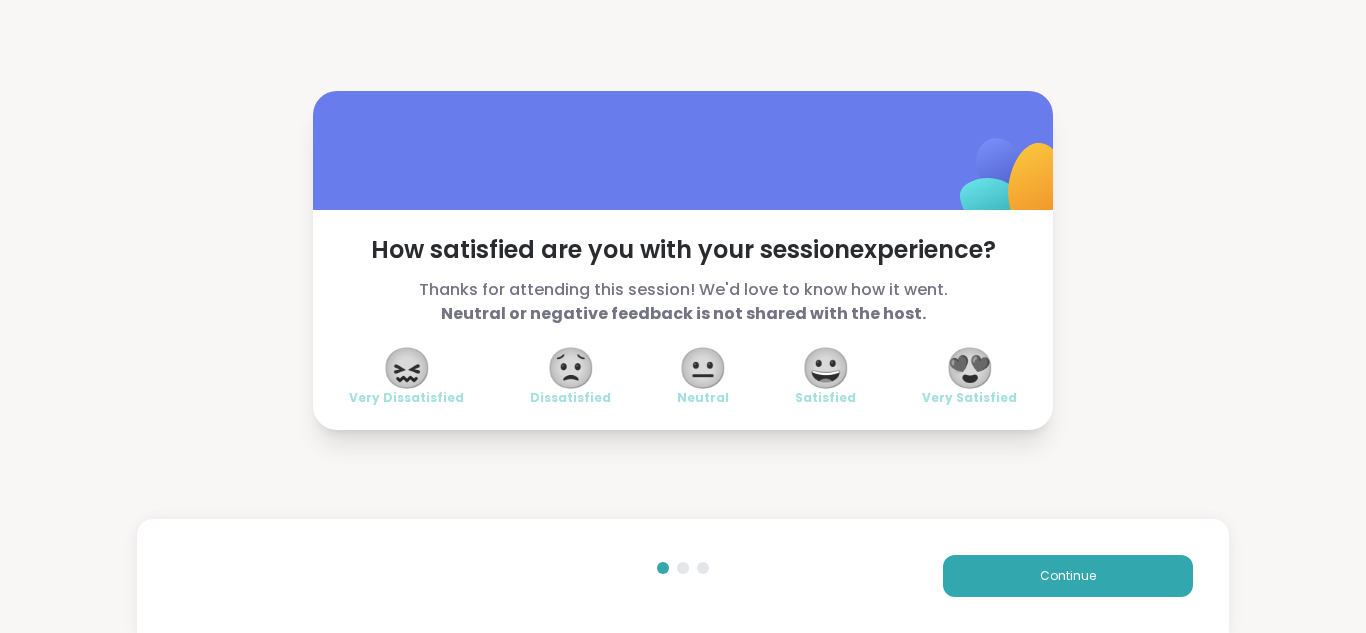 click on "😍" at bounding box center [970, 368] 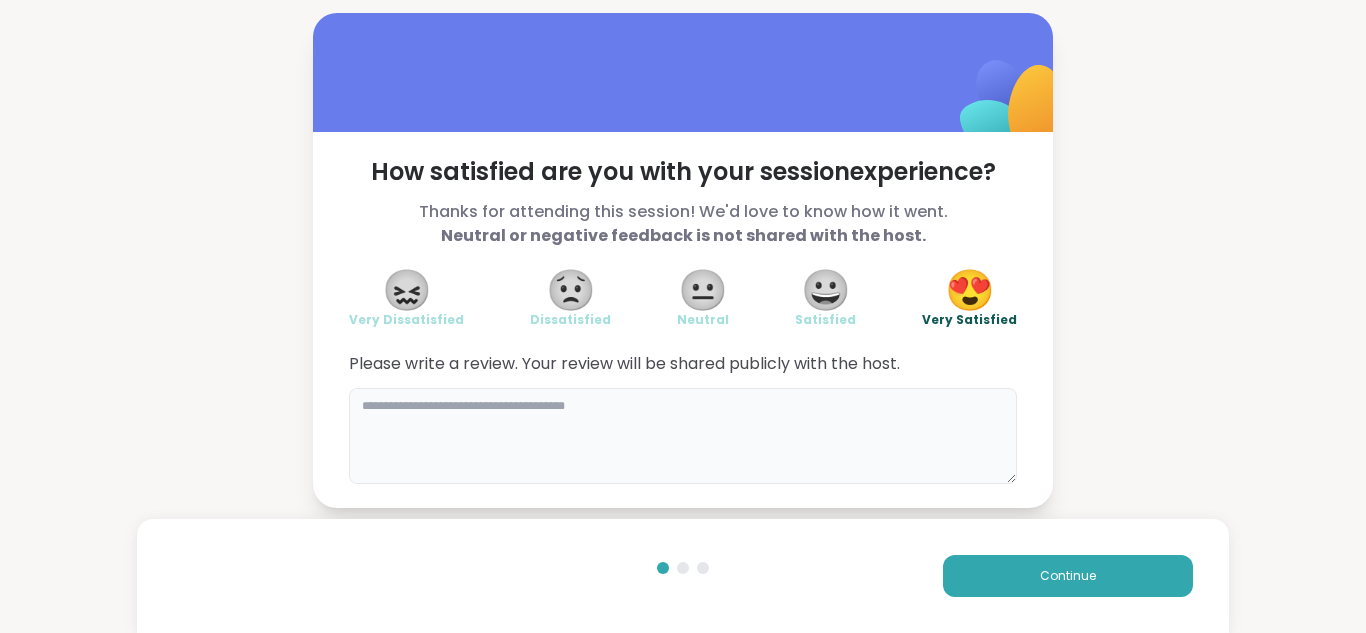 click at bounding box center (683, 436) 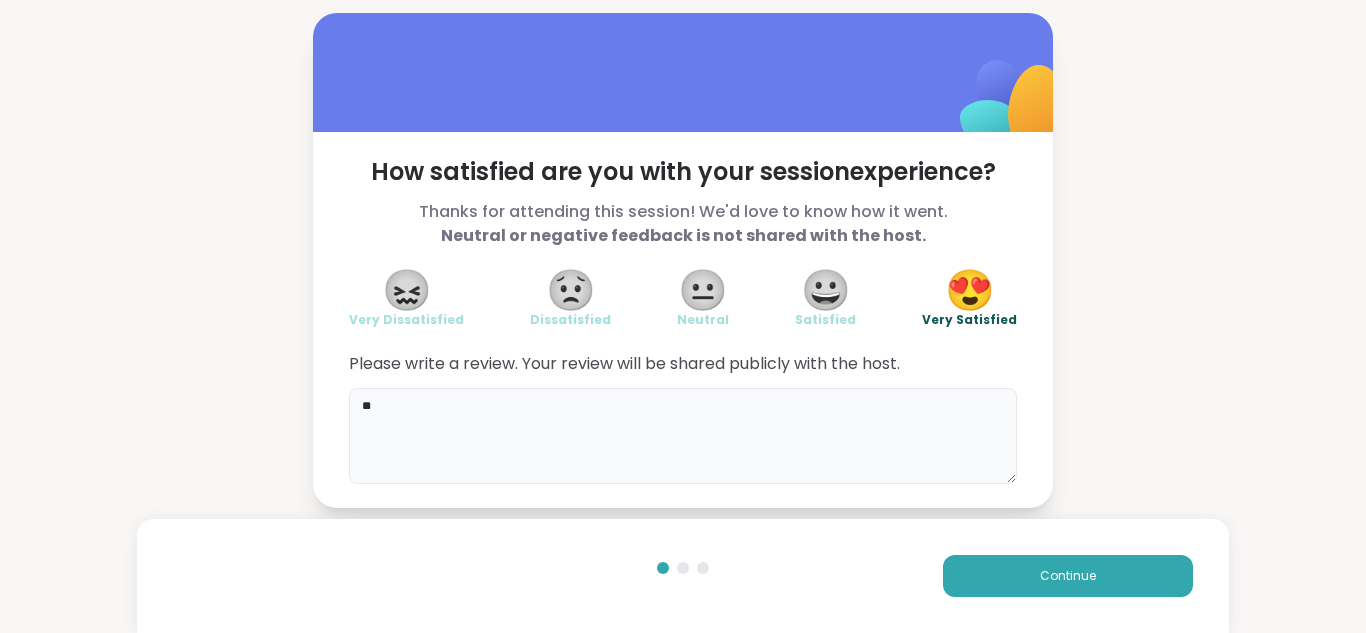 type on "*" 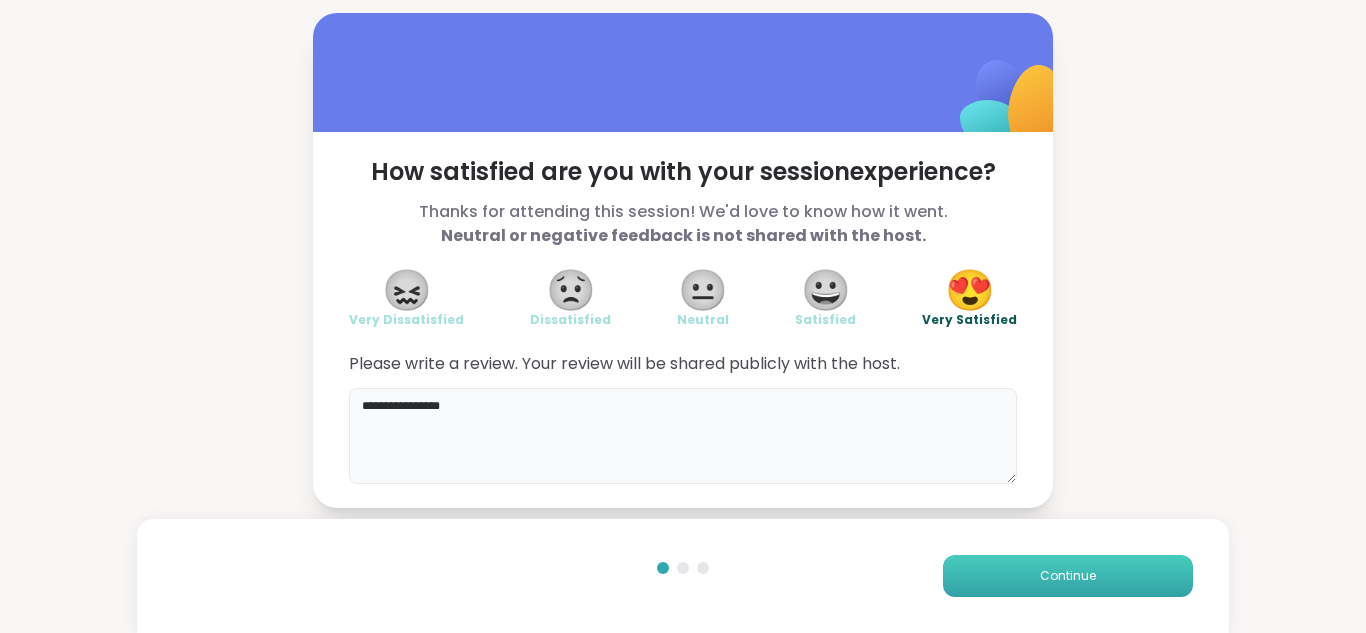 type on "**********" 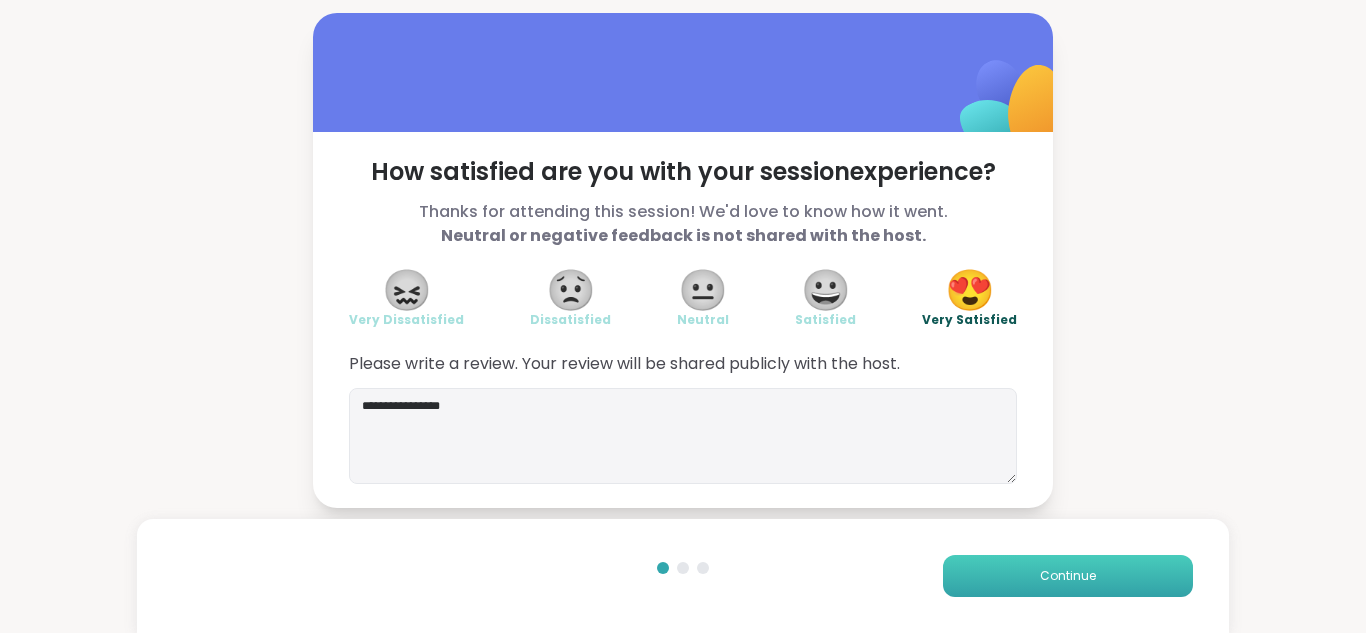 click on "Continue" at bounding box center [1068, 576] 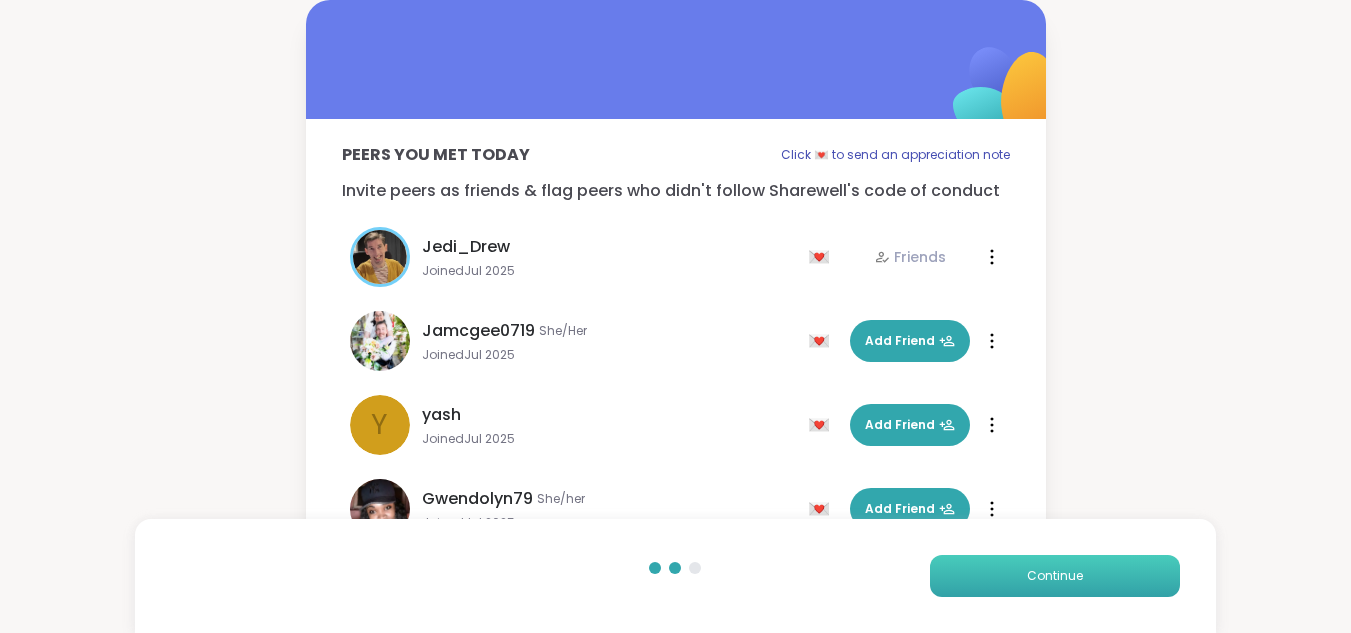 click on "Continue" at bounding box center (1055, 576) 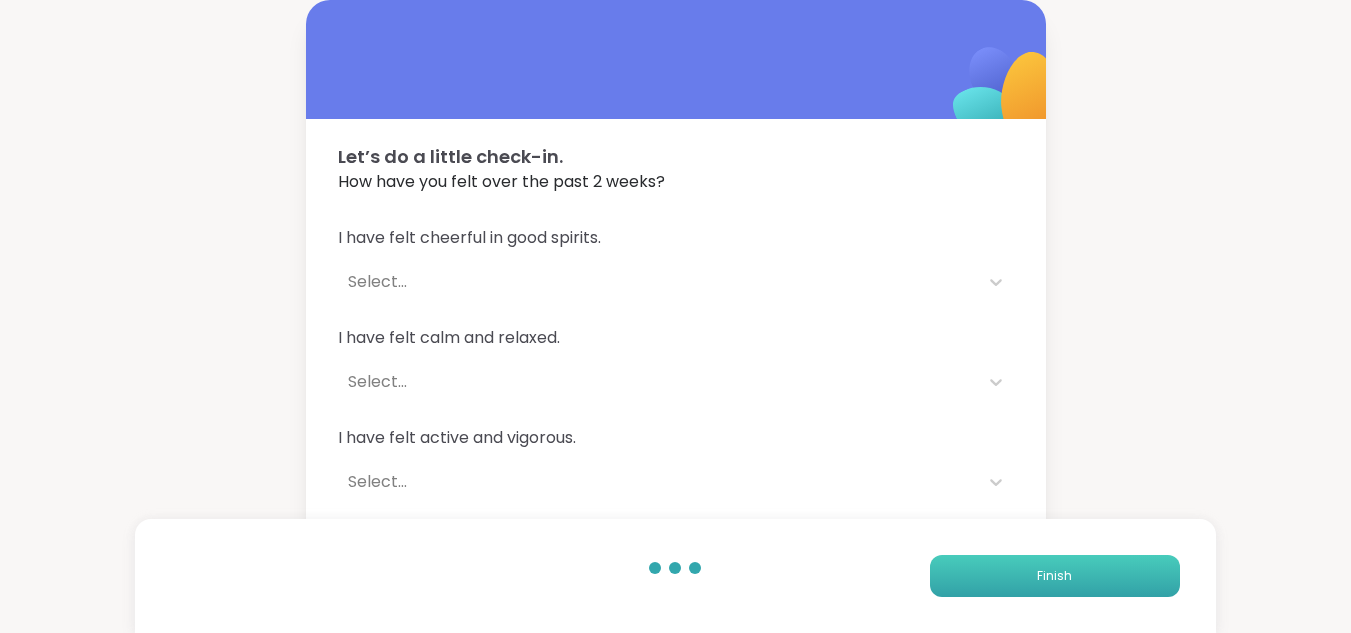 click on "Finish" at bounding box center [1054, 576] 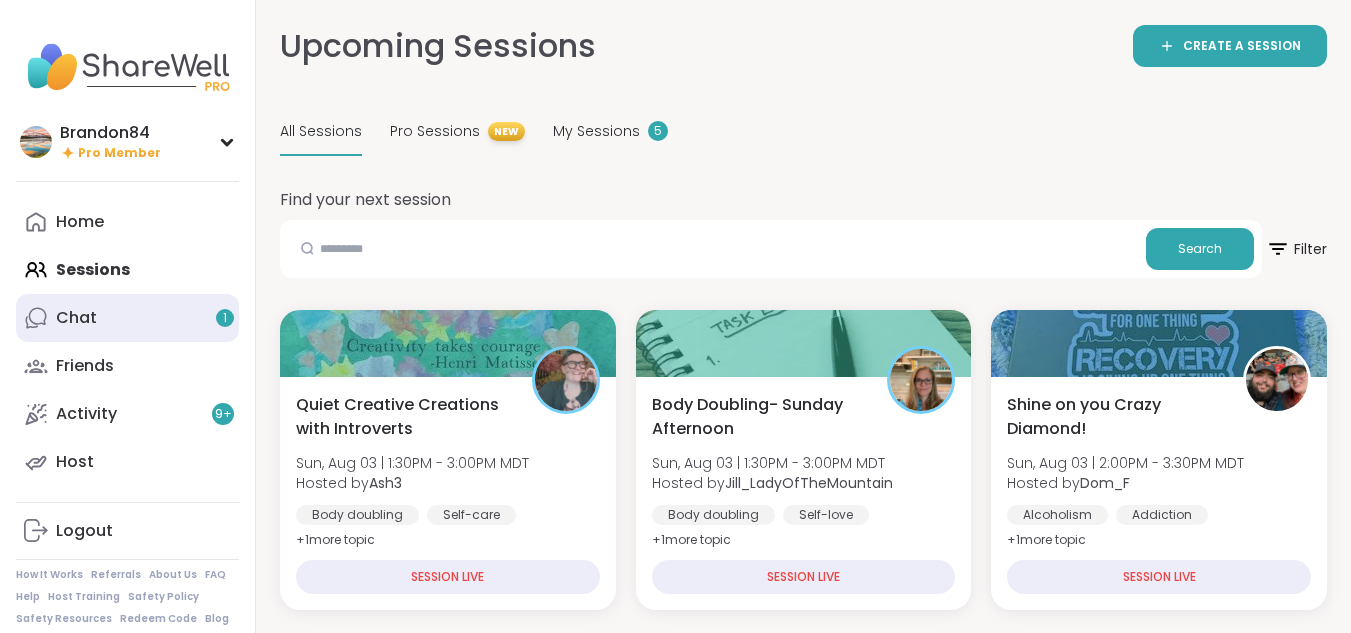 click on "Chat 1" at bounding box center [127, 318] 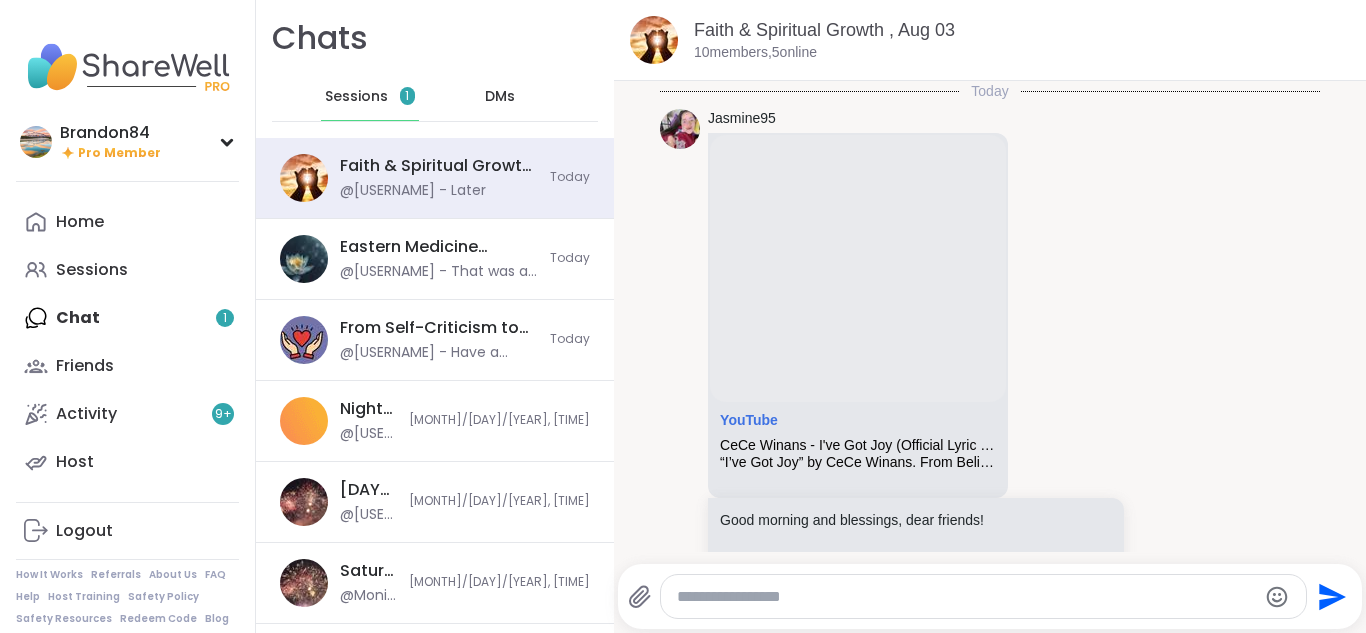 scroll, scrollTop: 7017, scrollLeft: 0, axis: vertical 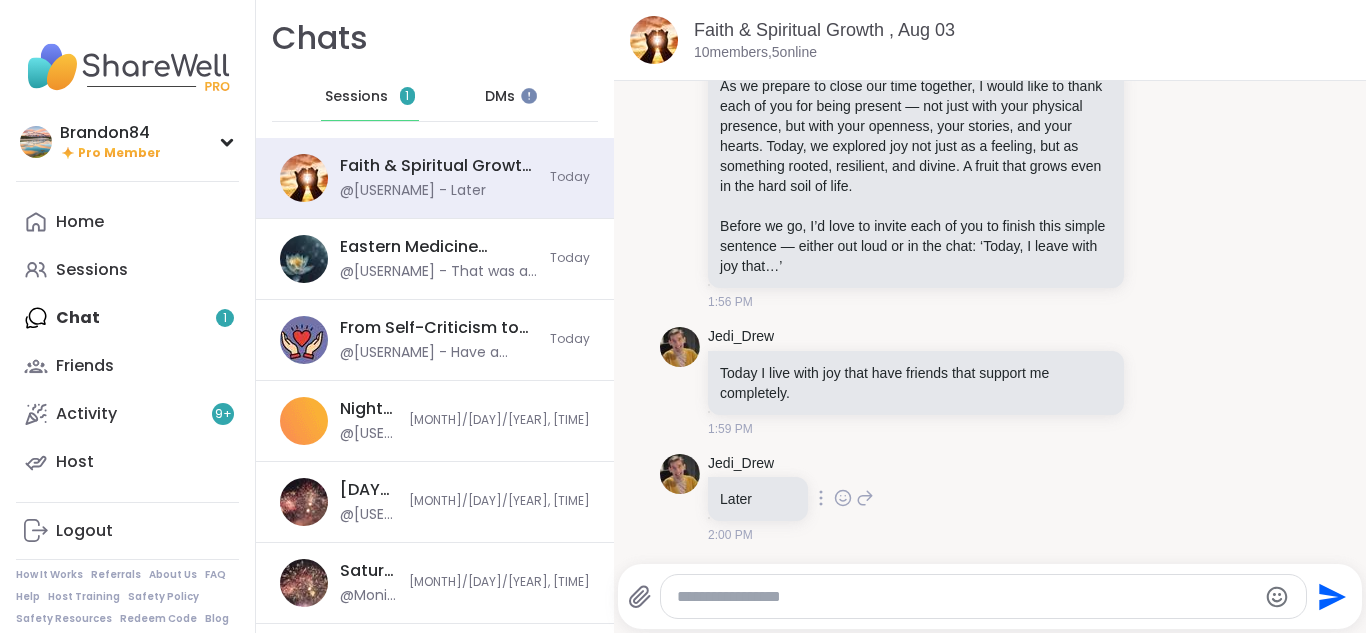 click 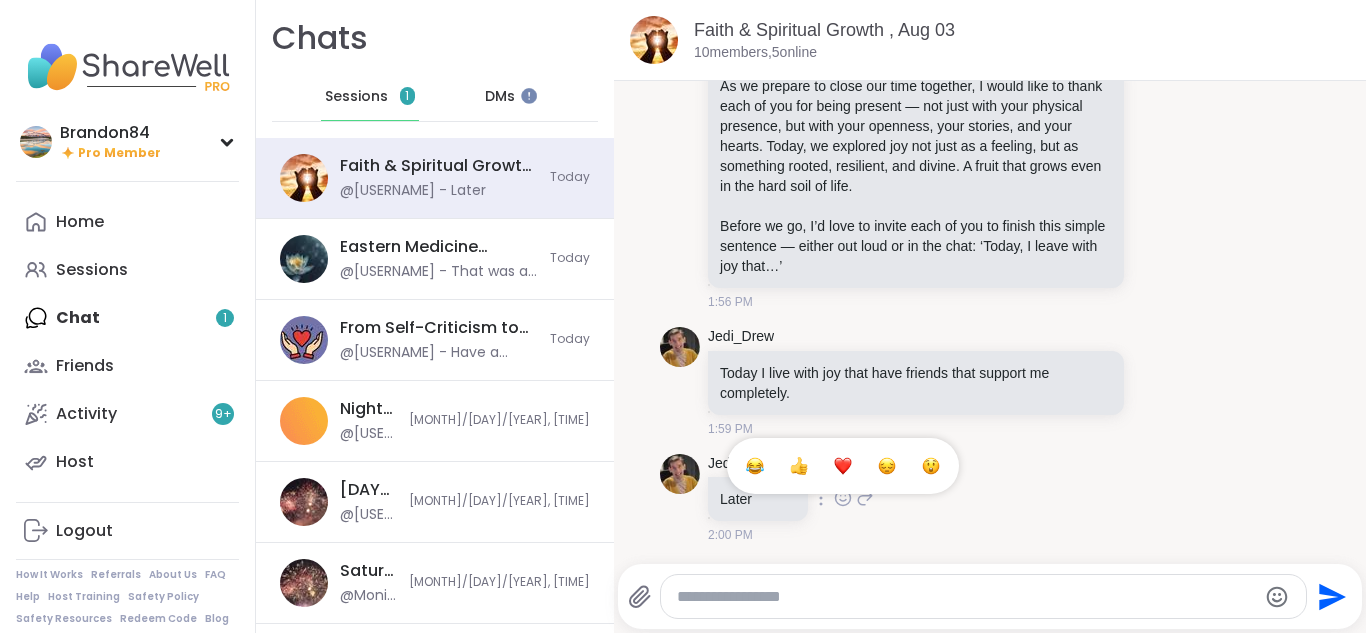 click at bounding box center [799, 466] 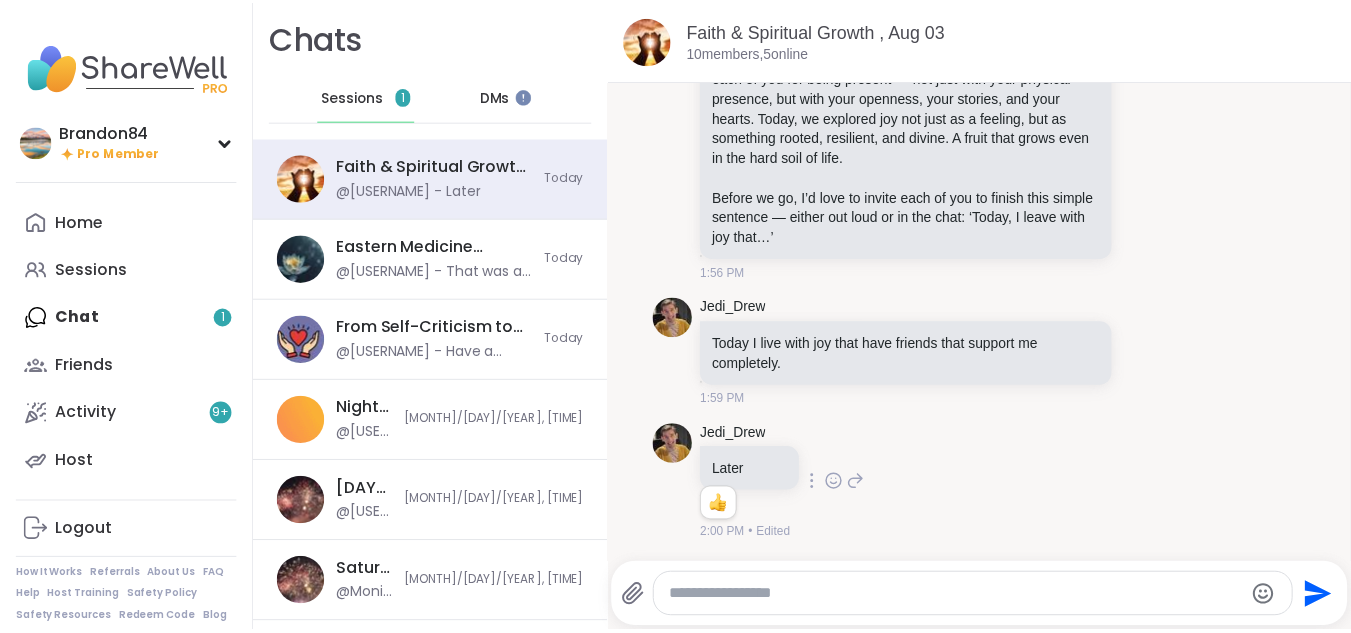scroll, scrollTop: 7046, scrollLeft: 0, axis: vertical 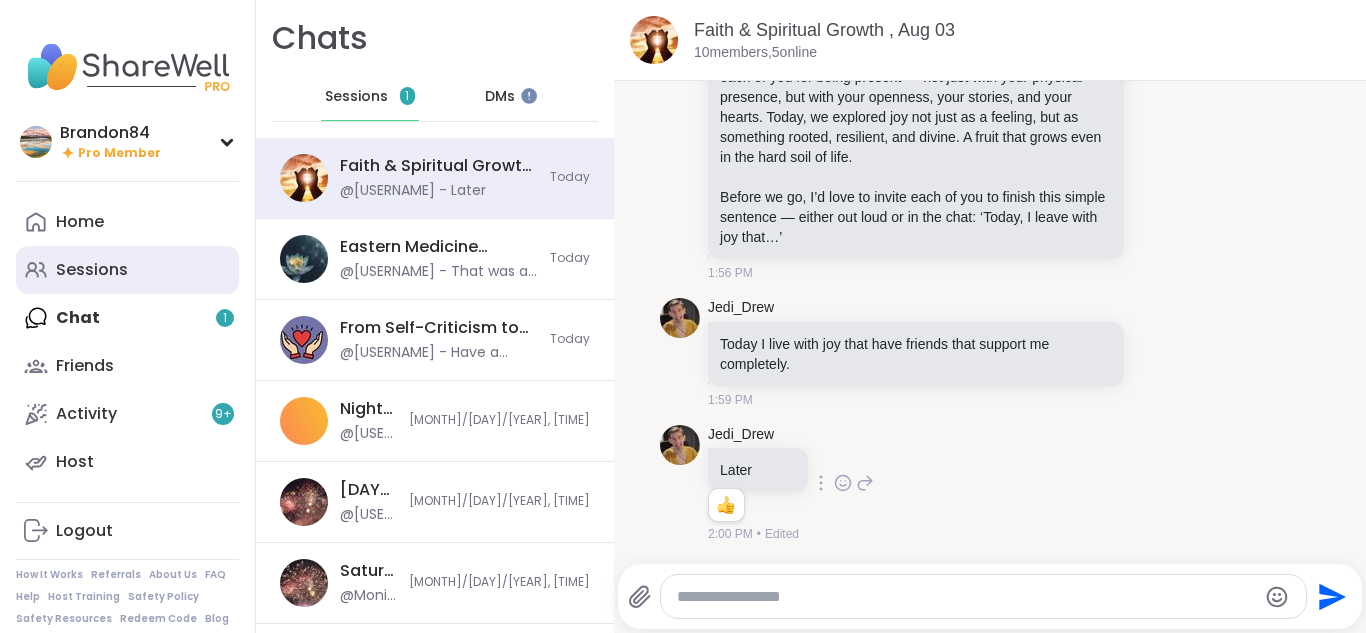 click on "Sessions" at bounding box center (92, 270) 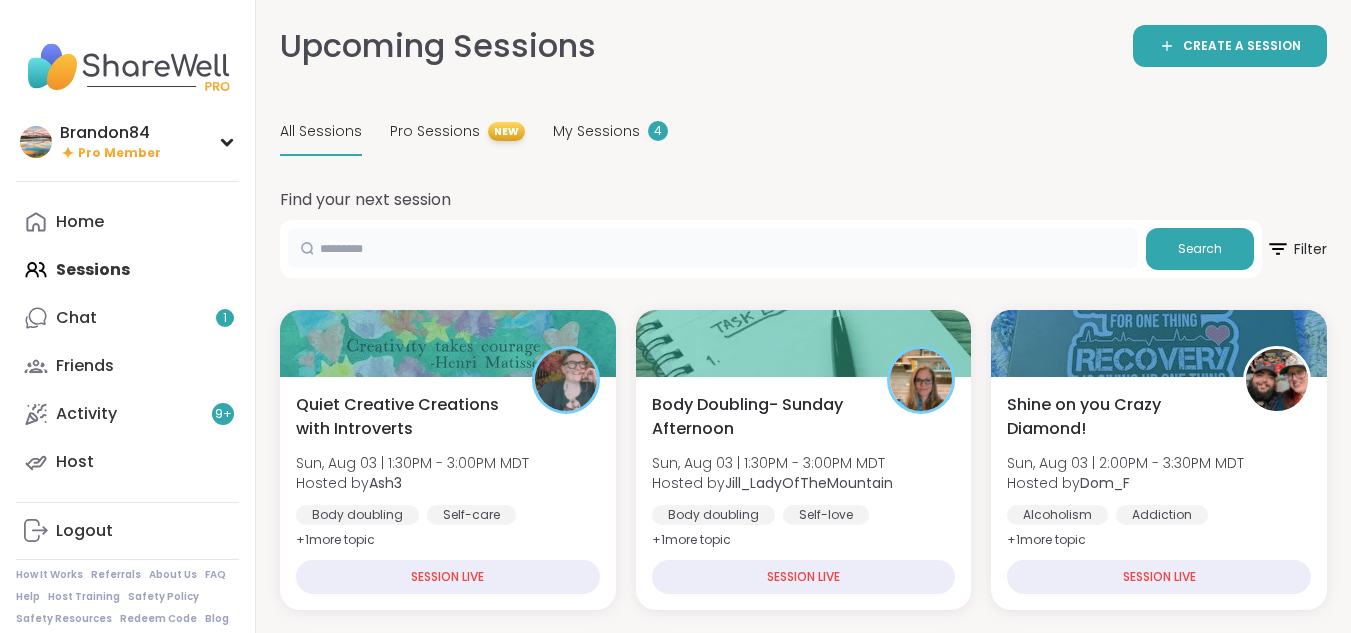 click at bounding box center (713, 248) 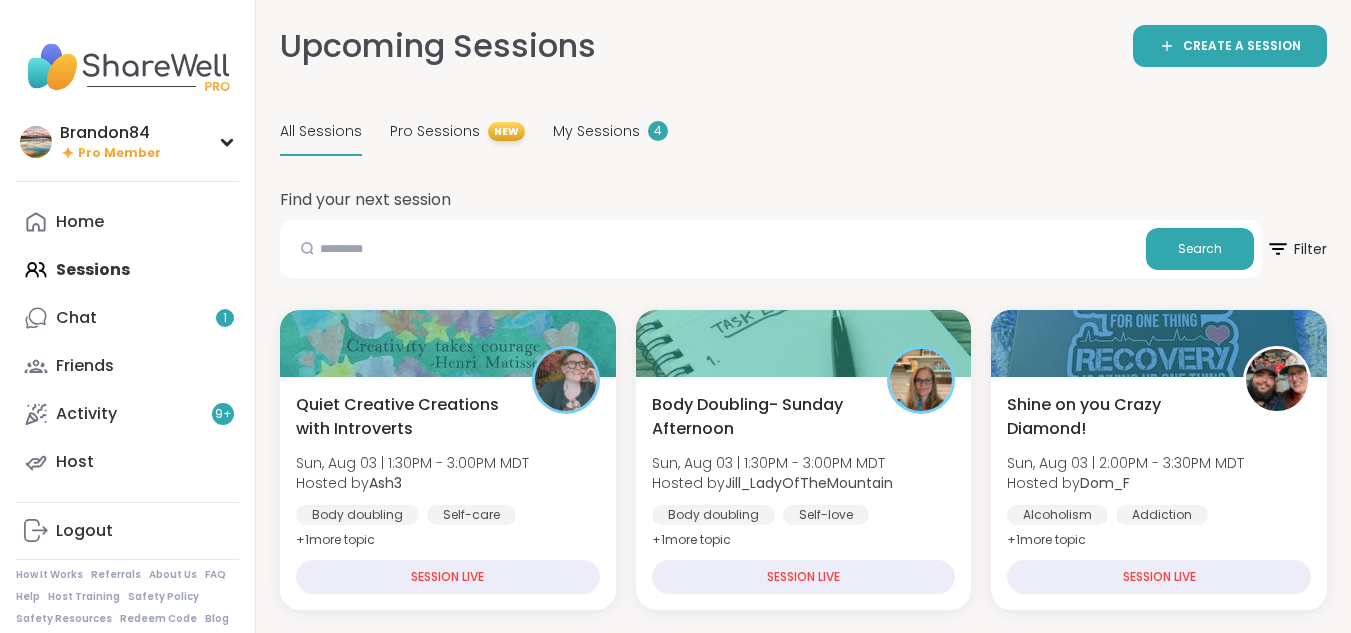 click on "Upcoming Sessions CREATE A SESSION All Sessions Pro Sessions NEW My Sessions 4 Find your next session Search  Filter   Quiet Creative Creations with Introverts [DAY], [MONTH] [DAY] | [TIME] - [TIME] [TIMEZONE] Hosted by  [USERNAME] Body doubling Self-care Healthy habits + 1  more topic SESSION LIVE Body Doubling- Sunday Afternoon [DAY], [MONTH] [DAY] | [TIME] - [TIME] [TIMEZONE] Hosted by  [USERNAME] Body doubling Self-love Loneliness + 1  more topic SESSION LIVE Shine on you Crazy Diamond! [DAY], [MONTH] [DAY] | [TIME] - [TIME] [TIMEZONE] Hosted by  [USERNAME] Alcoholism Addiction General mental health + 1  more topic SESSION LIVE Reflection and Self-improvement [DAY], [MONTH] [DAY] | [TIME] - [TIME] [TIMEZONE] Hosted by  [USERNAME] Personal development Identity Self-Improvement + 1  more topic SESSION LIVE LGBTQIA+ Support Group [DAY], [MONTH] [DAY] | [TIME] - [TIME] [TIMEZONE] This session is Group-hosted Personal development Inclusion Gender identity Sign Up 12 spots left Healing is a Journey- let's talk about it! [DAY], [MONTH] [DAY] | [TIME] - [TIME] [TIMEZONE] Hosted by  [USERNAME] Healing +" at bounding box center [803, 2218] 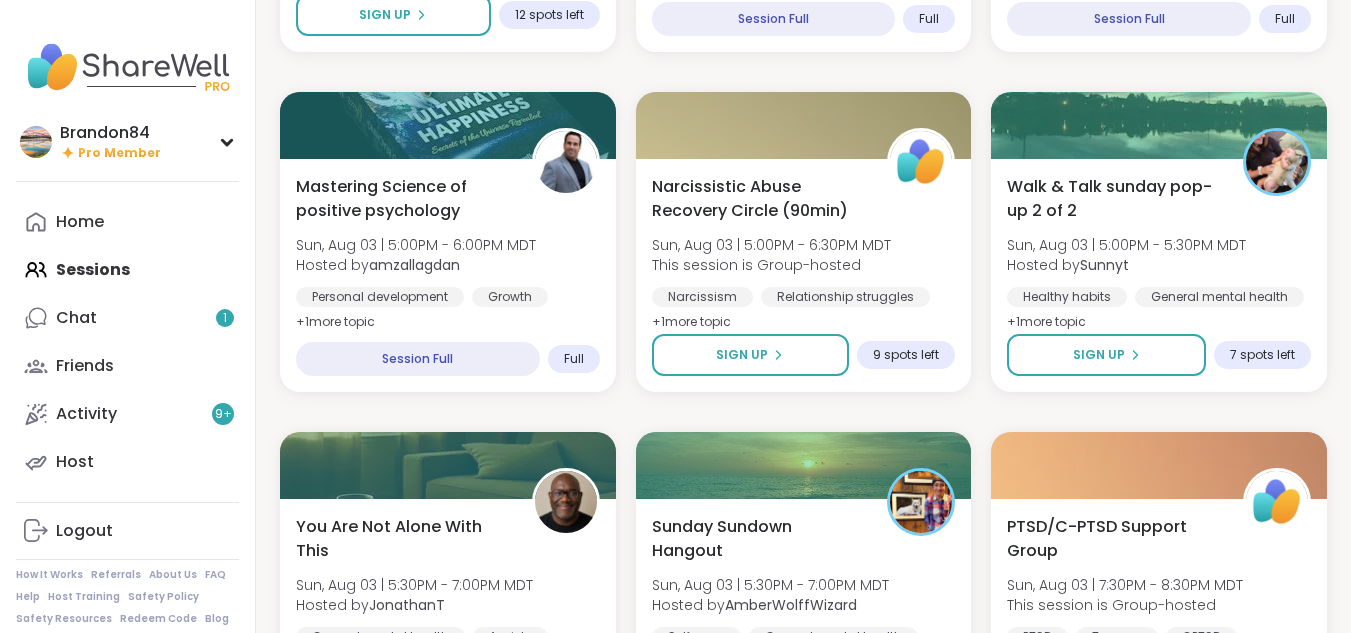 scroll, scrollTop: 1560, scrollLeft: 0, axis: vertical 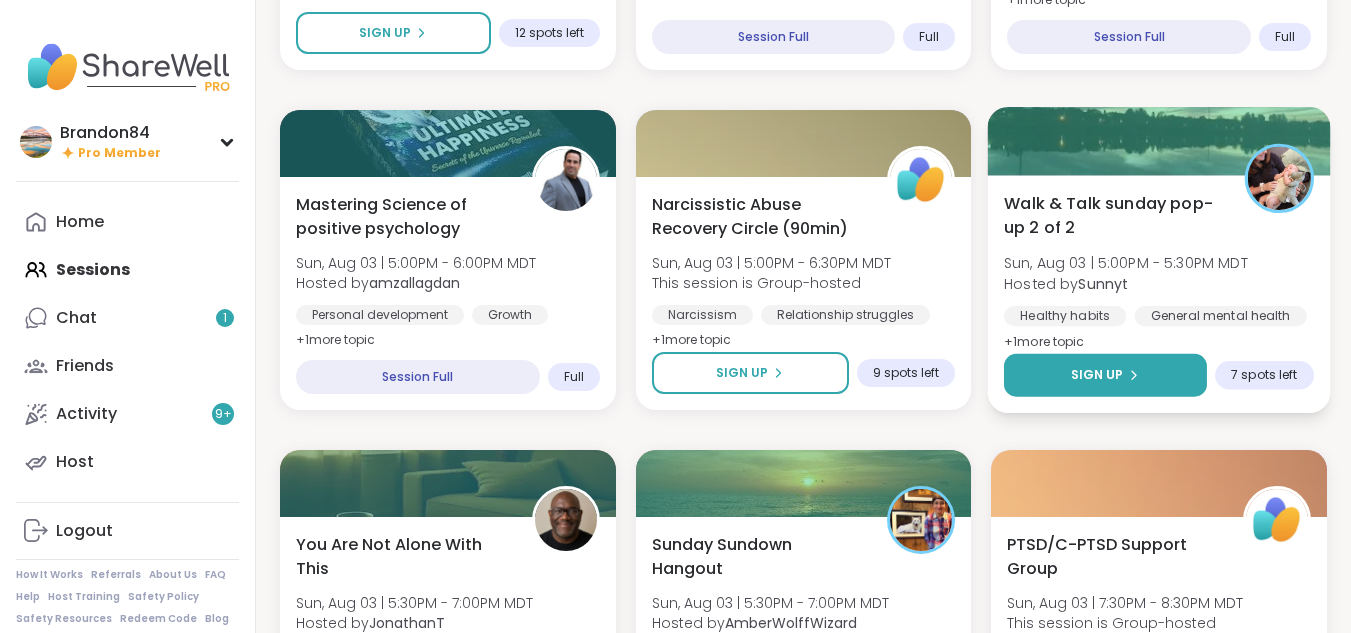 click on "Sign Up" at bounding box center (1105, 375) 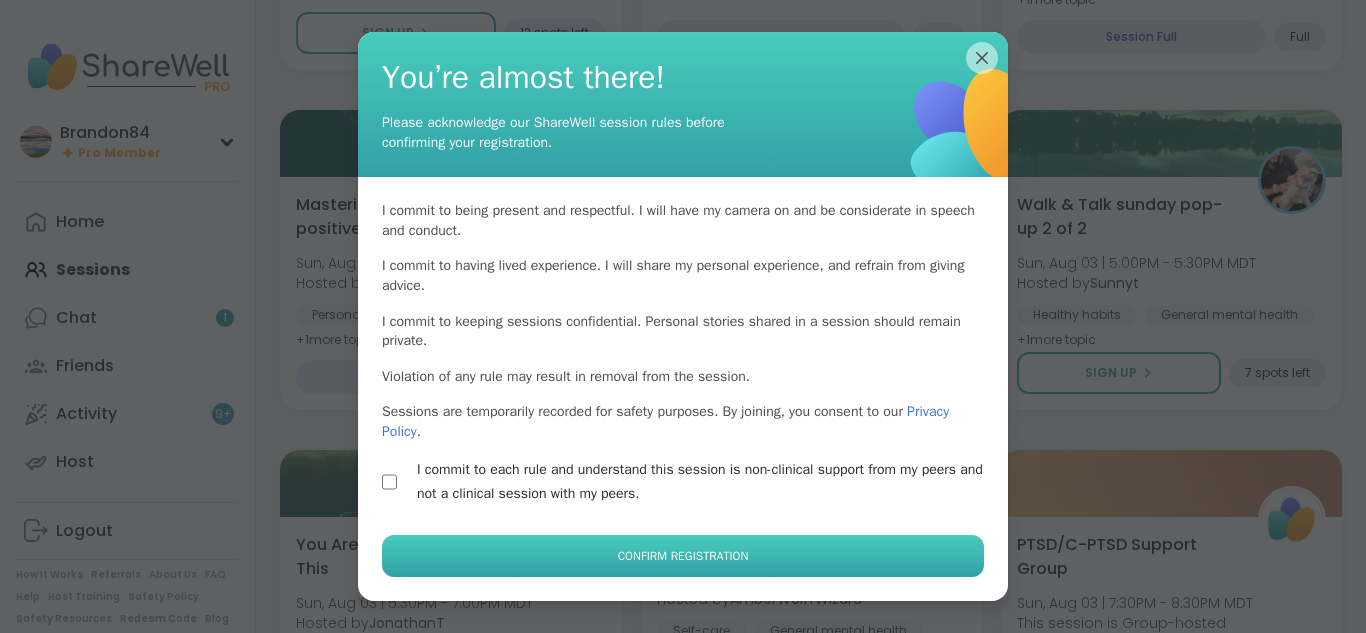click on "Confirm Registration" at bounding box center (683, 556) 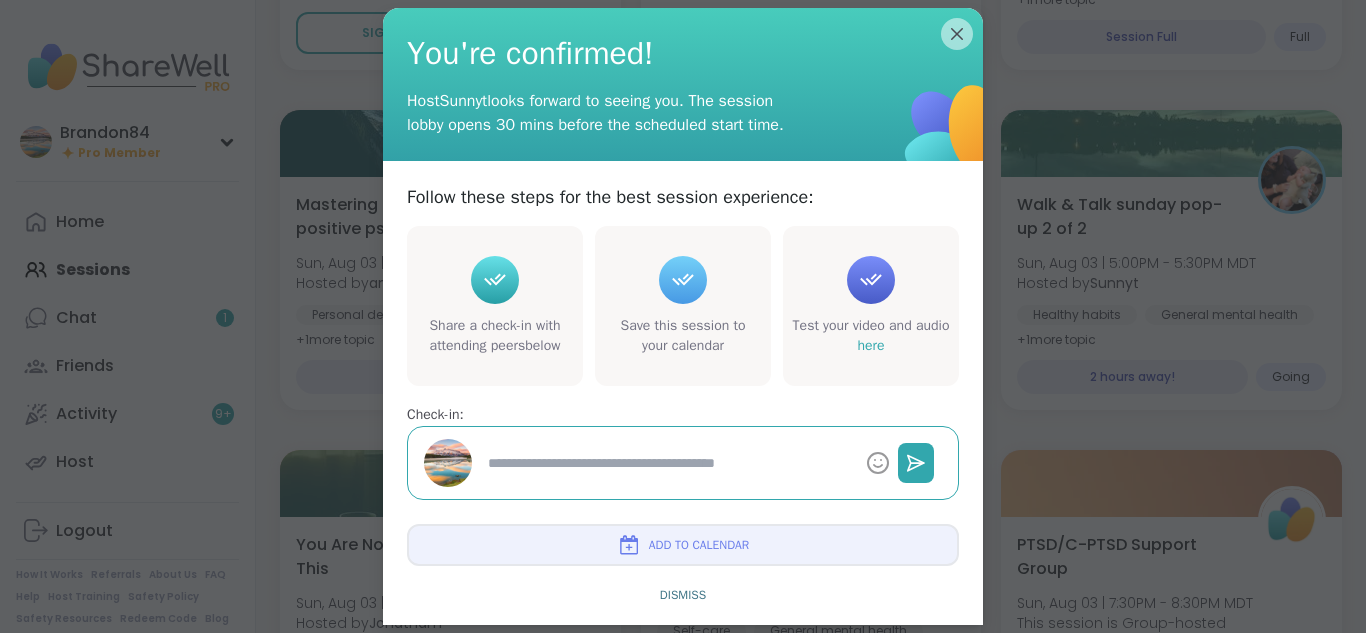 type on "*" 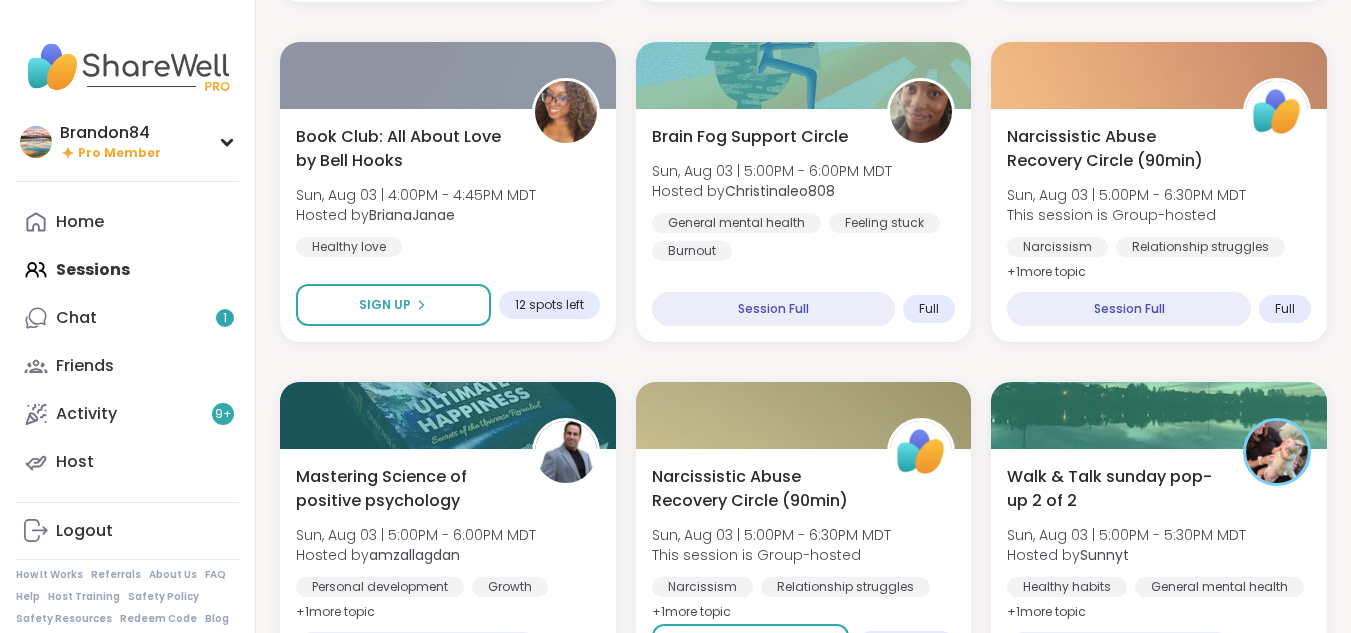 scroll, scrollTop: 1240, scrollLeft: 0, axis: vertical 